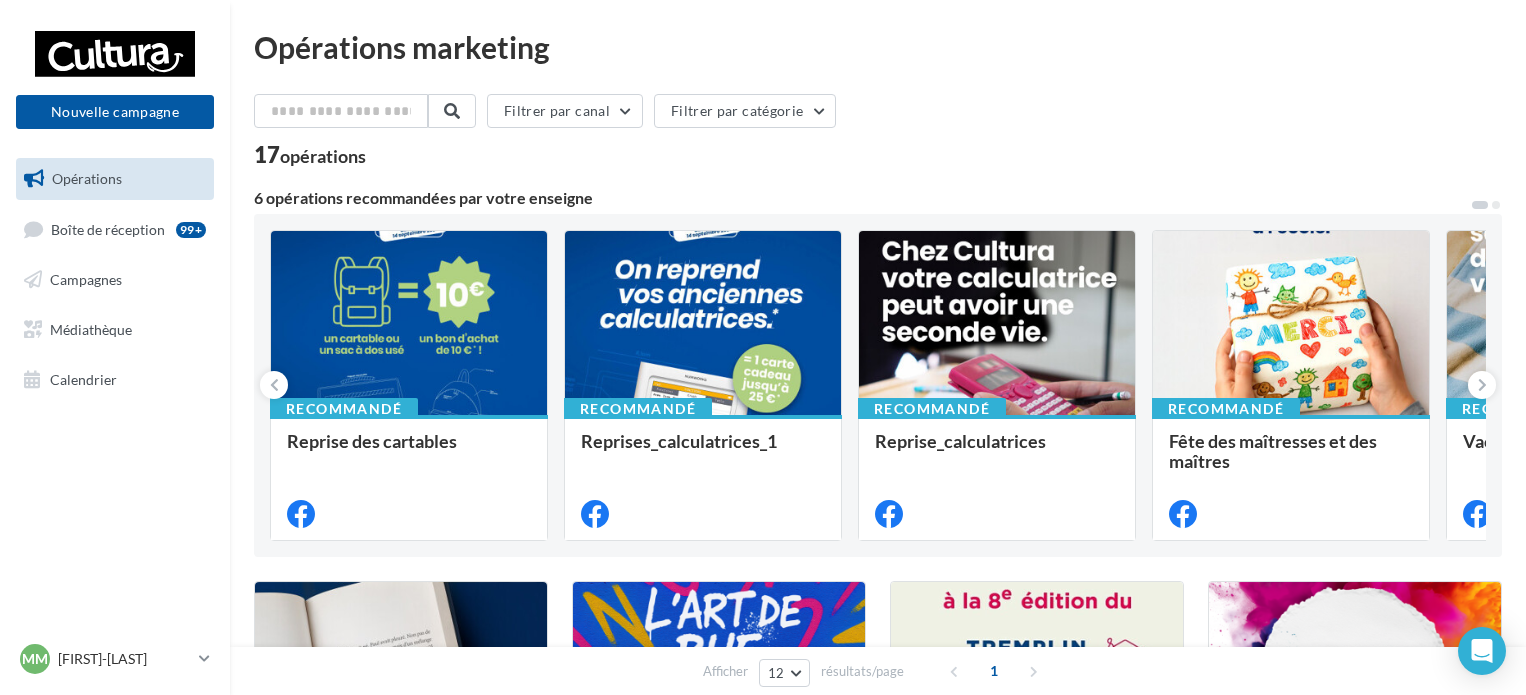 scroll, scrollTop: 0, scrollLeft: 0, axis: both 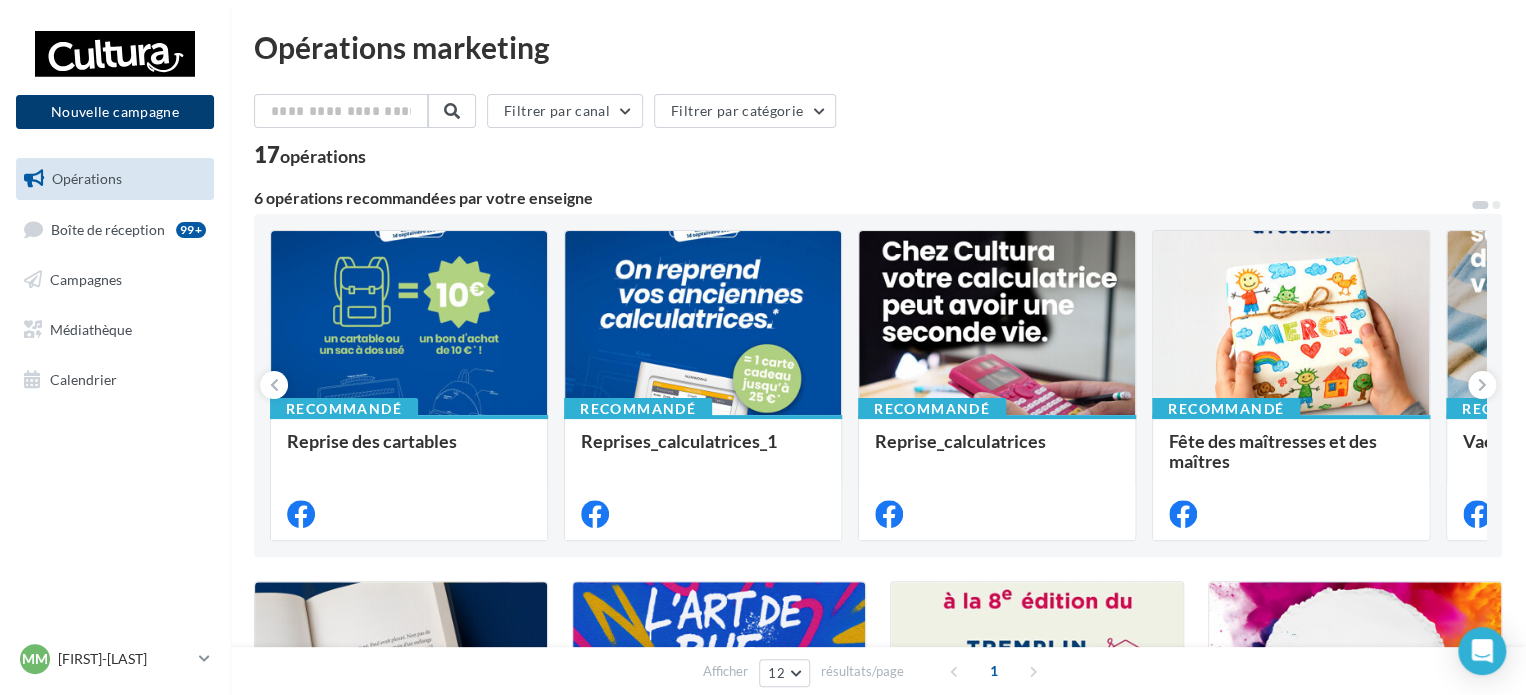 click on "Nouvelle campagne" at bounding box center [115, 112] 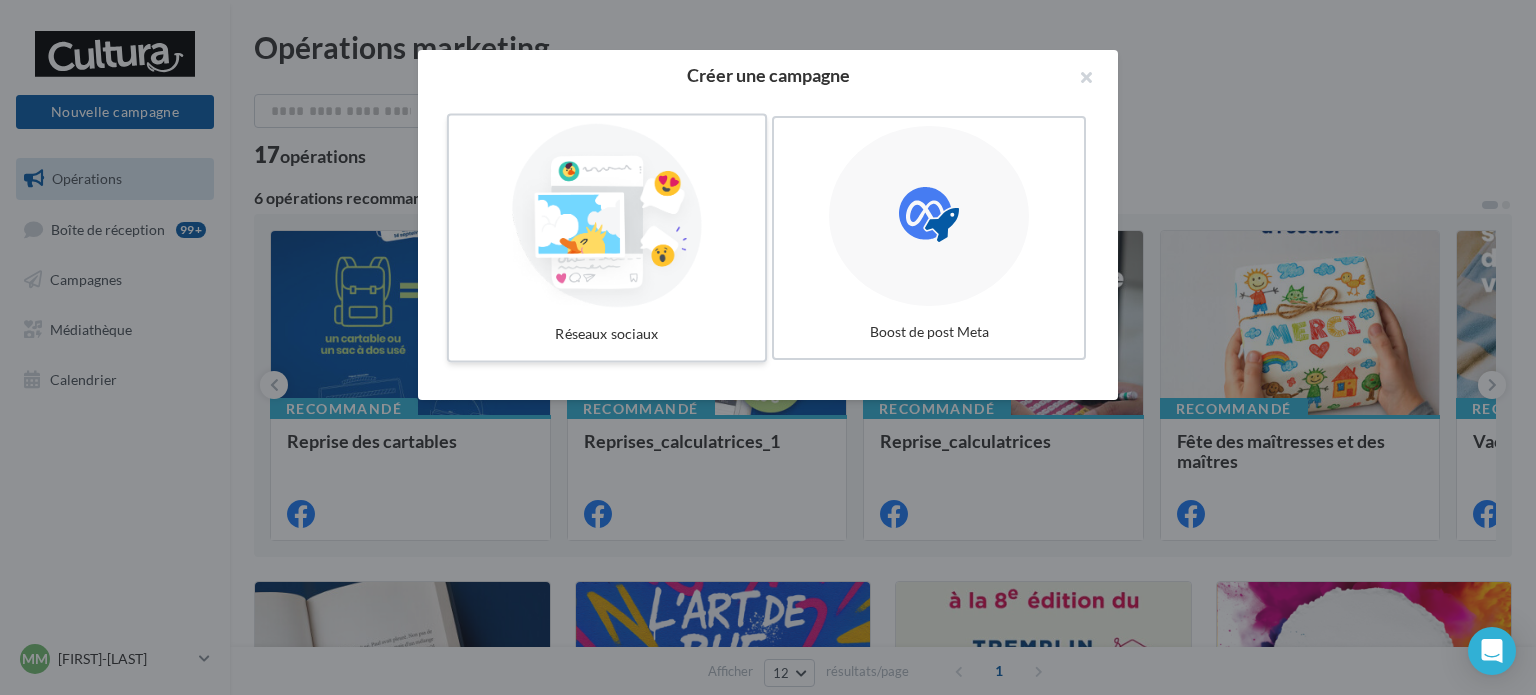 click at bounding box center [607, 216] 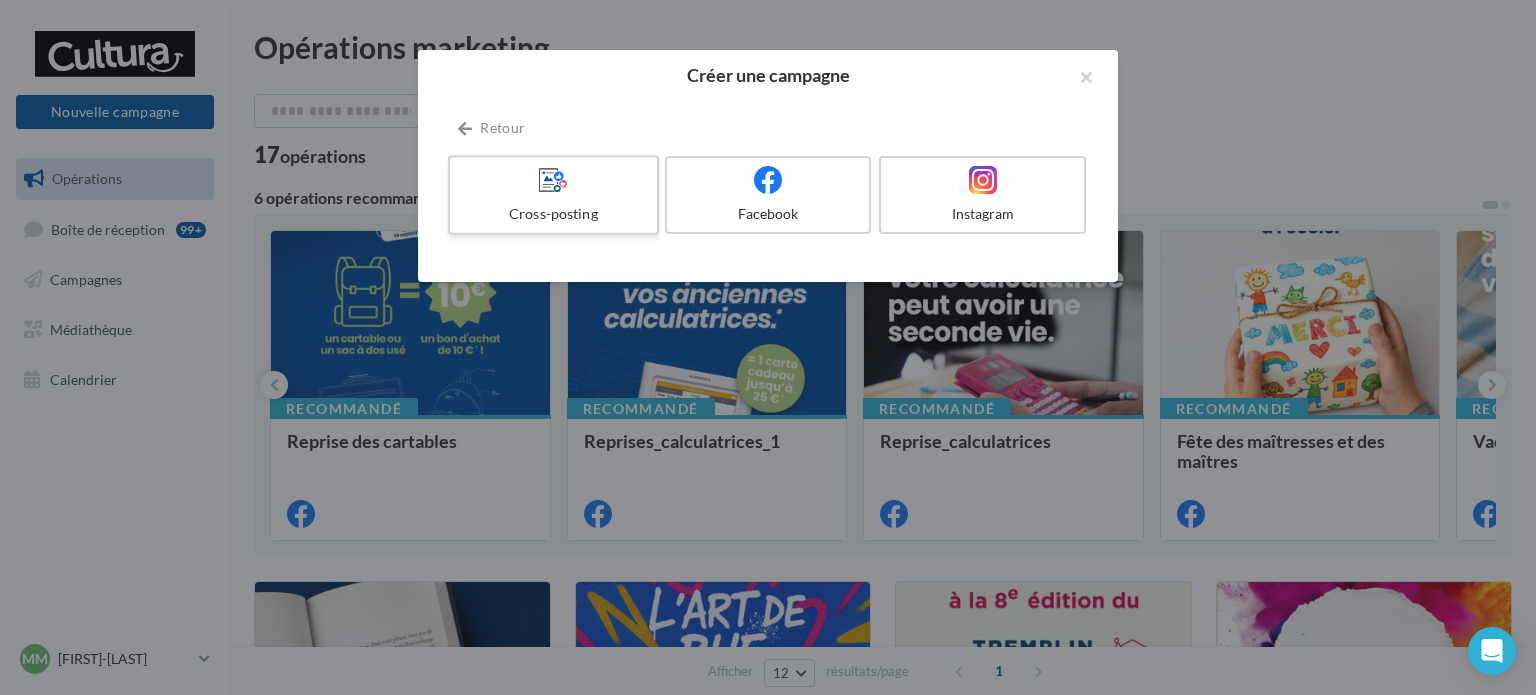 click on "Cross-posting" at bounding box center [553, 195] 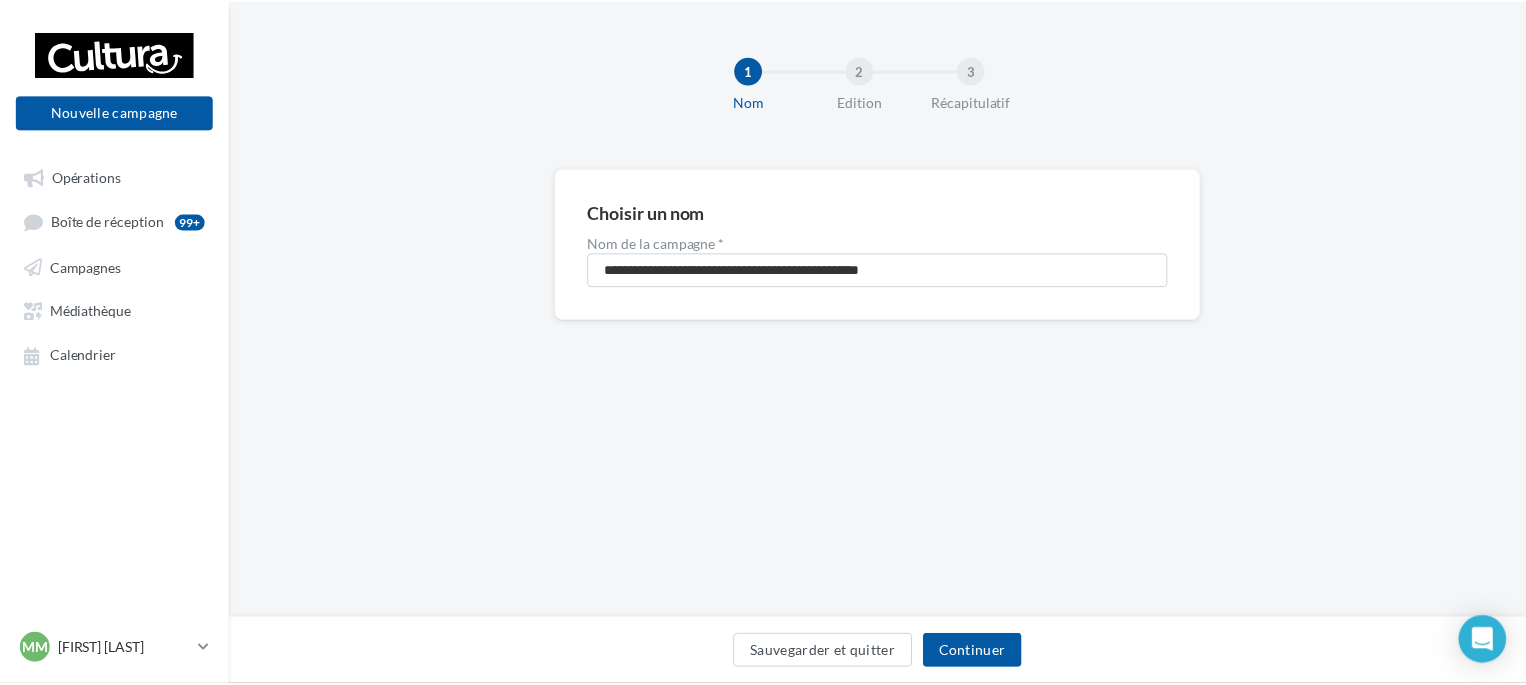 scroll, scrollTop: 0, scrollLeft: 0, axis: both 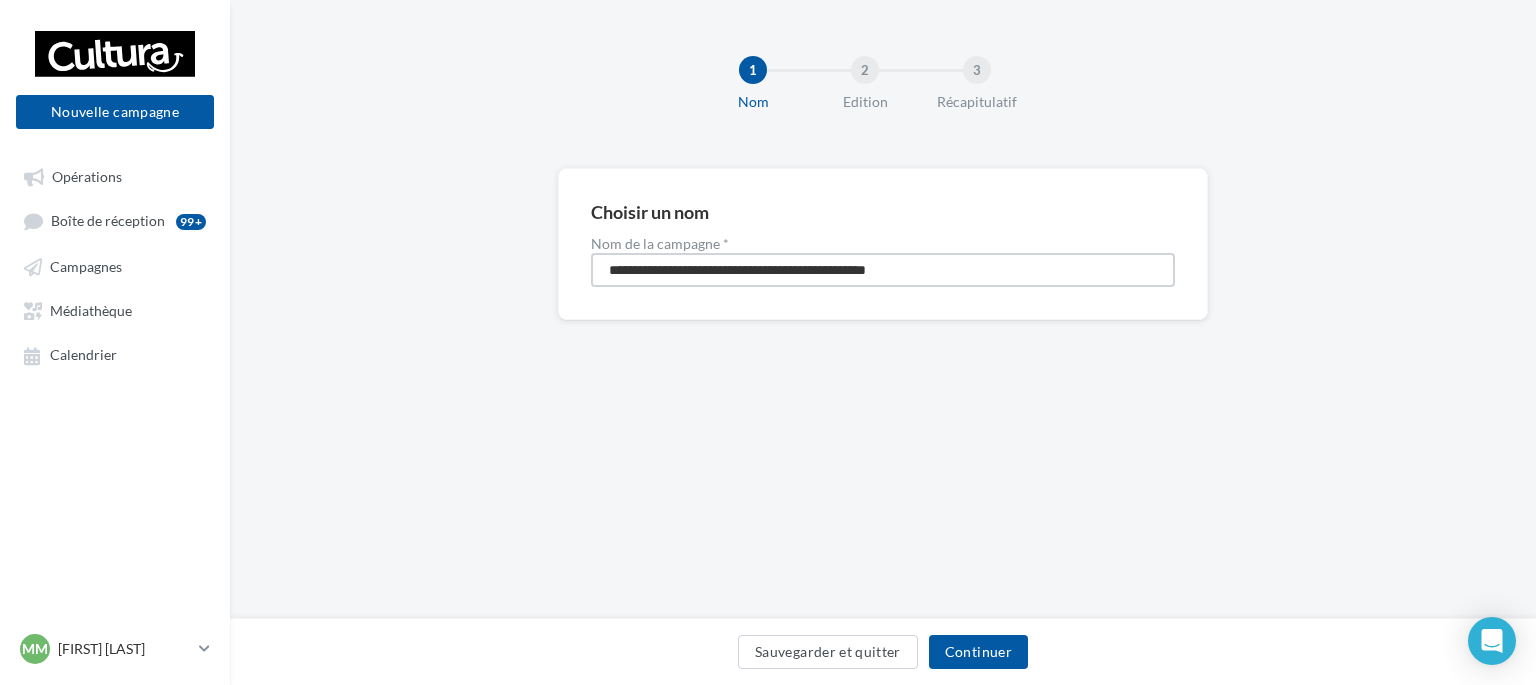 click on "**********" at bounding box center (883, 270) 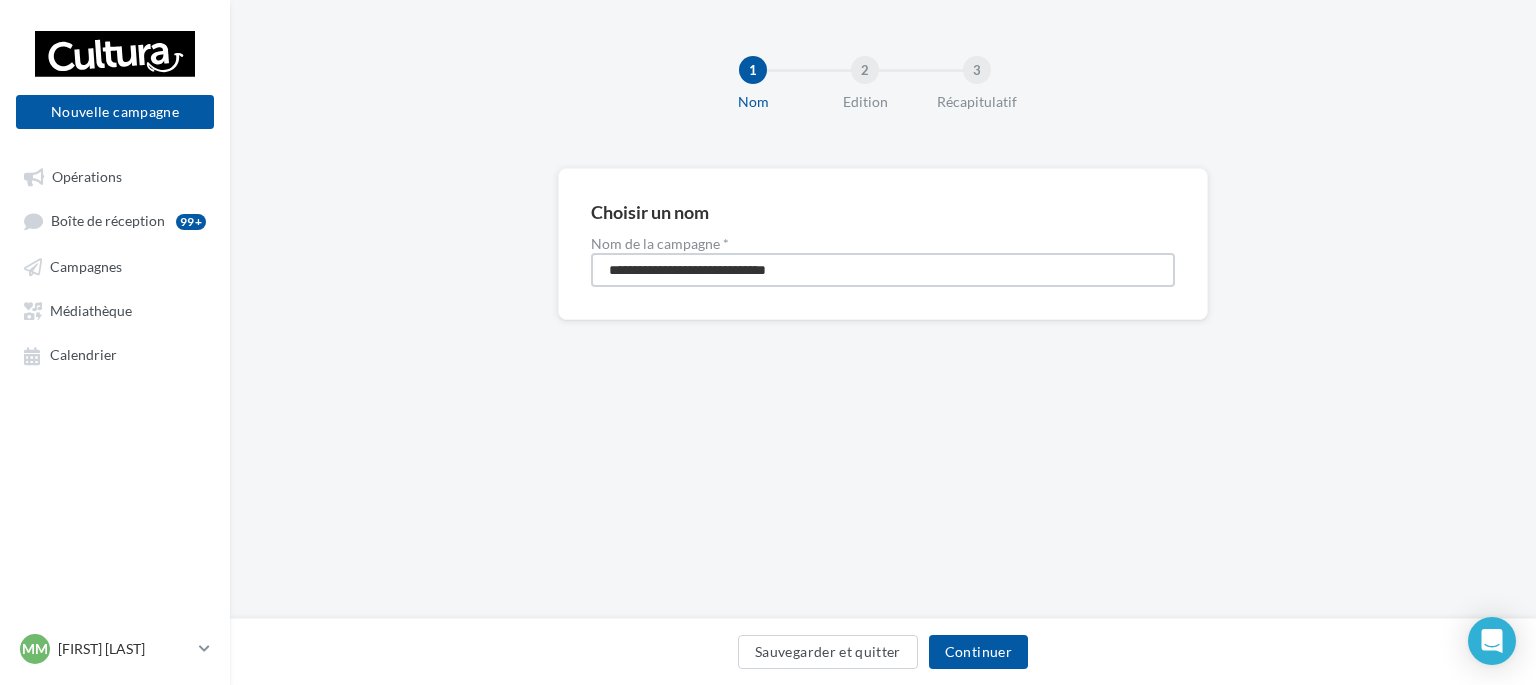 click on "**********" at bounding box center [883, 270] 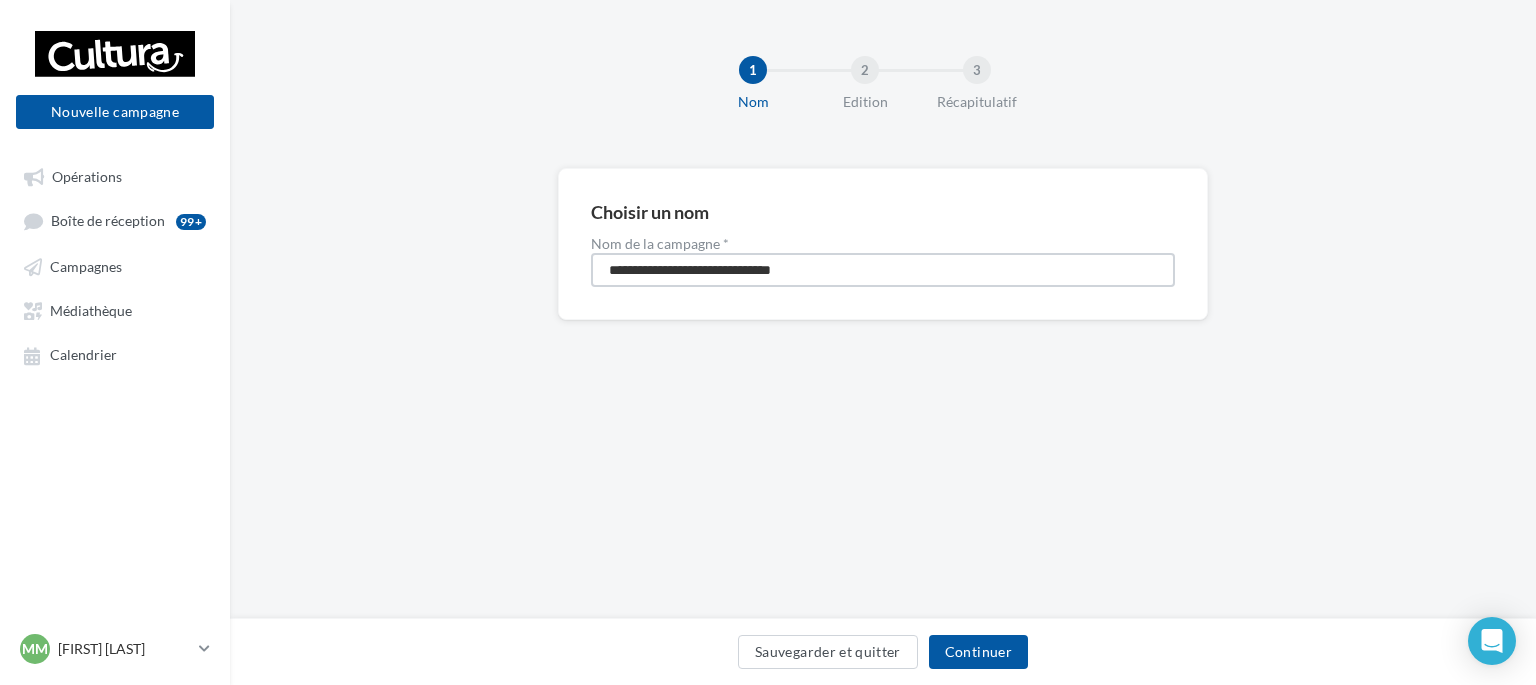 click on "**********" at bounding box center [883, 270] 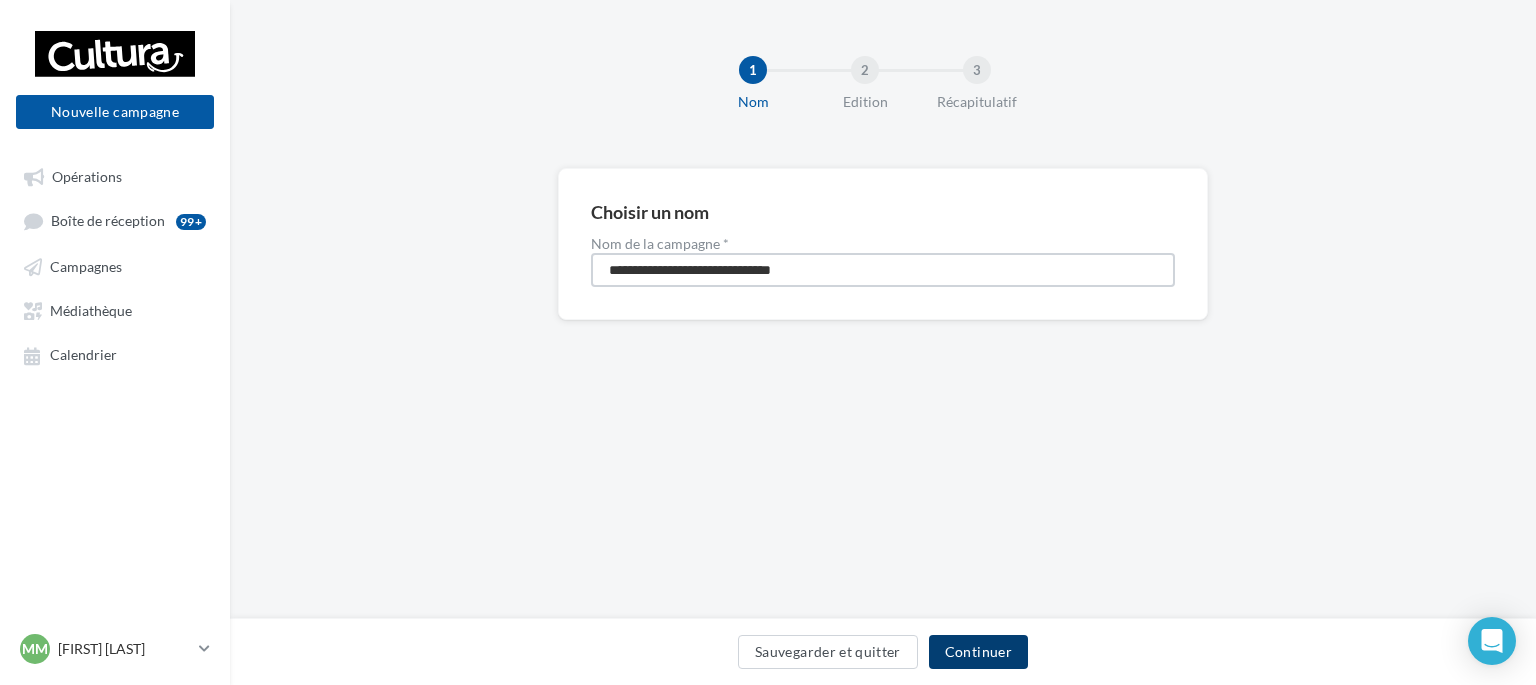 type on "**********" 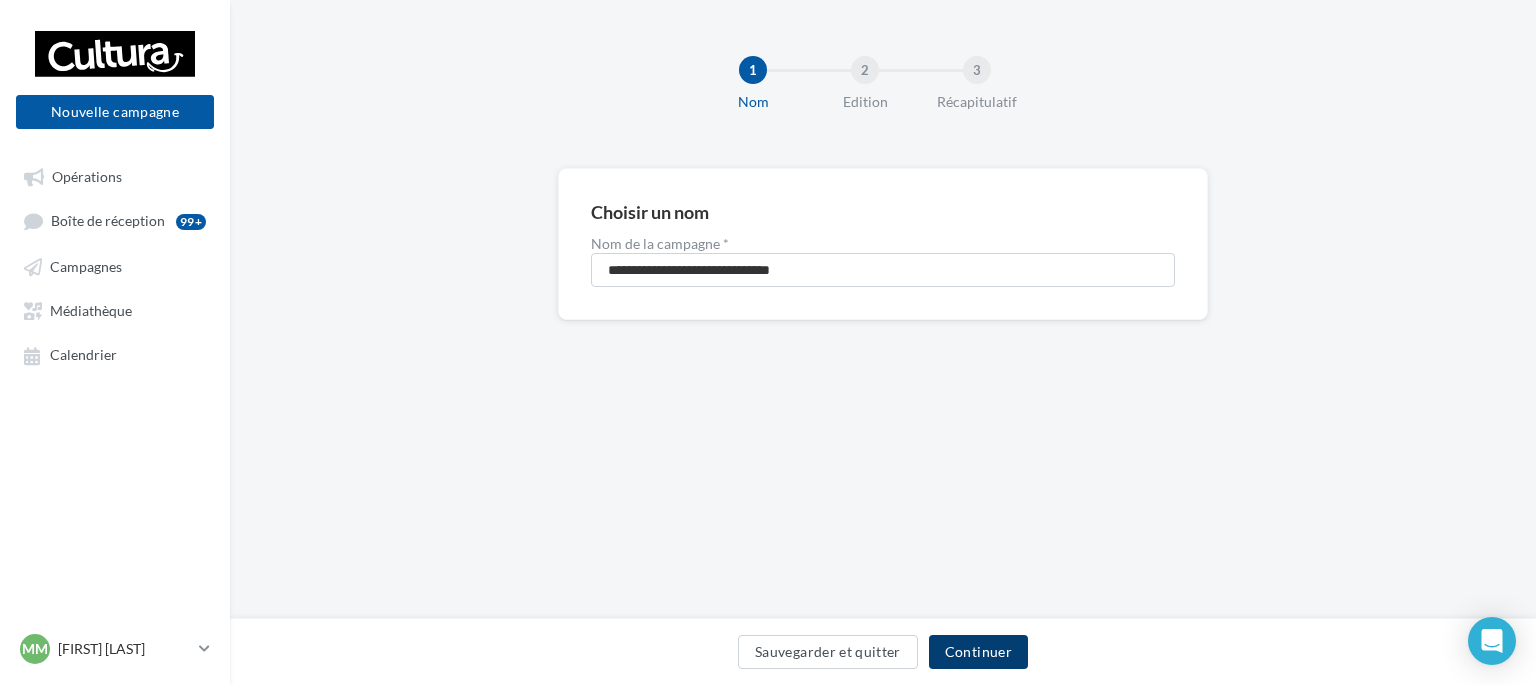click on "Continuer" at bounding box center [978, 652] 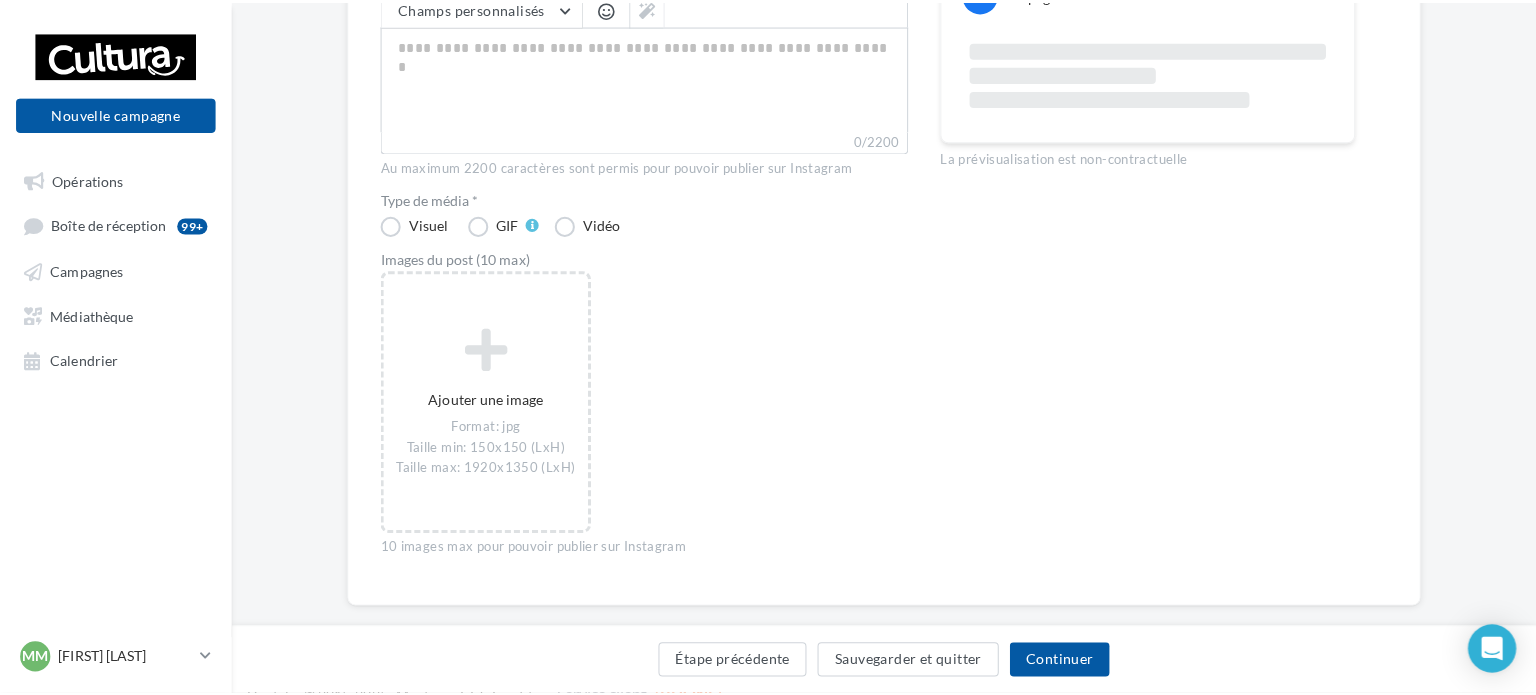 scroll, scrollTop: 352, scrollLeft: 0, axis: vertical 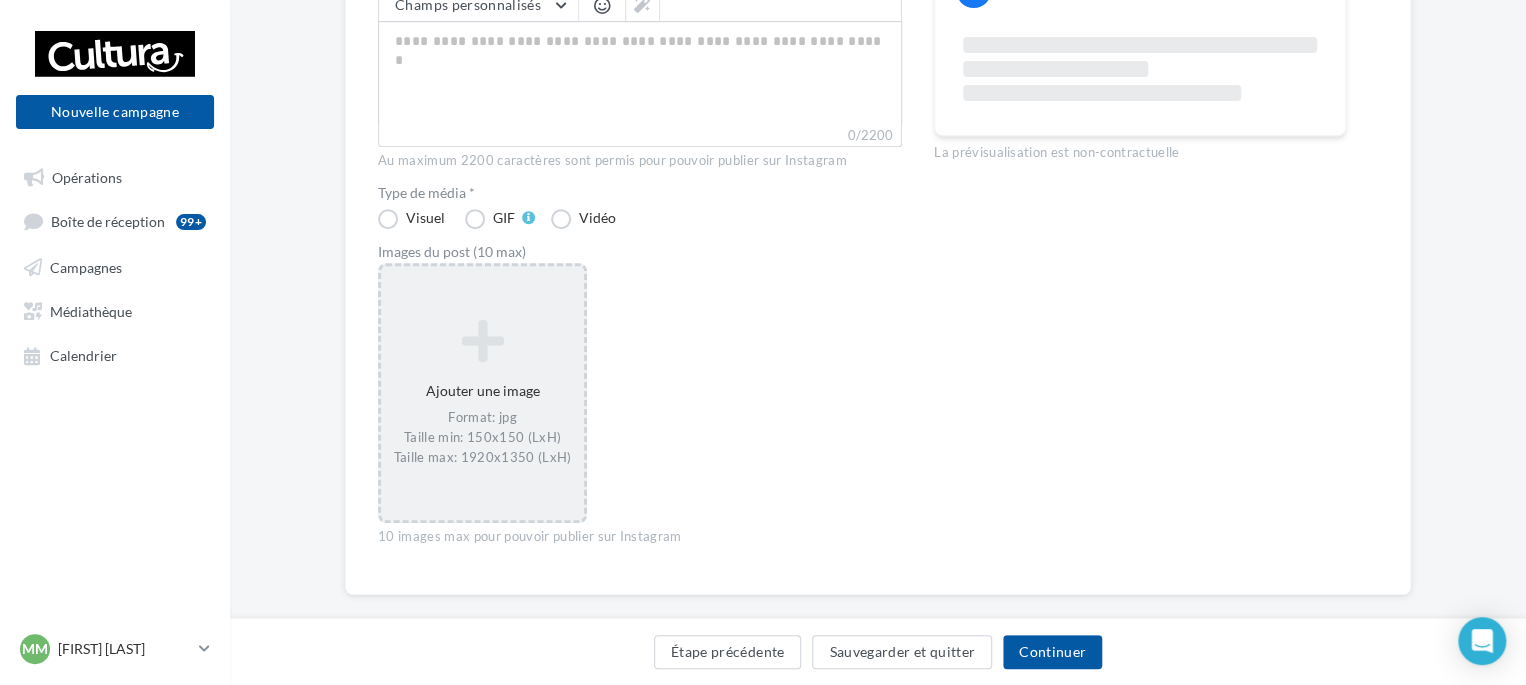 click on "Ajouter une image     Format: jpg   Taille min: 150x150 (LxH)   Taille max: 1920x1350 (LxH)" at bounding box center (482, 393) 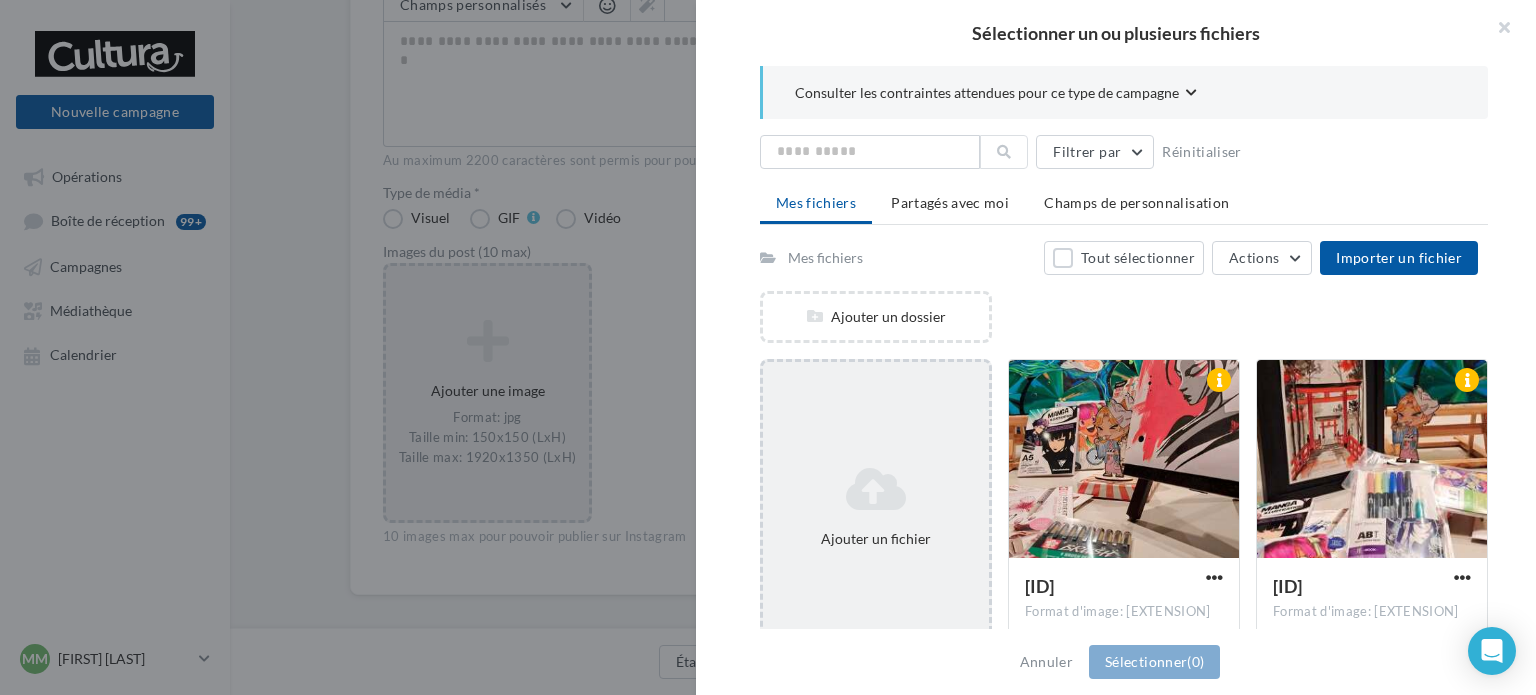 click on "Ajouter un fichier" at bounding box center [876, 507] 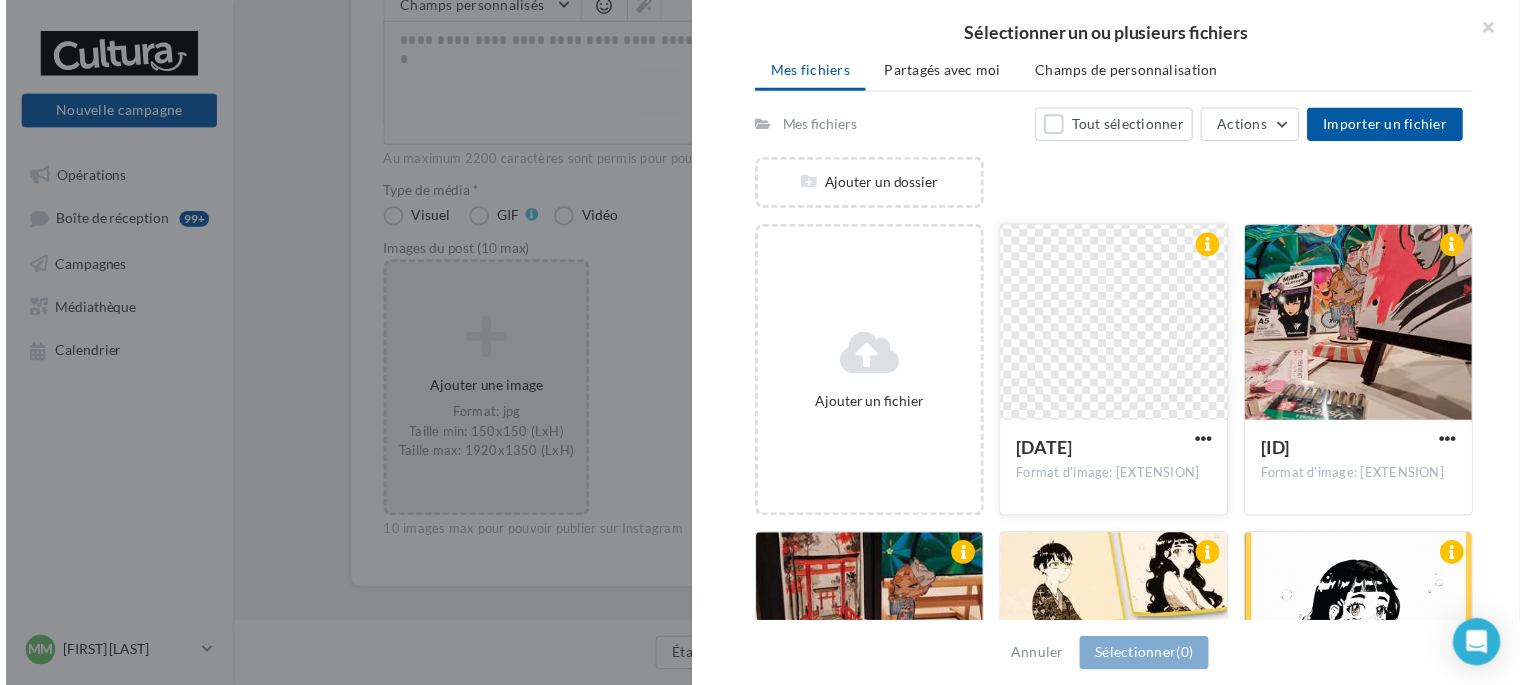 scroll, scrollTop: 111, scrollLeft: 0, axis: vertical 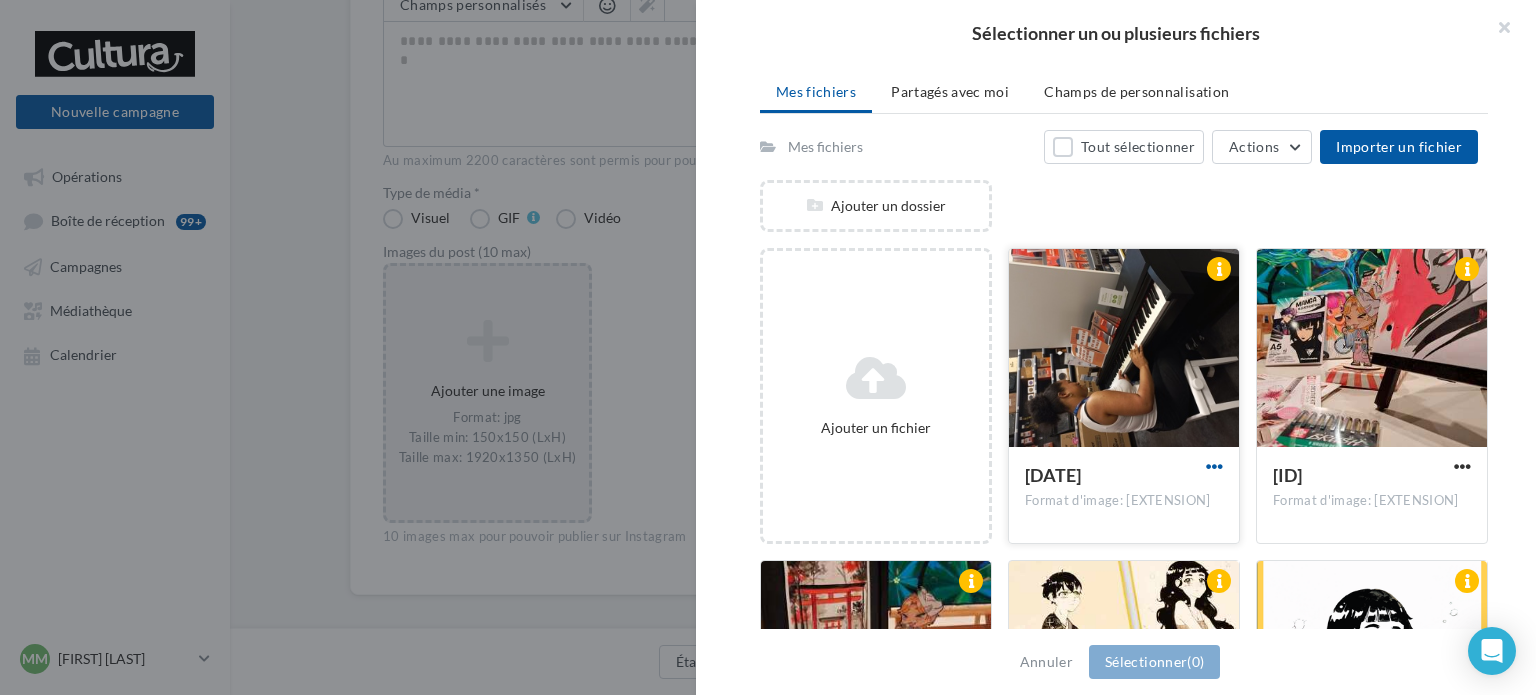 click at bounding box center [1214, 466] 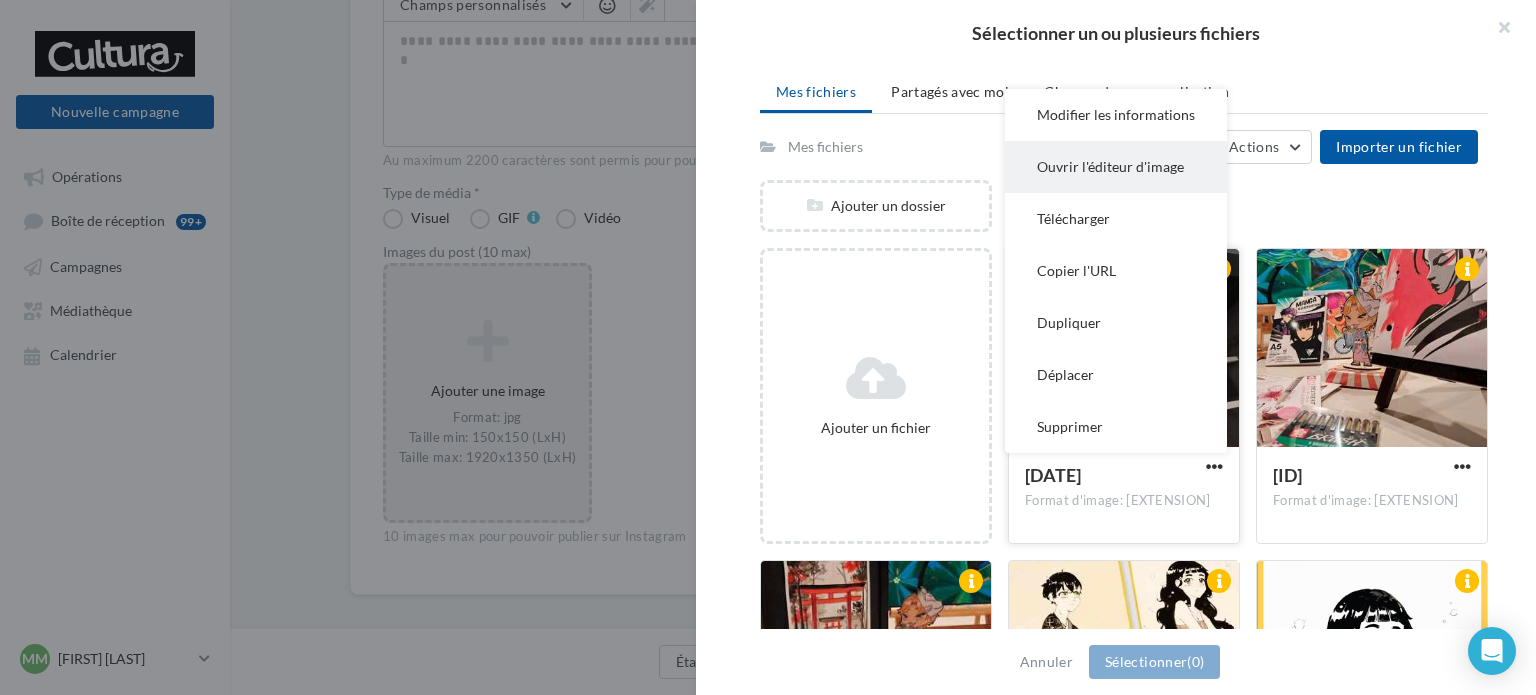 type 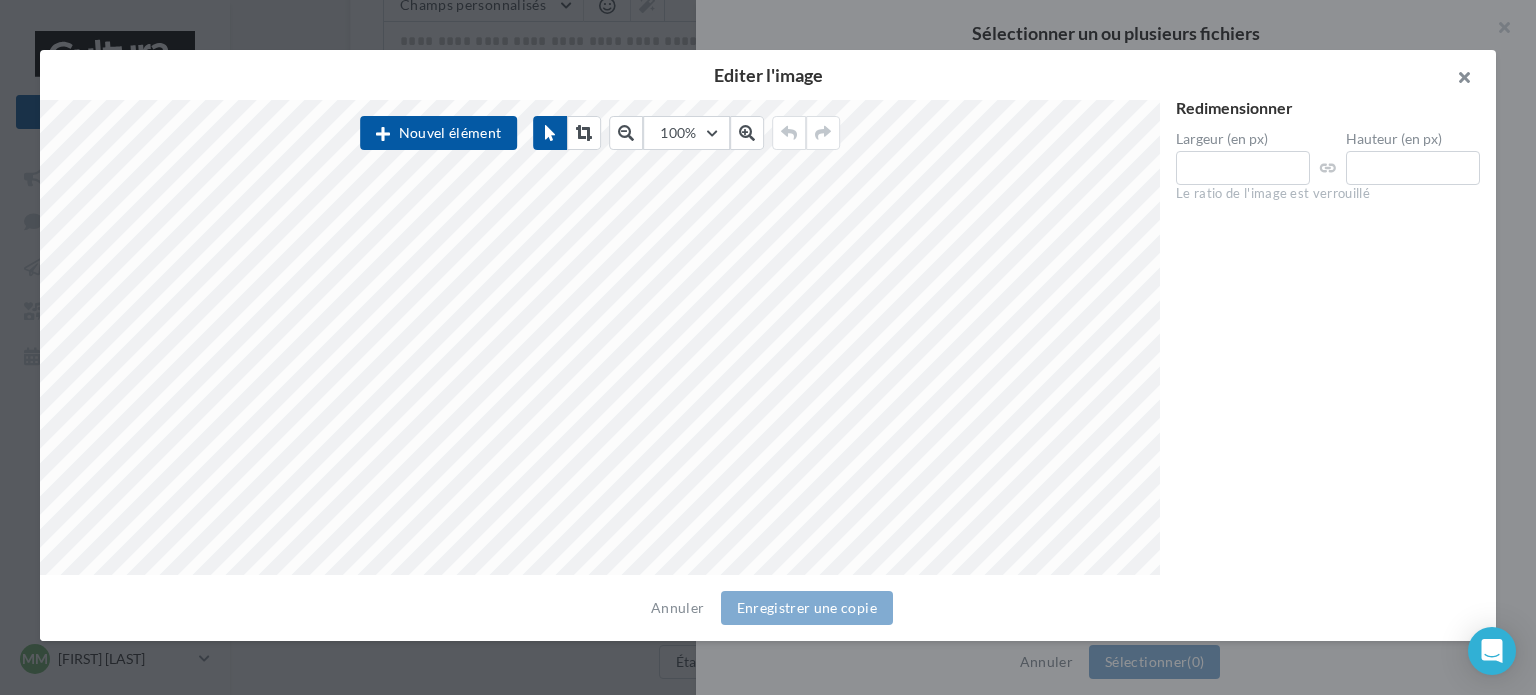 click at bounding box center [1456, 80] 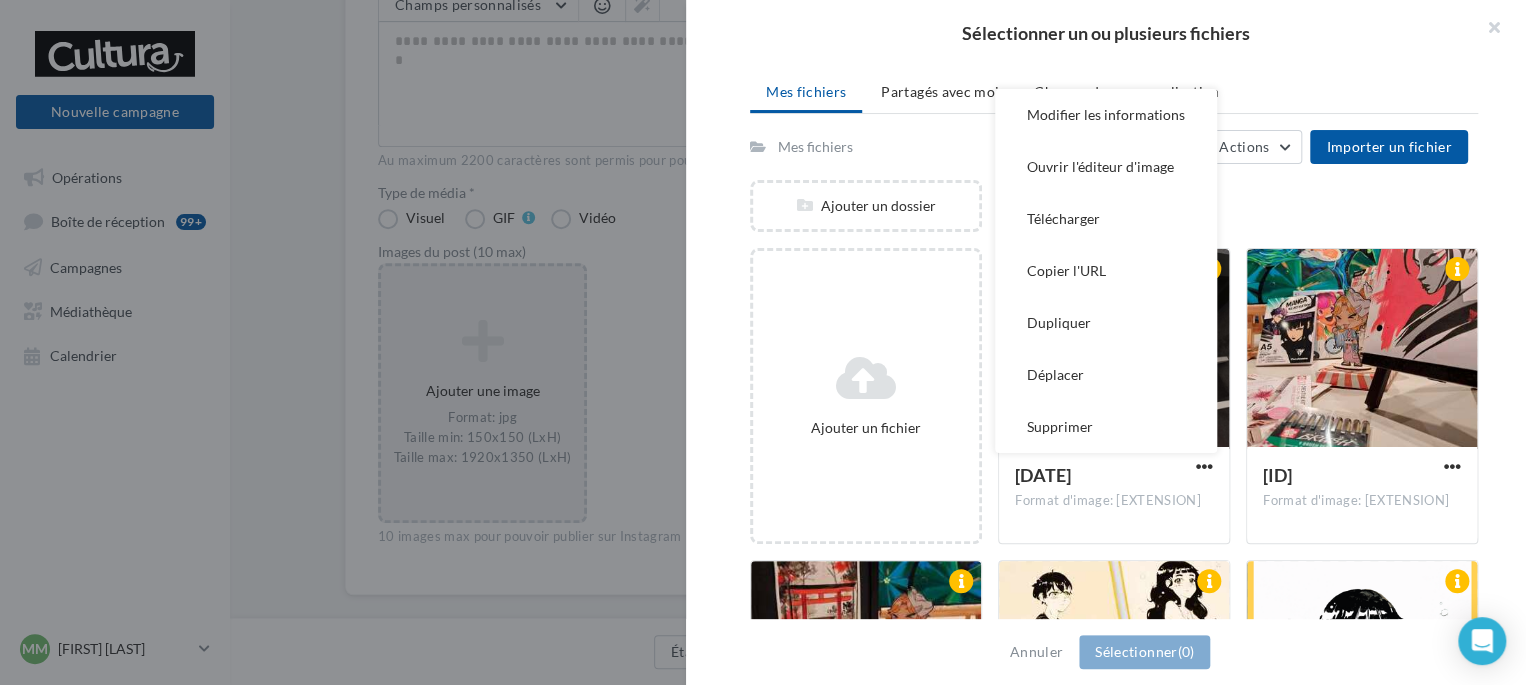 click on "Ajouter un dossier" at bounding box center (1122, 214) 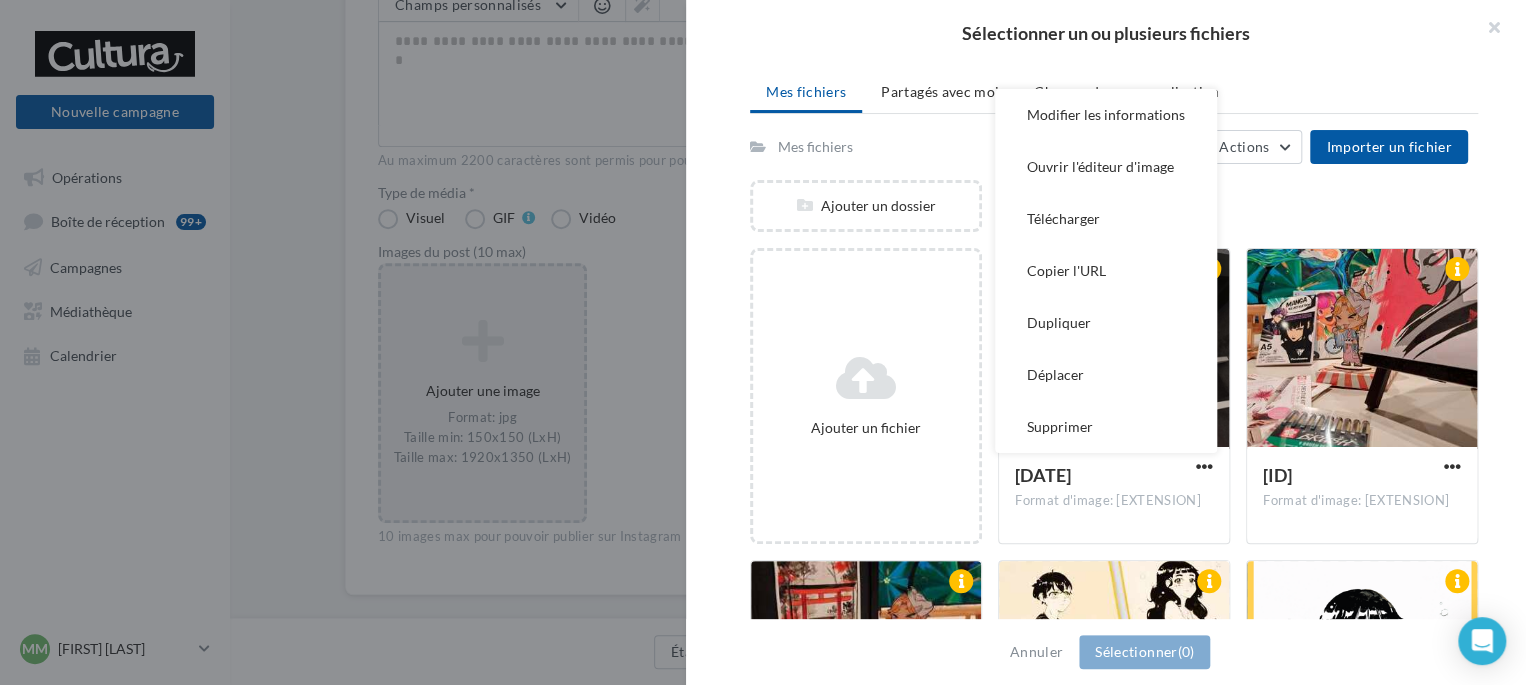 click on "Ajouter un dossier" at bounding box center (1122, 214) 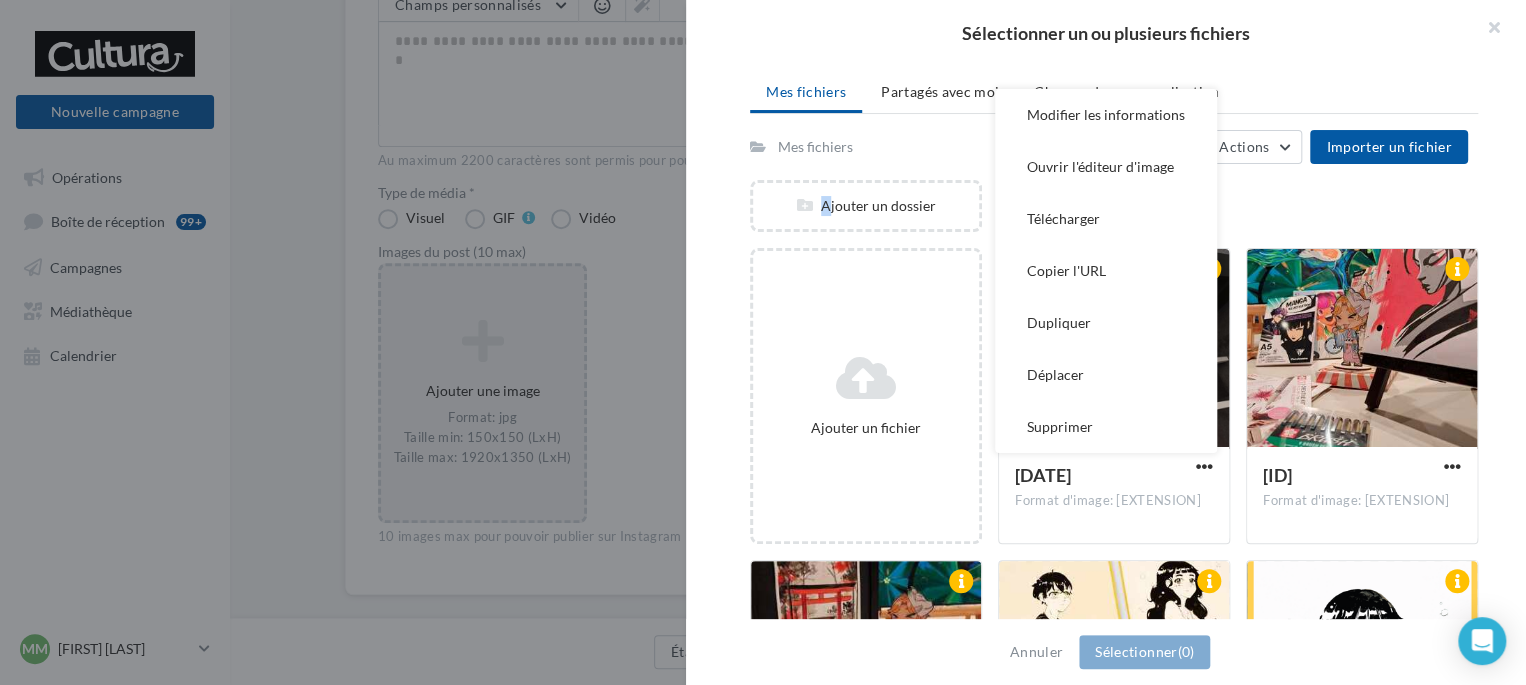 click on "Ajouter un dossier" at bounding box center [1122, 214] 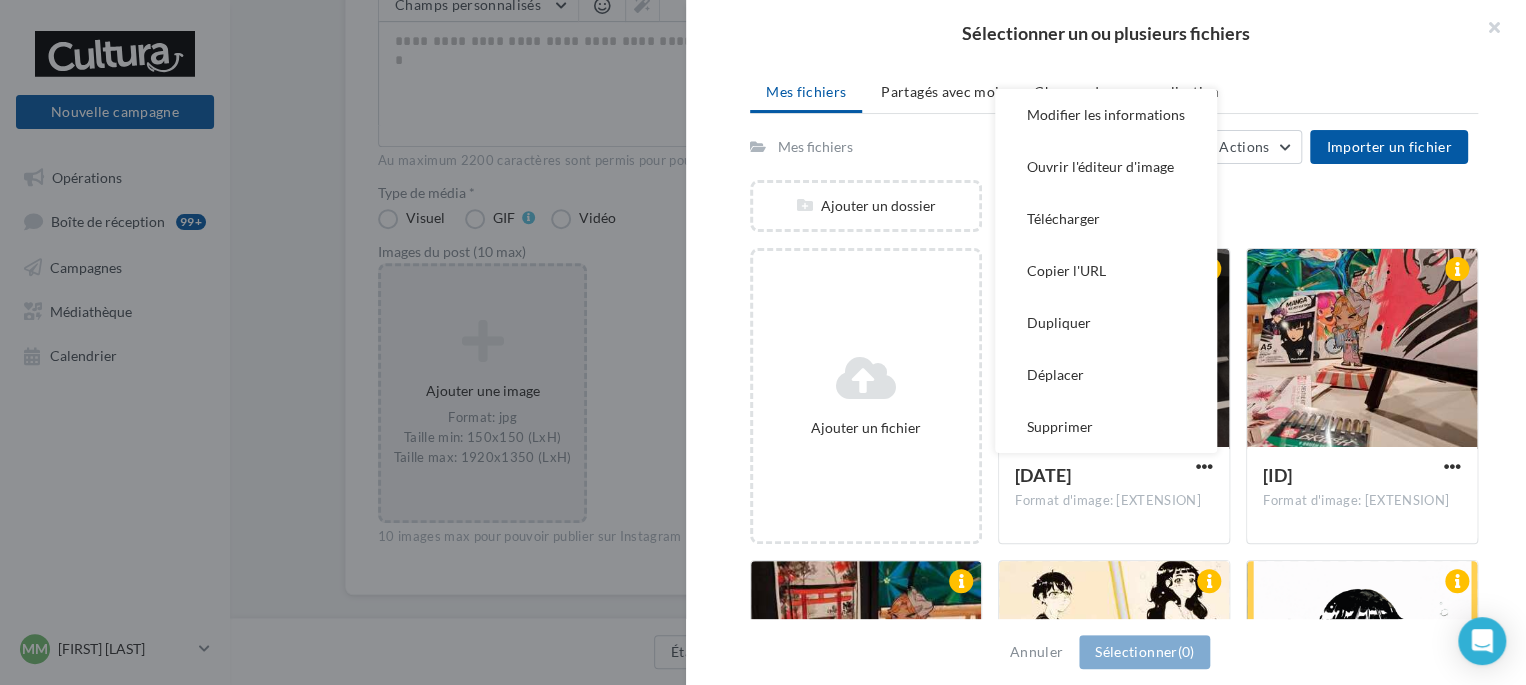 click on "Consulter les contraintes attendues pour ce type de campagne                   Filtrer par        Réinitialiser
Mes fichiers
Partagés avec moi
Champs de personnalisation
Mes fichiers
Tout sélectionner
Actions                Importer un fichier     Ajouter un dossier     Ajouter un fichier                      20250702_173941  Format d'image: jpg           Modifier les informations       Ouvrir l'éditeur d'image       Télécharger       Copier l'URL       Dupliquer       Déplacer       Supprimer               20250702_173941                          514311850_582389778255418_21152…  Format d'image: jpg                   514311850_582389778255418_211525139974818031_n                          515172053_609561505040326_76156…  Format d'image: jpg                                           Format d'image: jpg" at bounding box center (1114, 343) 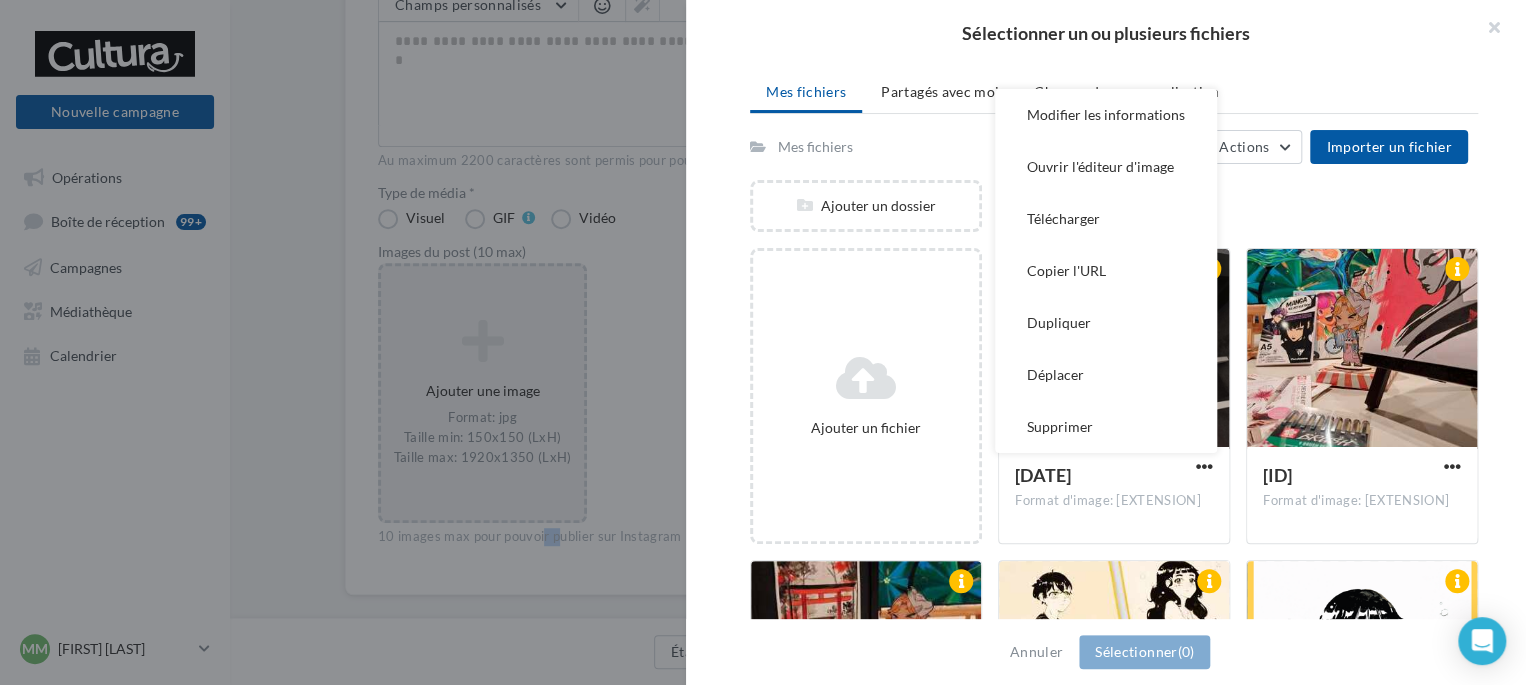 click on "Consulter les contraintes attendues pour ce type de campagne                   Filtrer par        Réinitialiser
Mes fichiers
Partagés avec moi
Champs de personnalisation
Mes fichiers
Tout sélectionner
Actions                Importer un fichier     Ajouter un dossier     Ajouter un fichier                      20250702_173941  Format d'image: jpg           Modifier les informations       Ouvrir l'éditeur d'image       Télécharger       Copier l'URL       Dupliquer       Déplacer       Supprimer               20250702_173941                          514311850_582389778255418_21152…  Format d'image: jpg                   514311850_582389778255418_211525139974818031_n                          515172053_609561505040326_76156…  Format d'image: jpg                                           Format d'image: jpg" at bounding box center (1114, 343) 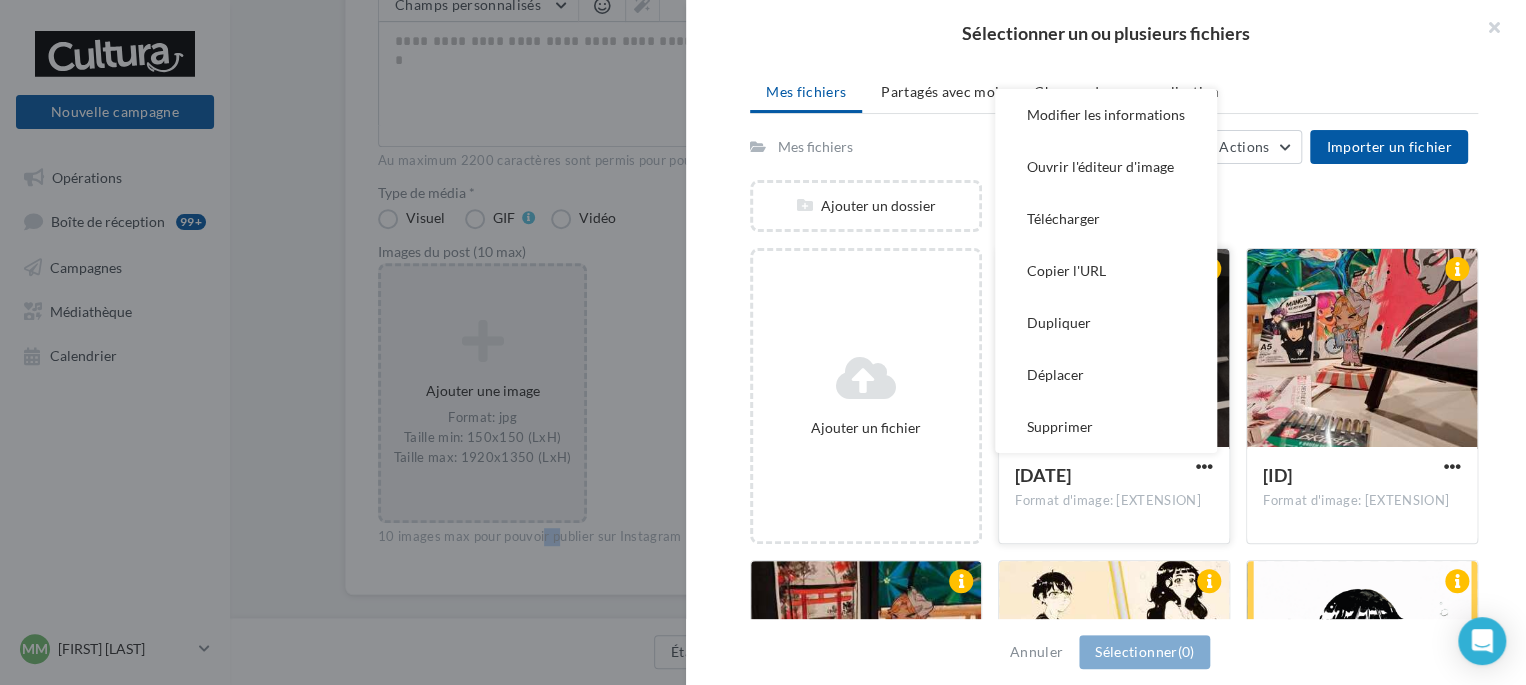 click on "Format d'image: [EXTENSION]" at bounding box center (1114, 501) 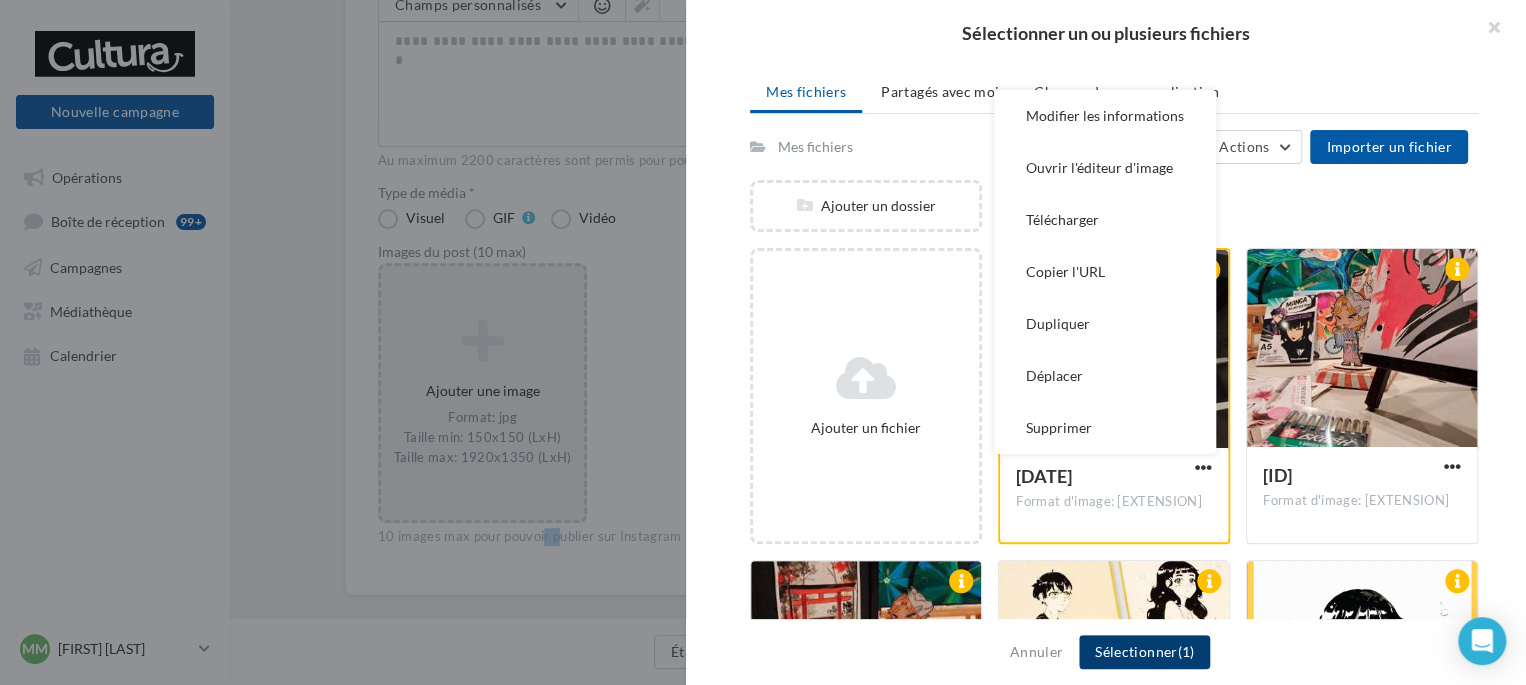 click on "Sélectionner   (1)" at bounding box center [1144, 652] 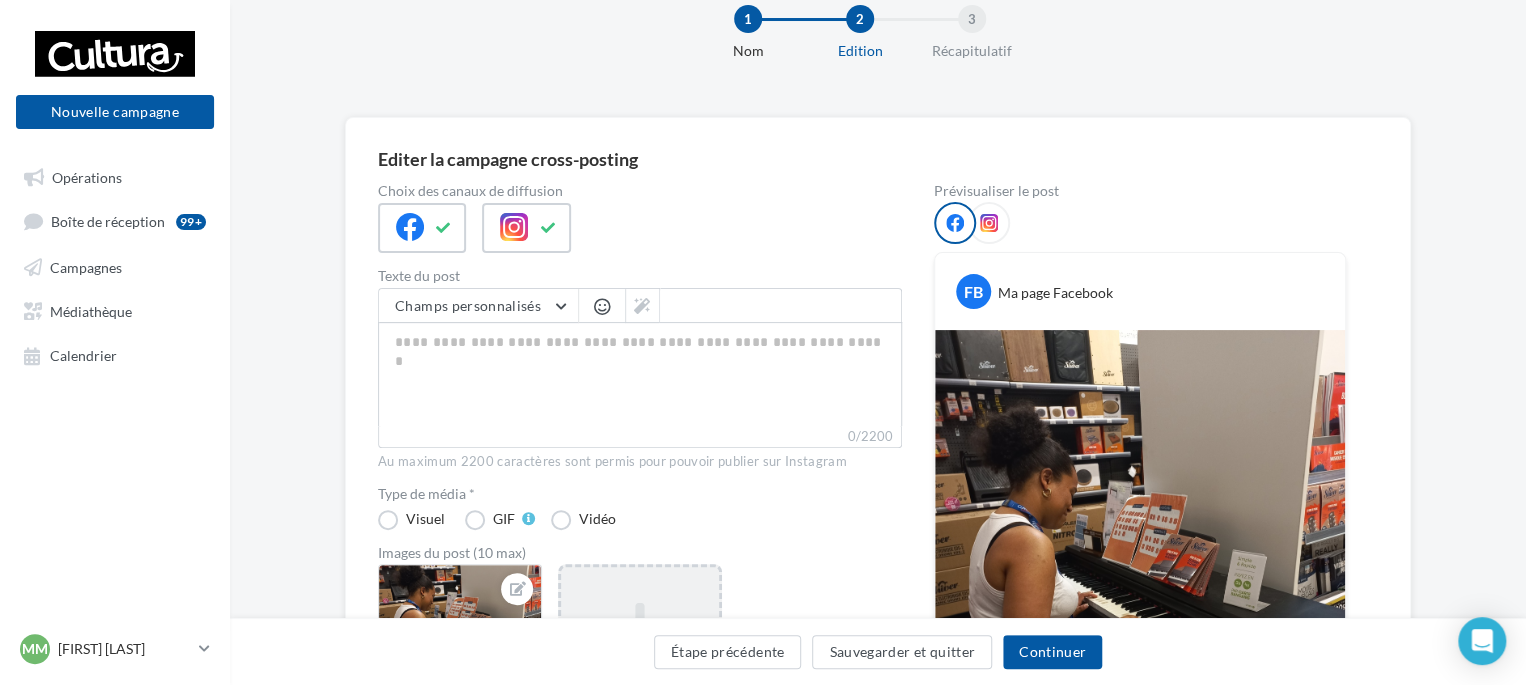 scroll, scrollTop: 50, scrollLeft: 0, axis: vertical 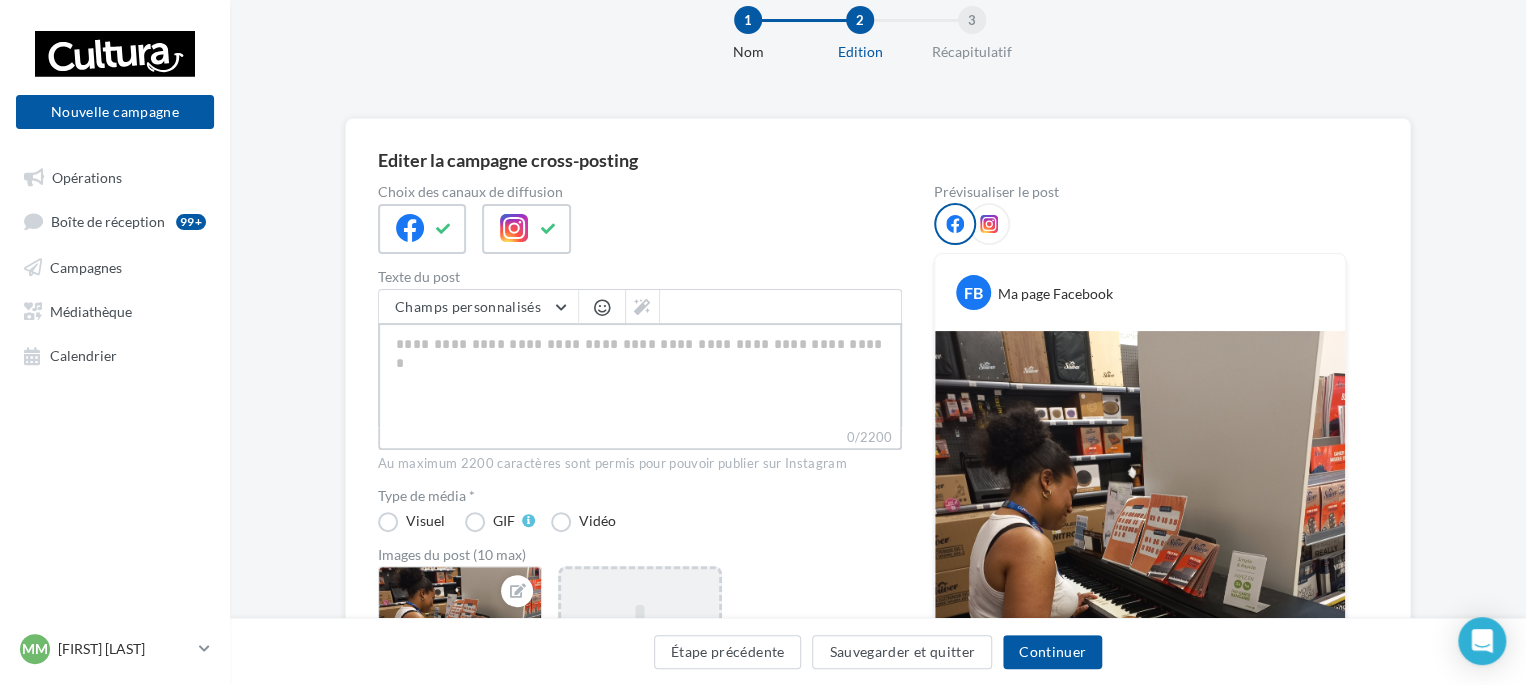 click on "0/2200" at bounding box center (640, 375) 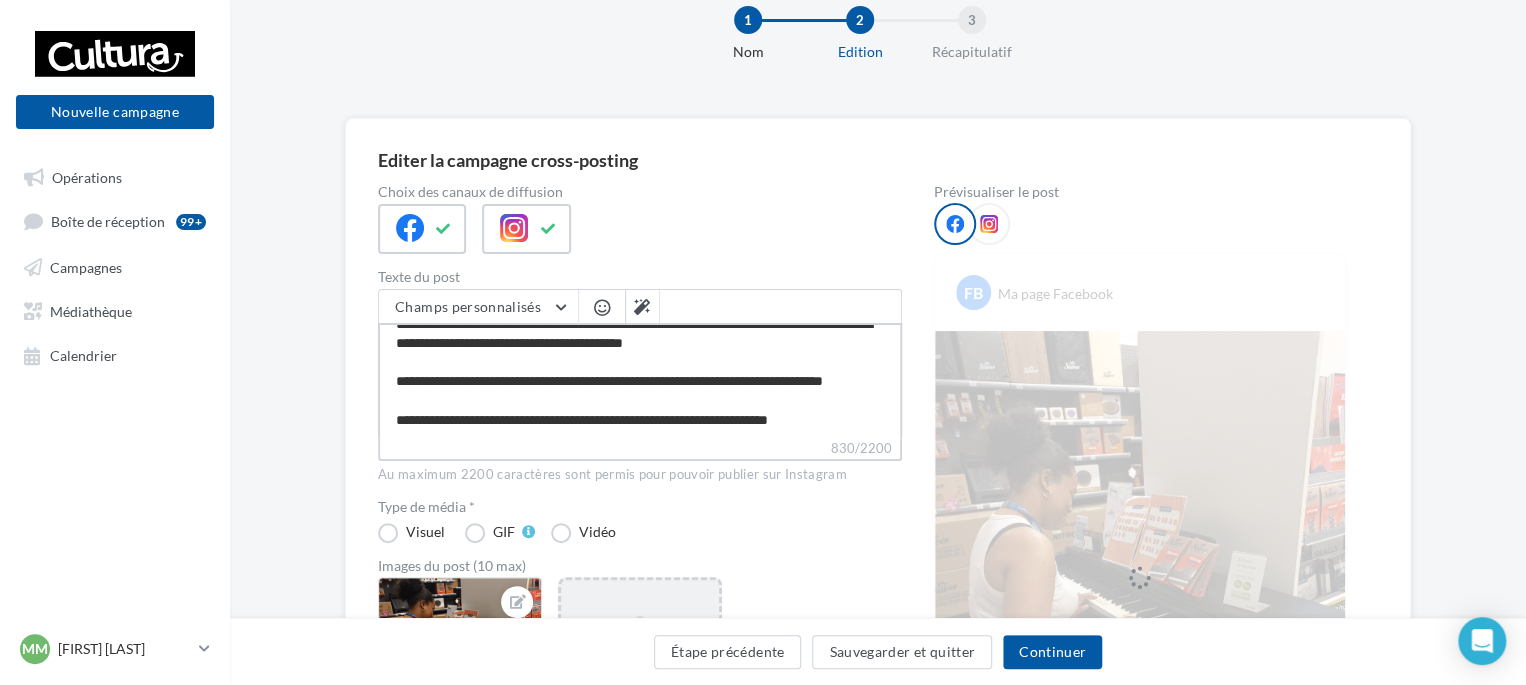 scroll, scrollTop: 0, scrollLeft: 0, axis: both 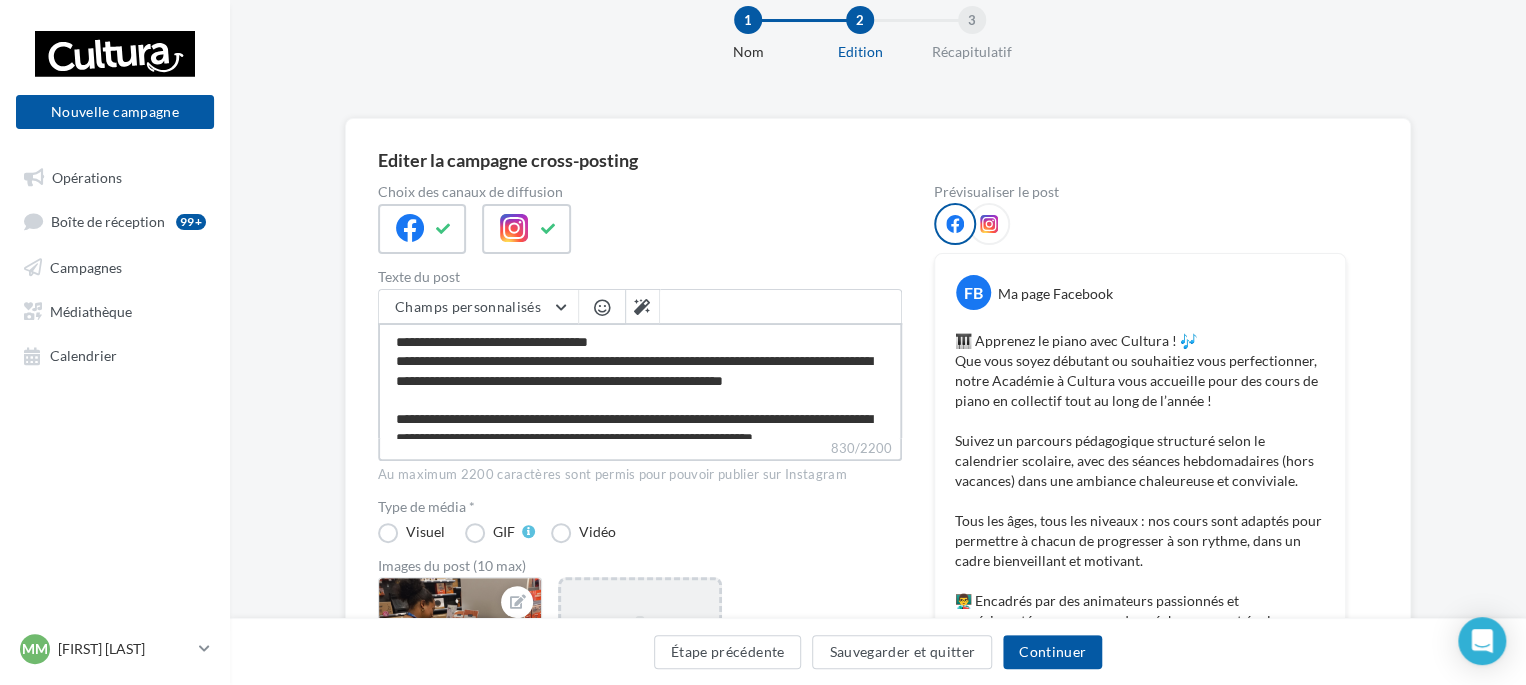 click on "**********" at bounding box center (640, 380) 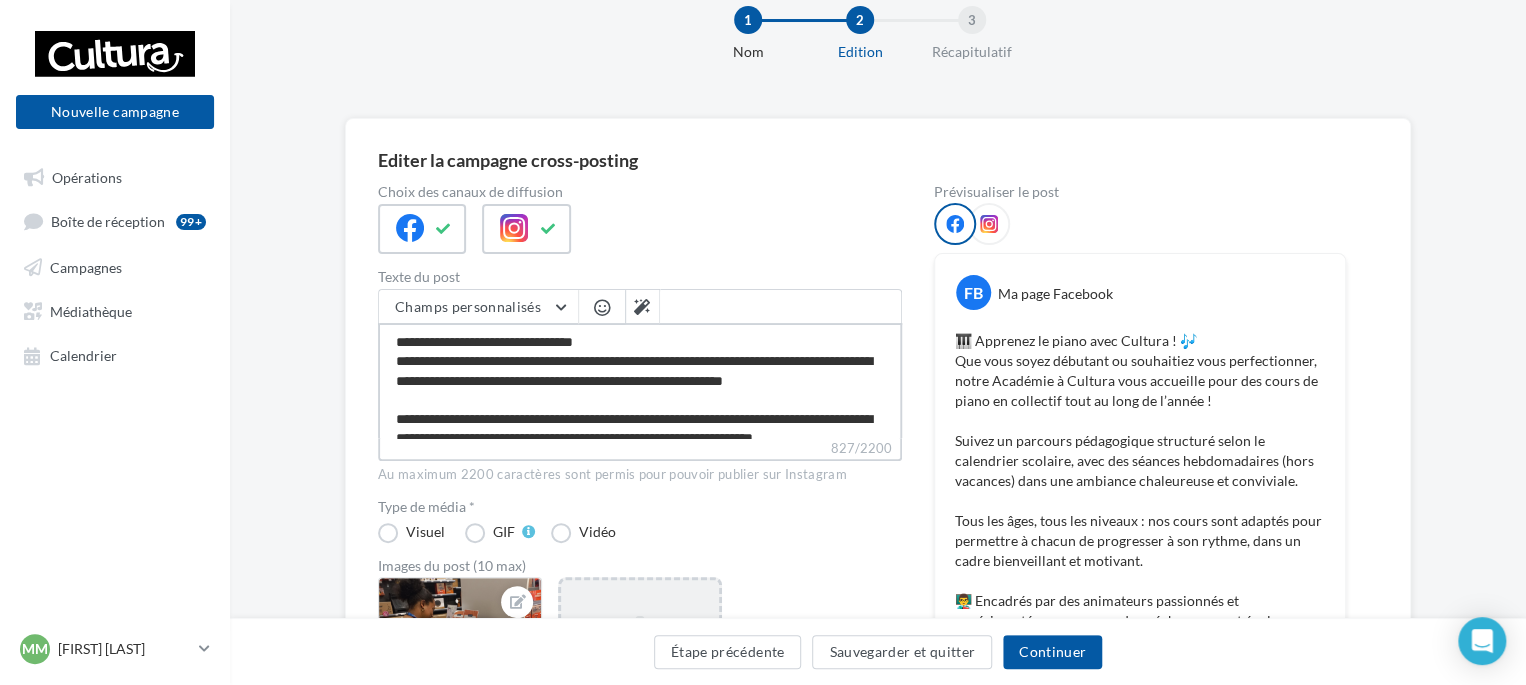 click on "**********" at bounding box center (640, 380) 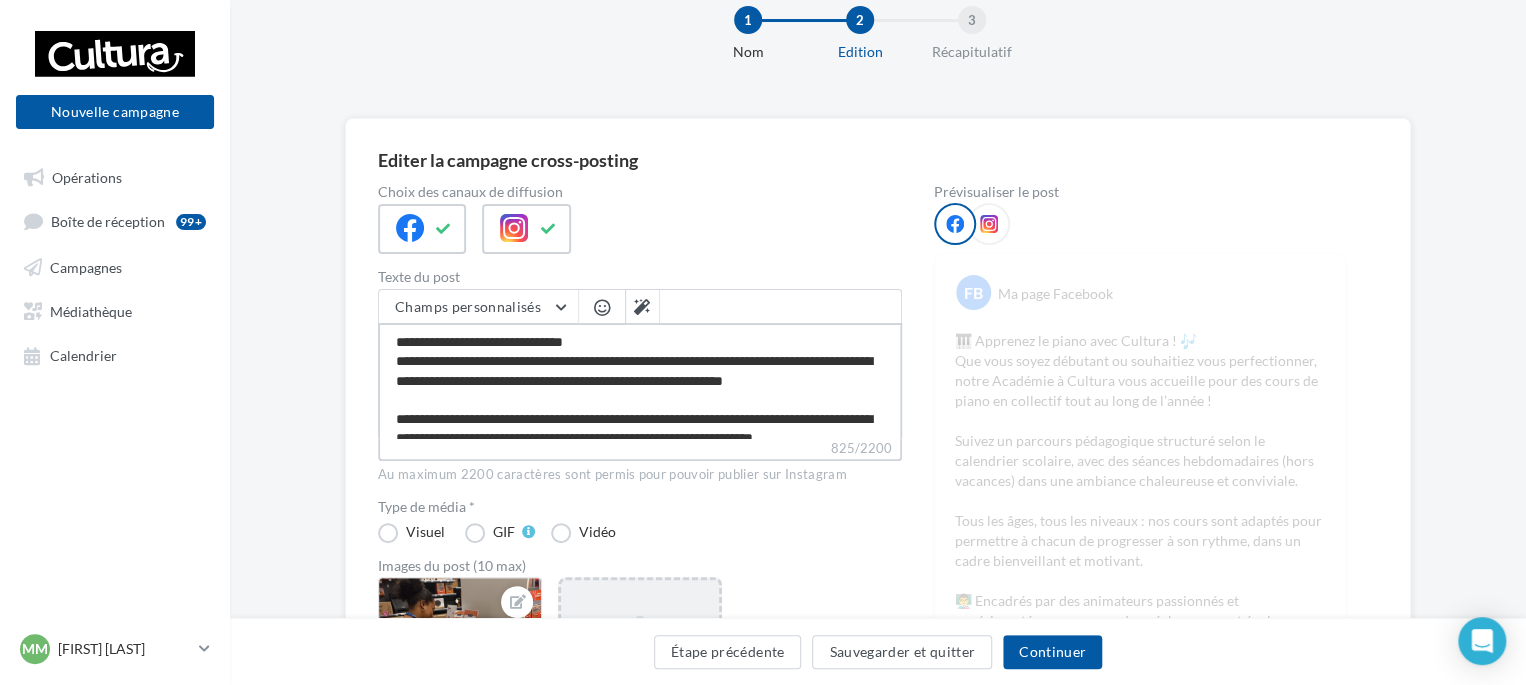 paste on "***" 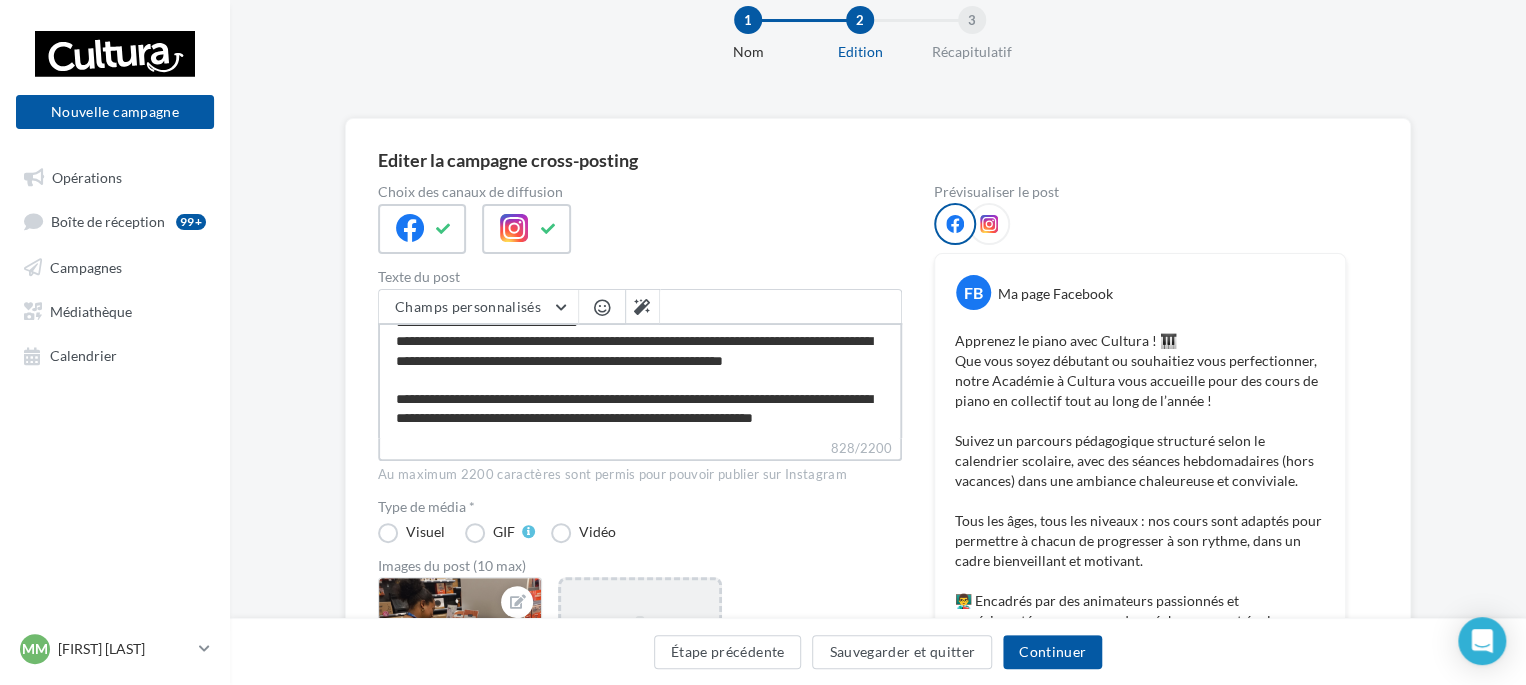 scroll, scrollTop: 20, scrollLeft: 0, axis: vertical 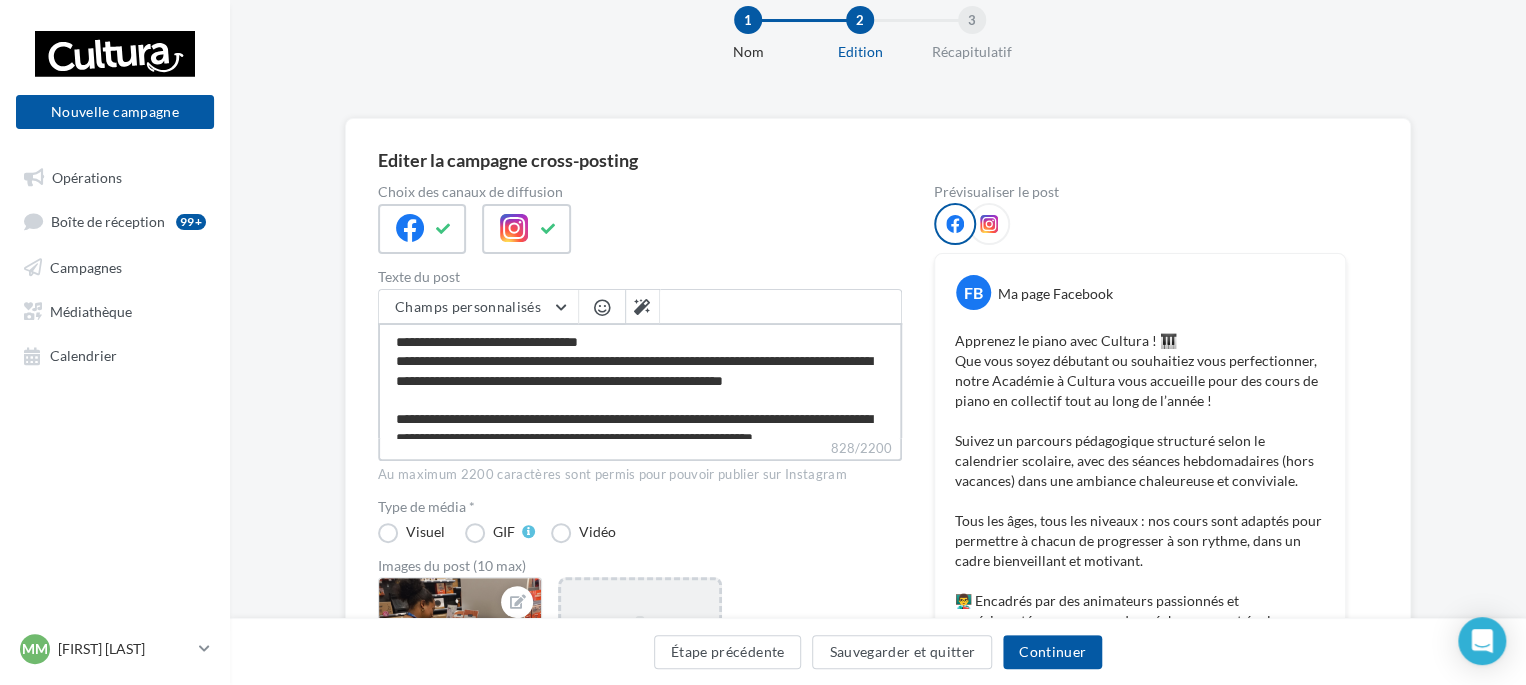 drag, startPoint x: 859, startPoint y: 338, endPoint x: 442, endPoint y: 379, distance: 419.01074 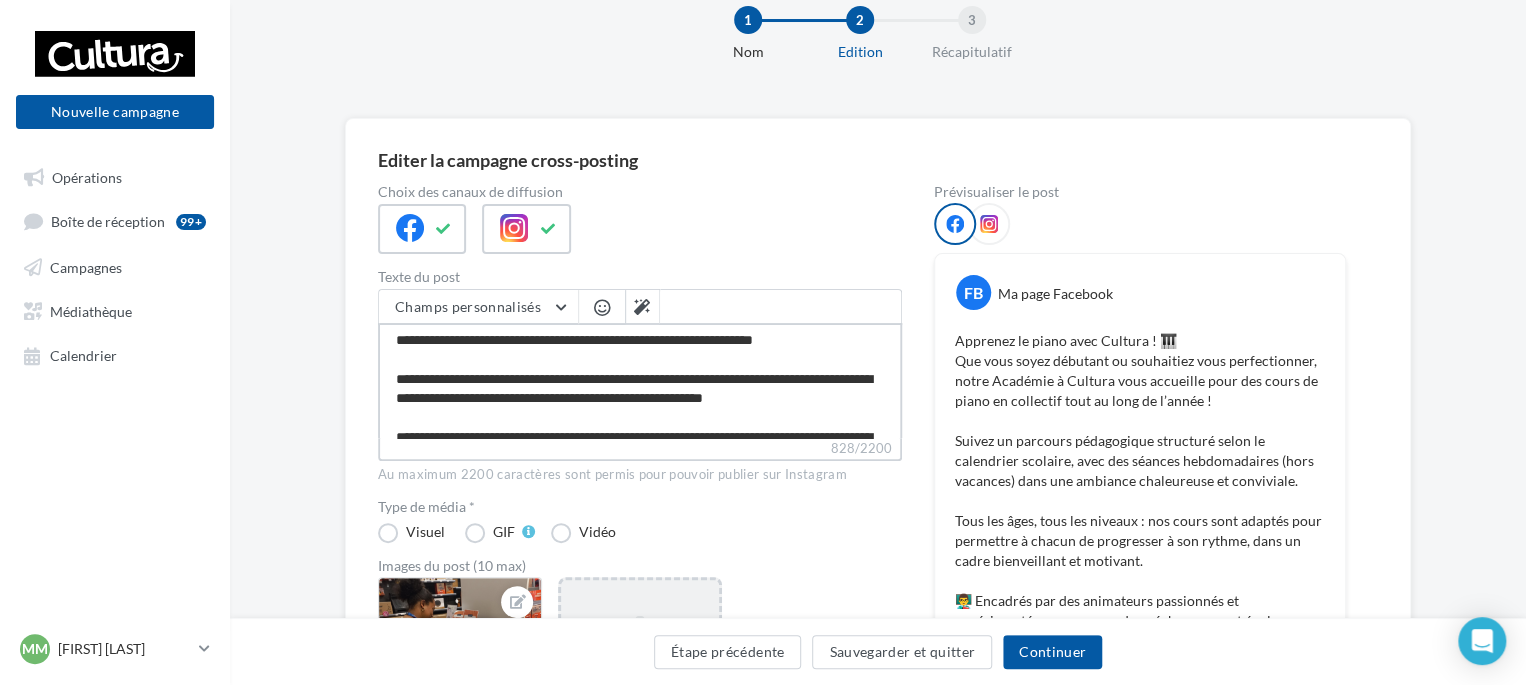 scroll, scrollTop: 80, scrollLeft: 0, axis: vertical 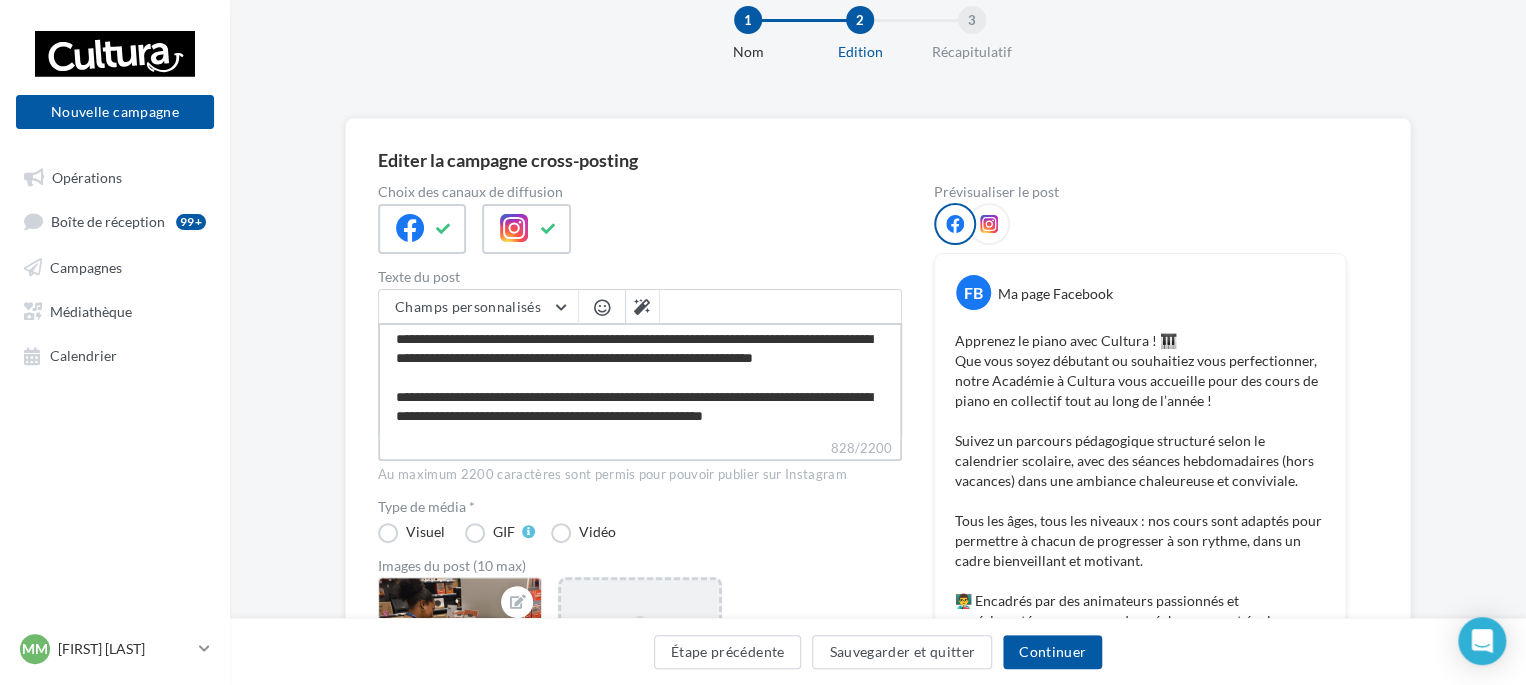 drag, startPoint x: 537, startPoint y: 359, endPoint x: 617, endPoint y: 357, distance: 80.024994 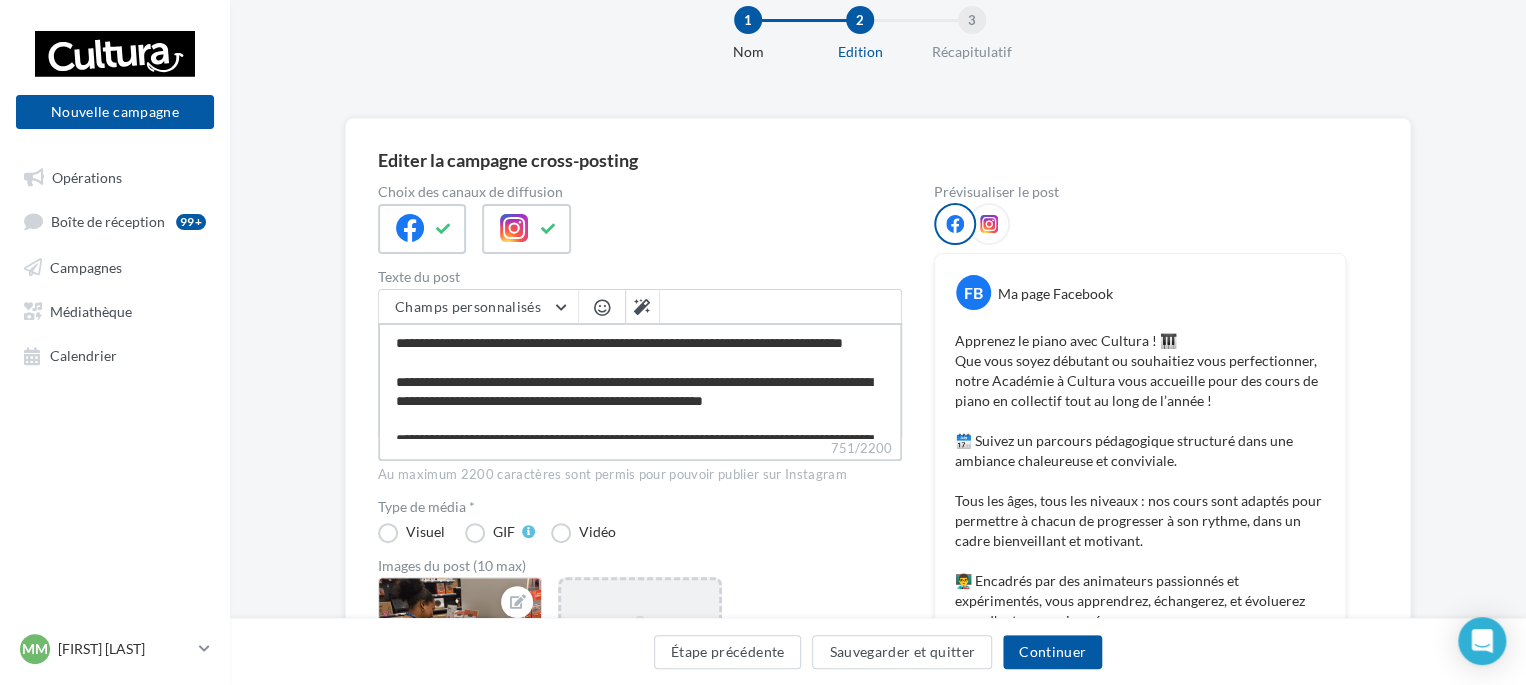 scroll, scrollTop: 76, scrollLeft: 0, axis: vertical 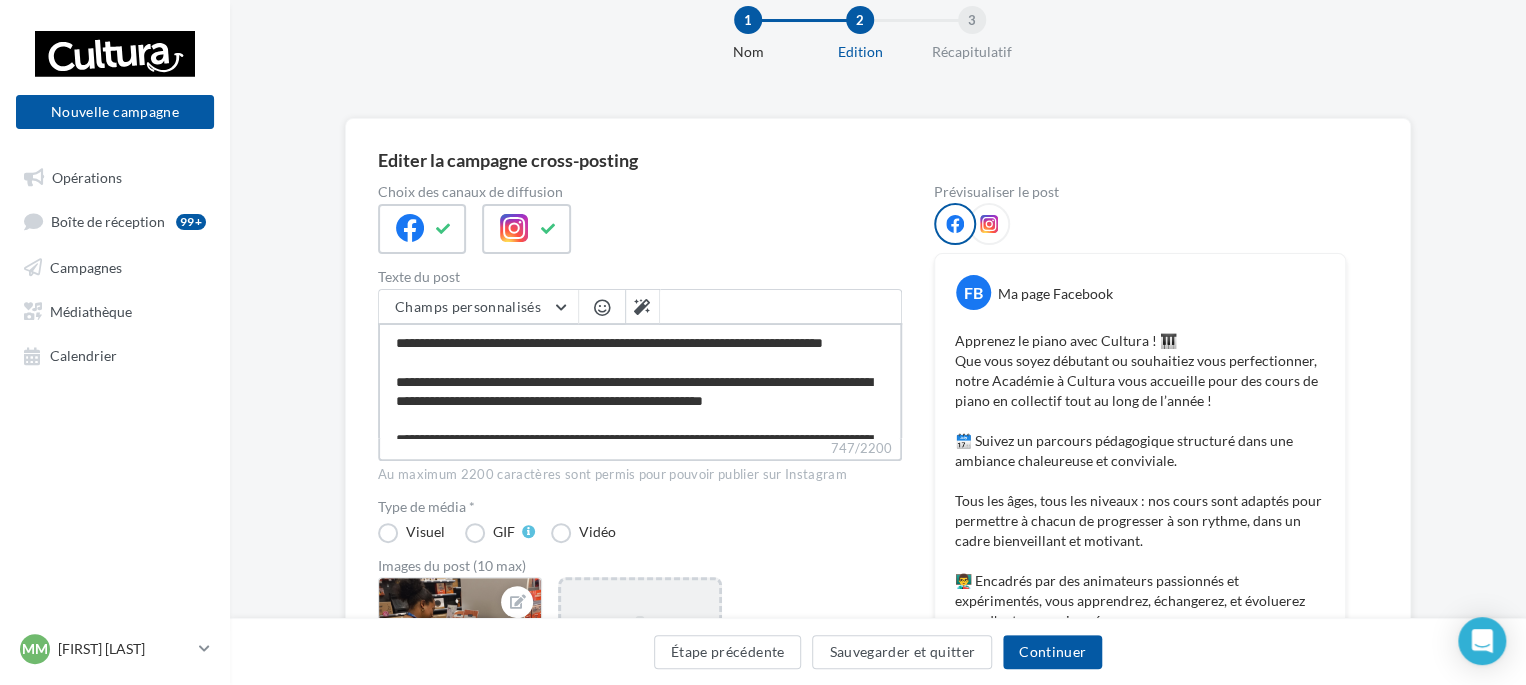 click on "**********" at bounding box center (640, 380) 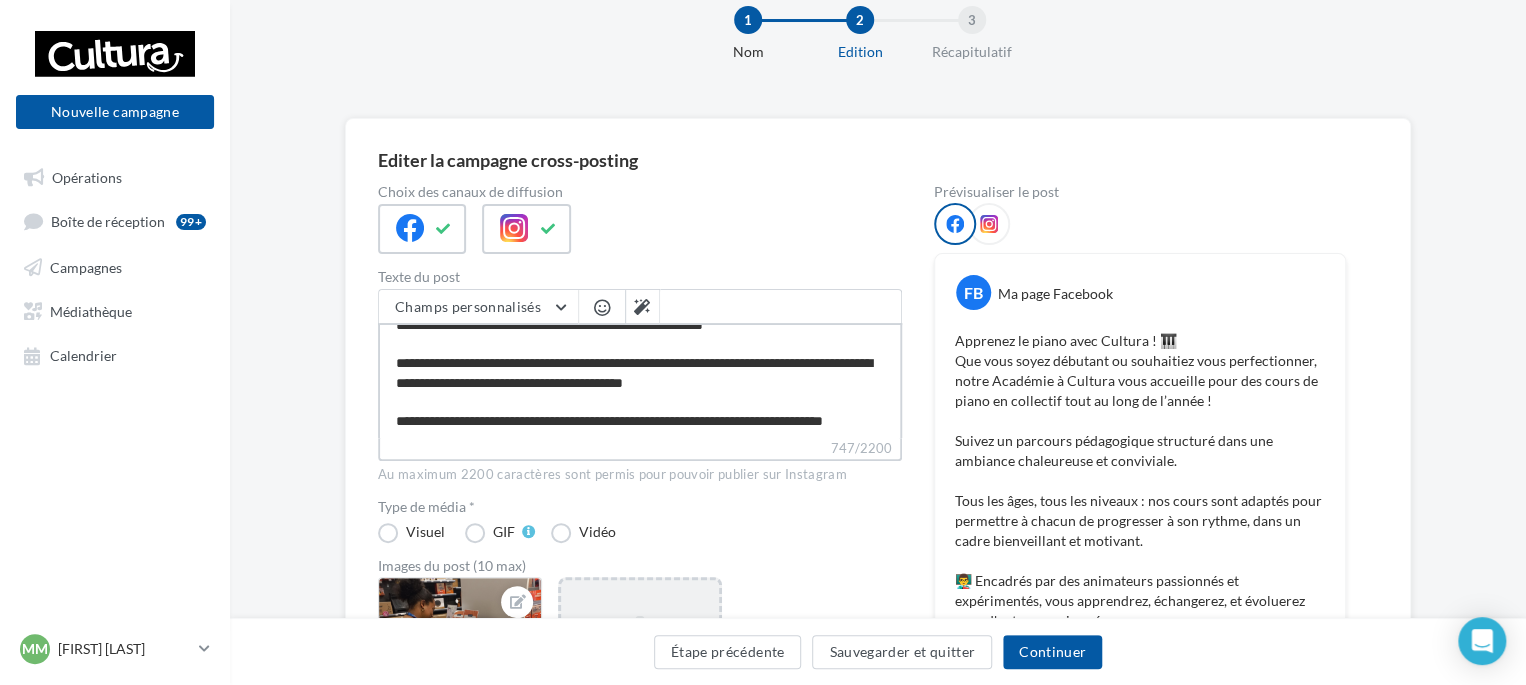 scroll, scrollTop: 156, scrollLeft: 0, axis: vertical 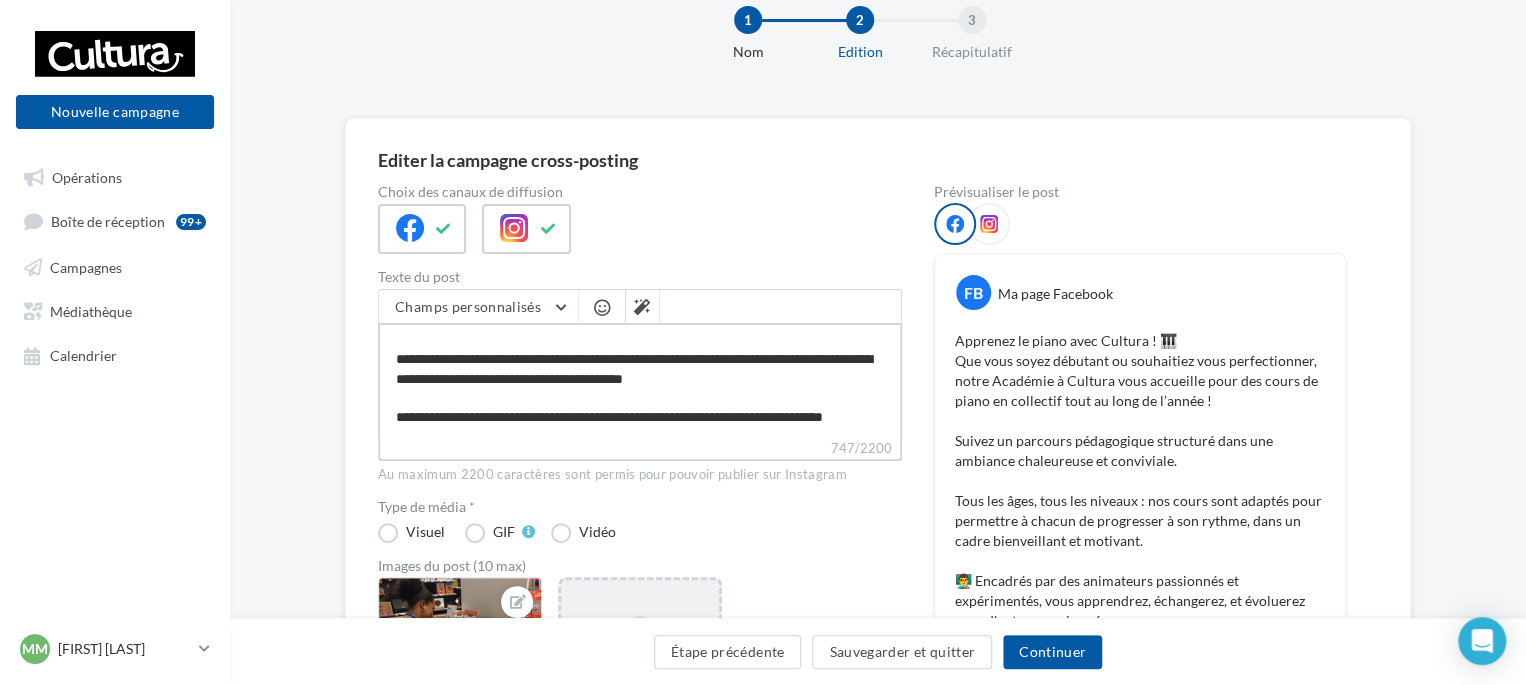 click on "**********" at bounding box center [640, 380] 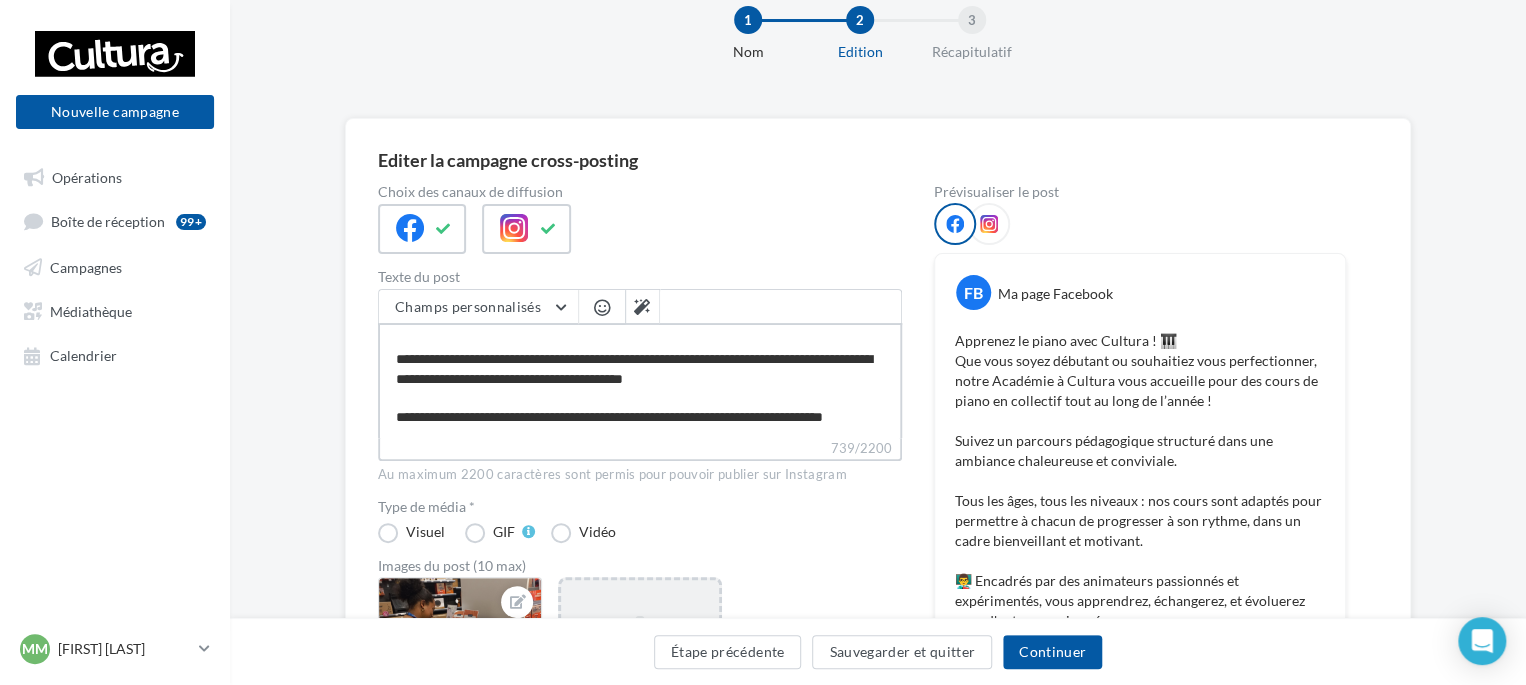 click on "**********" at bounding box center (640, 380) 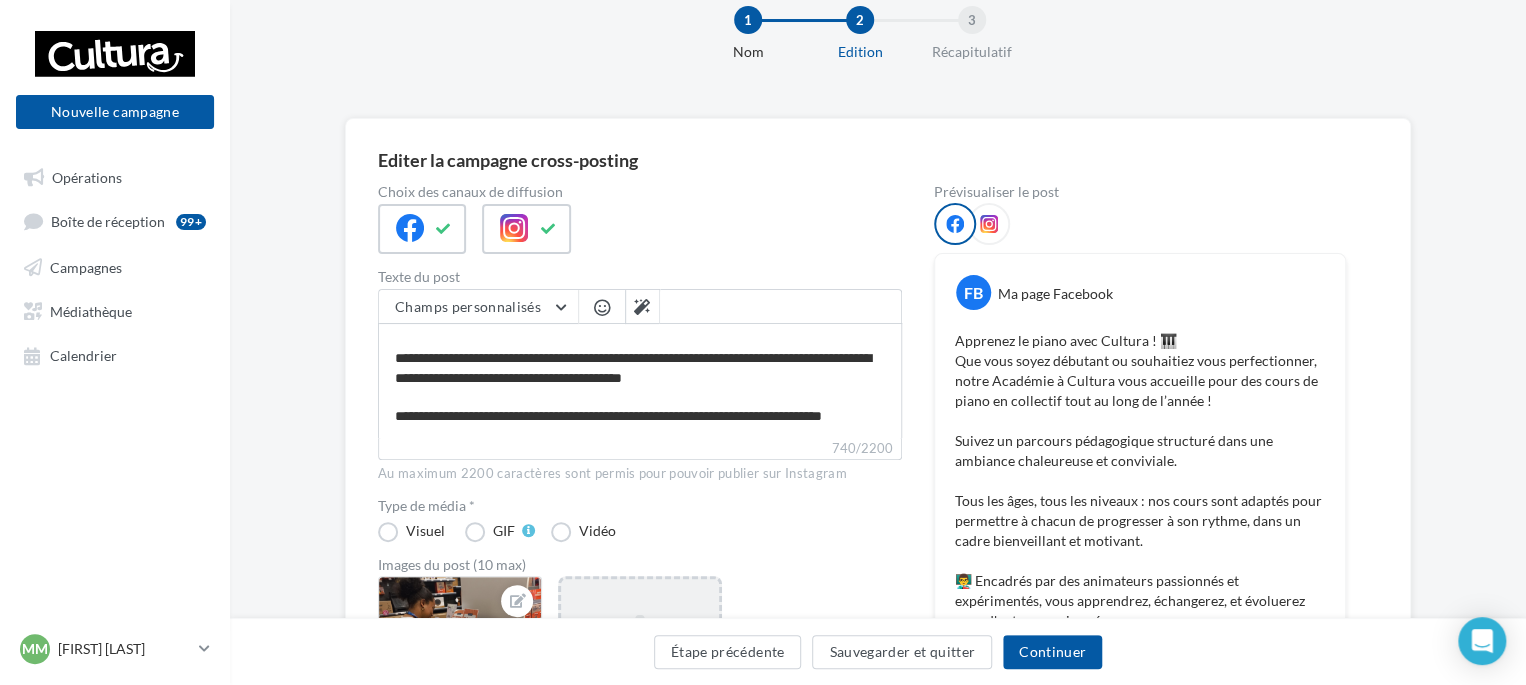 scroll, scrollTop: 156, scrollLeft: 0, axis: vertical 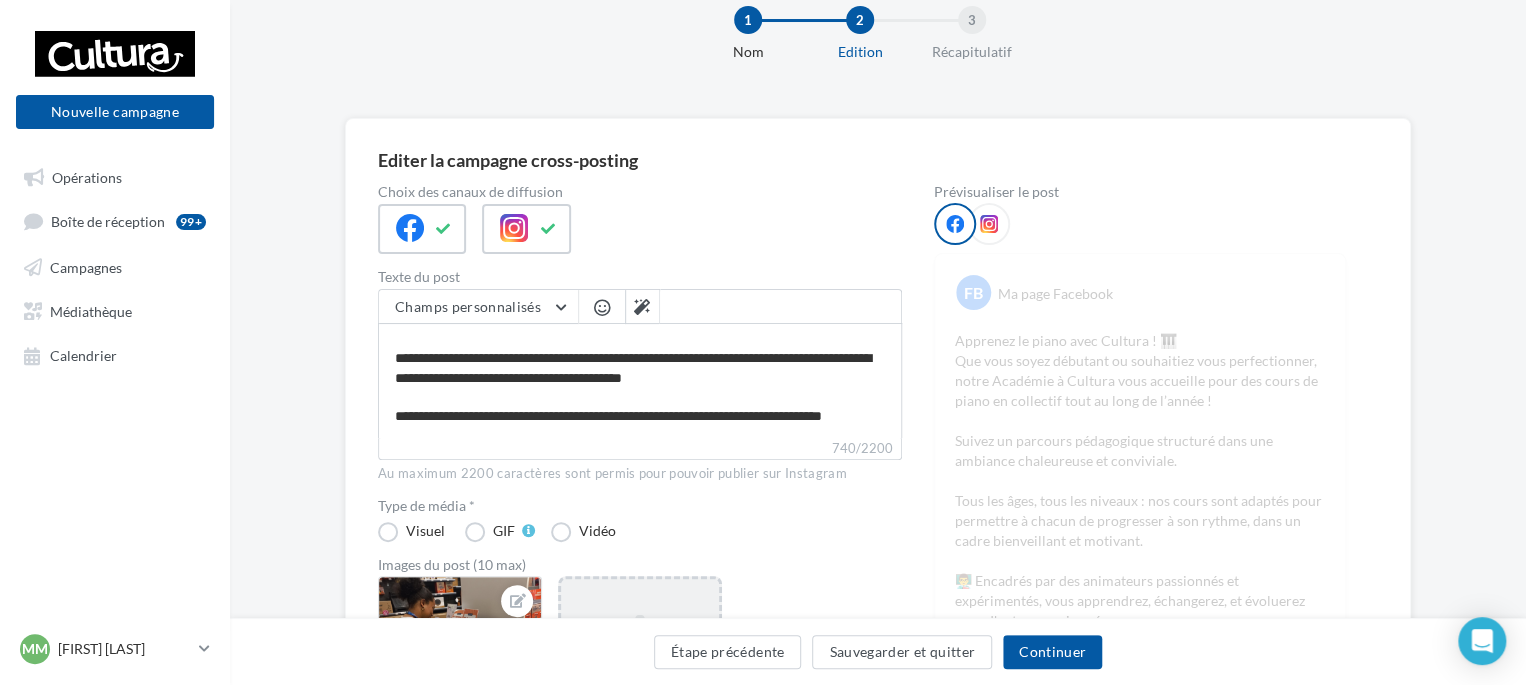 click at bounding box center [602, 307] 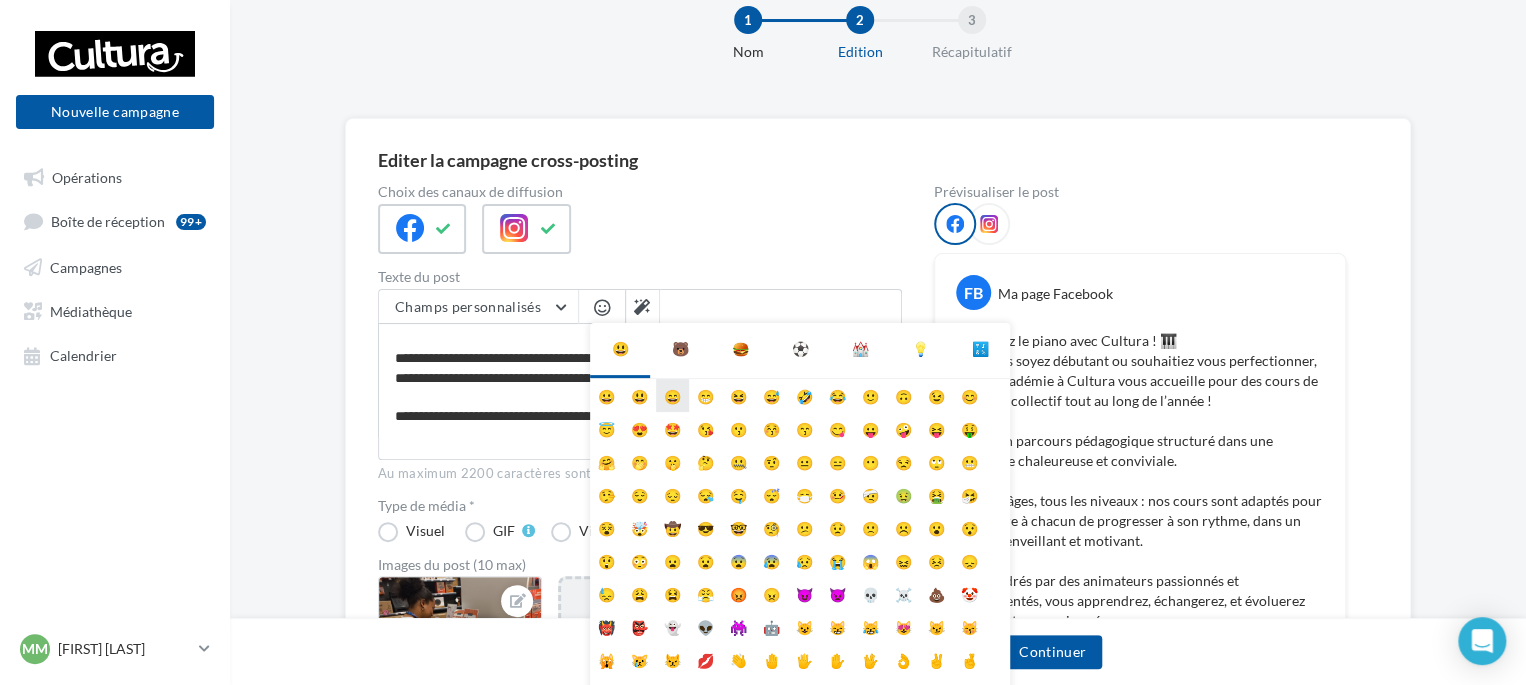 click on "😄" at bounding box center (672, 395) 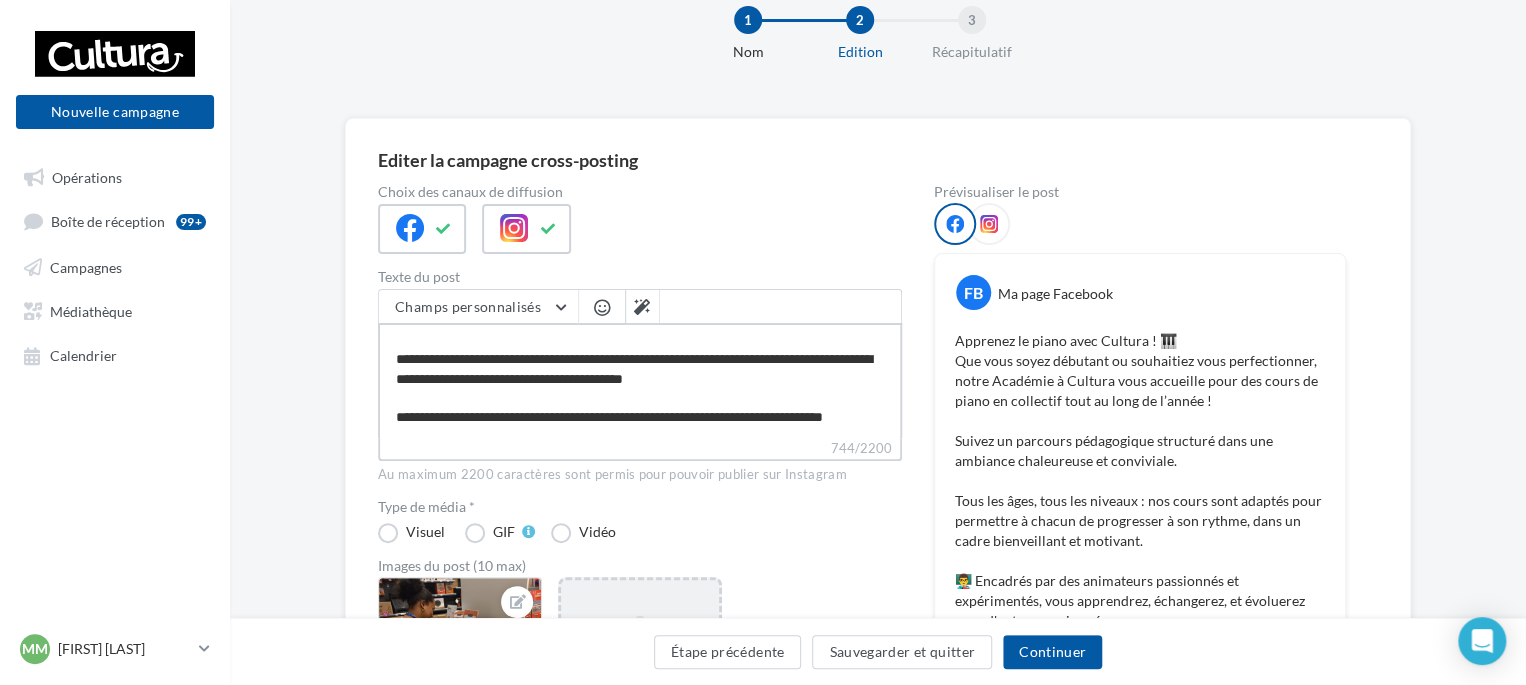 scroll, scrollTop: 156, scrollLeft: 0, axis: vertical 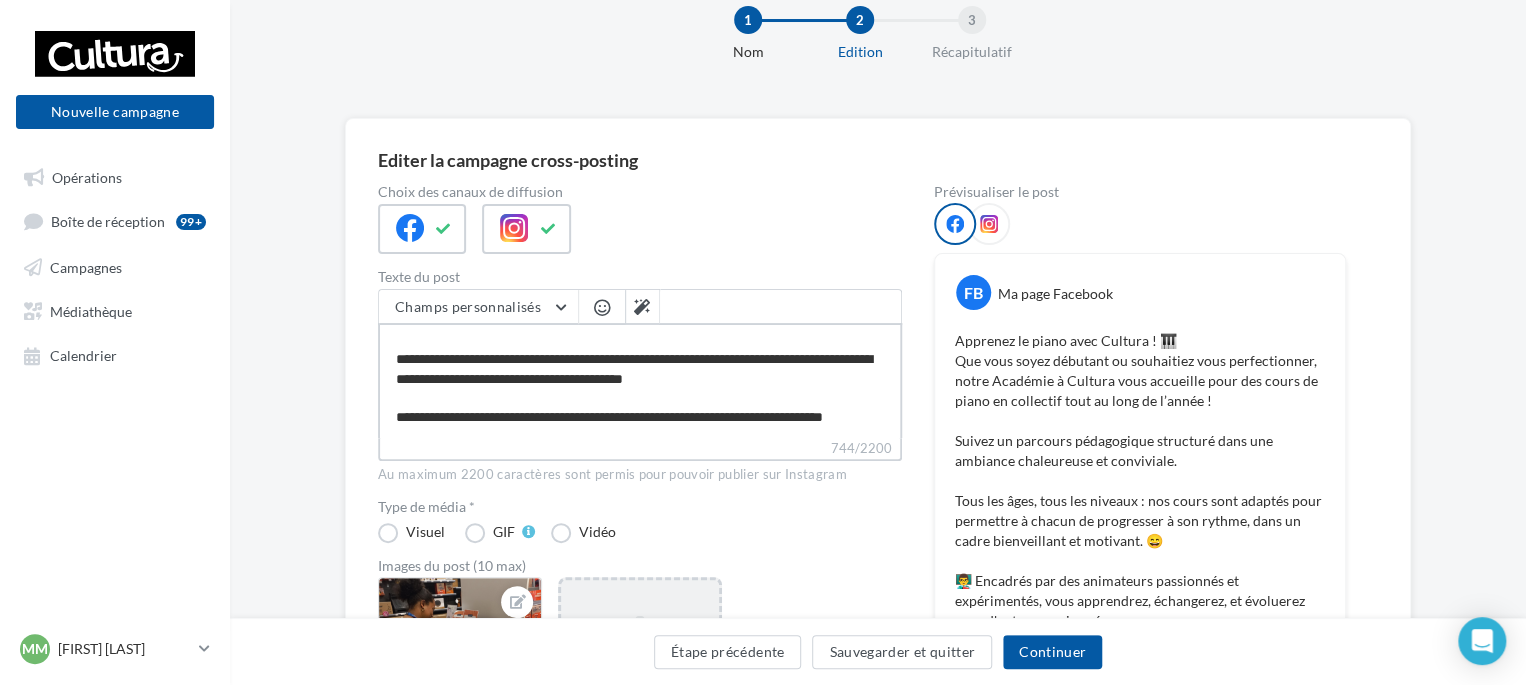 click on "**********" at bounding box center [640, 380] 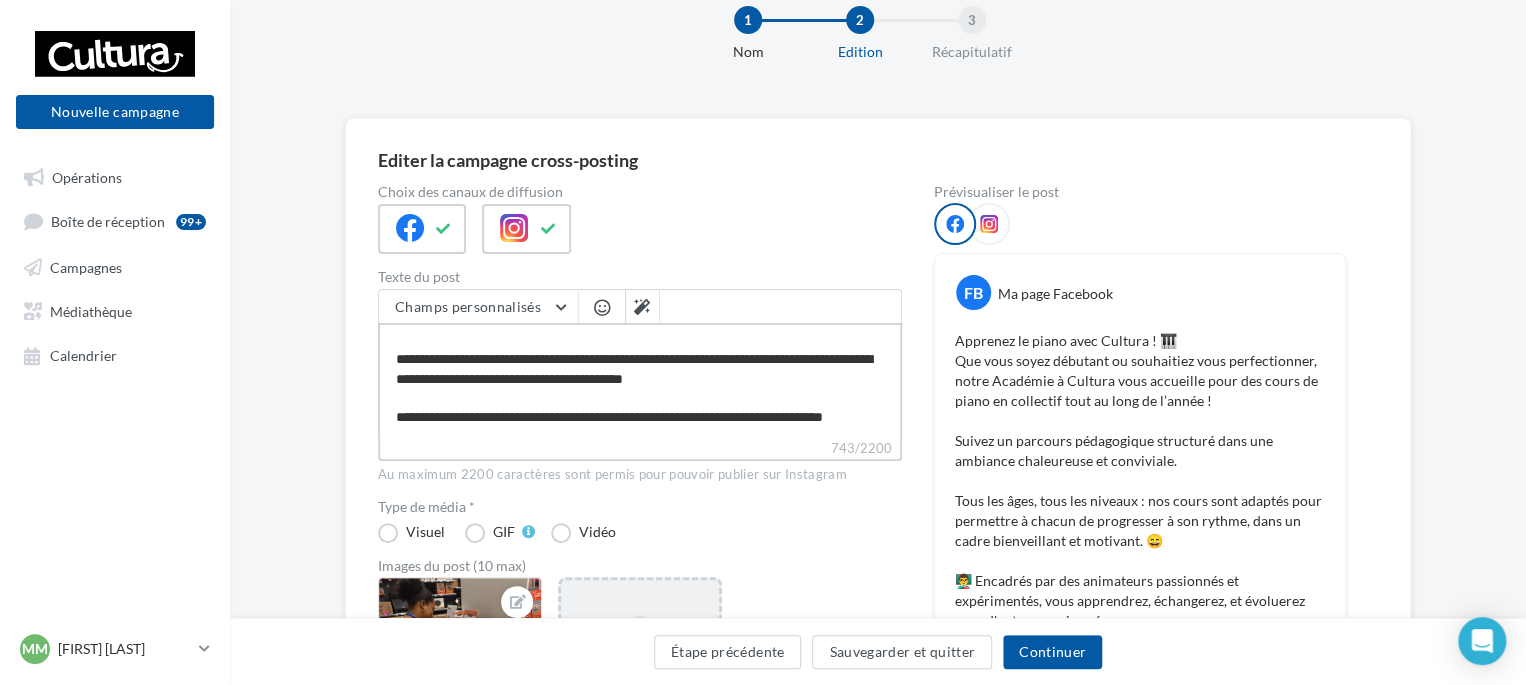 click on "**********" at bounding box center (640, 380) 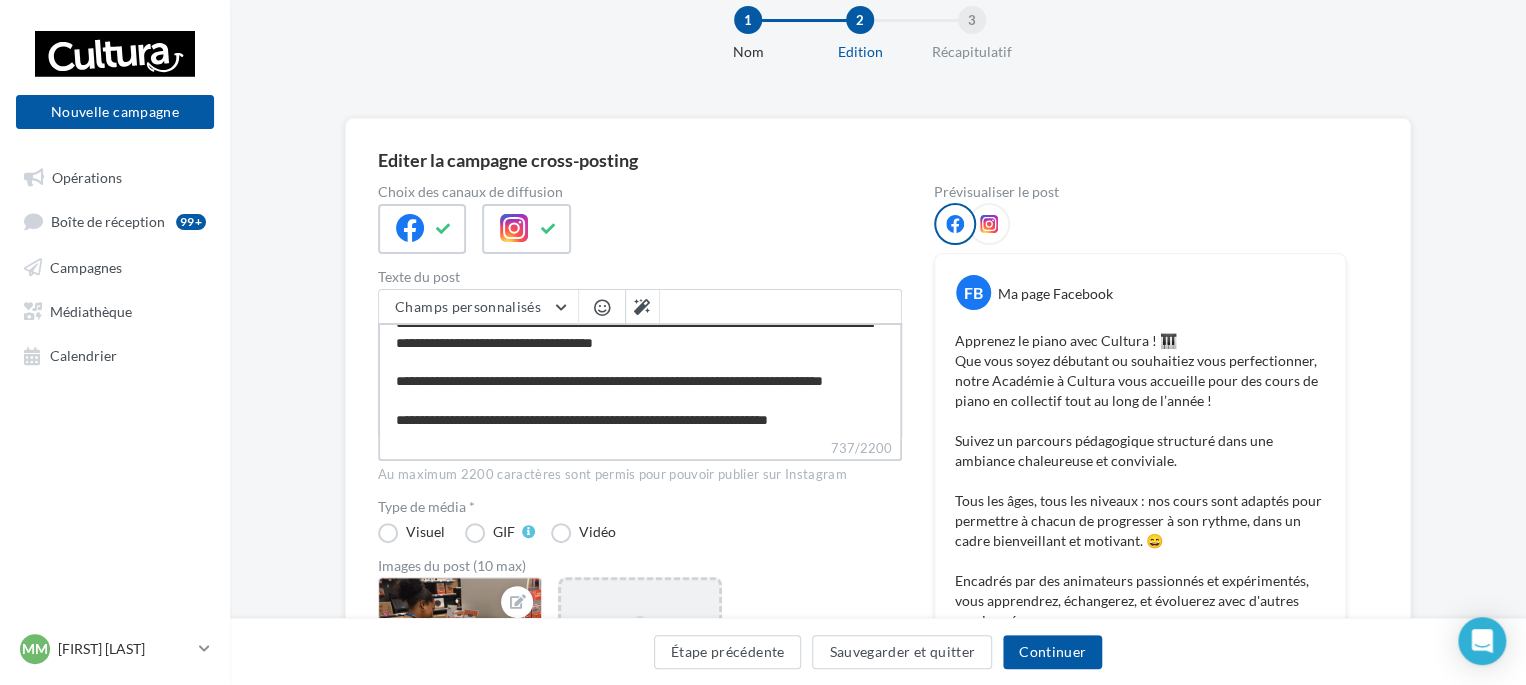 scroll, scrollTop: 204, scrollLeft: 0, axis: vertical 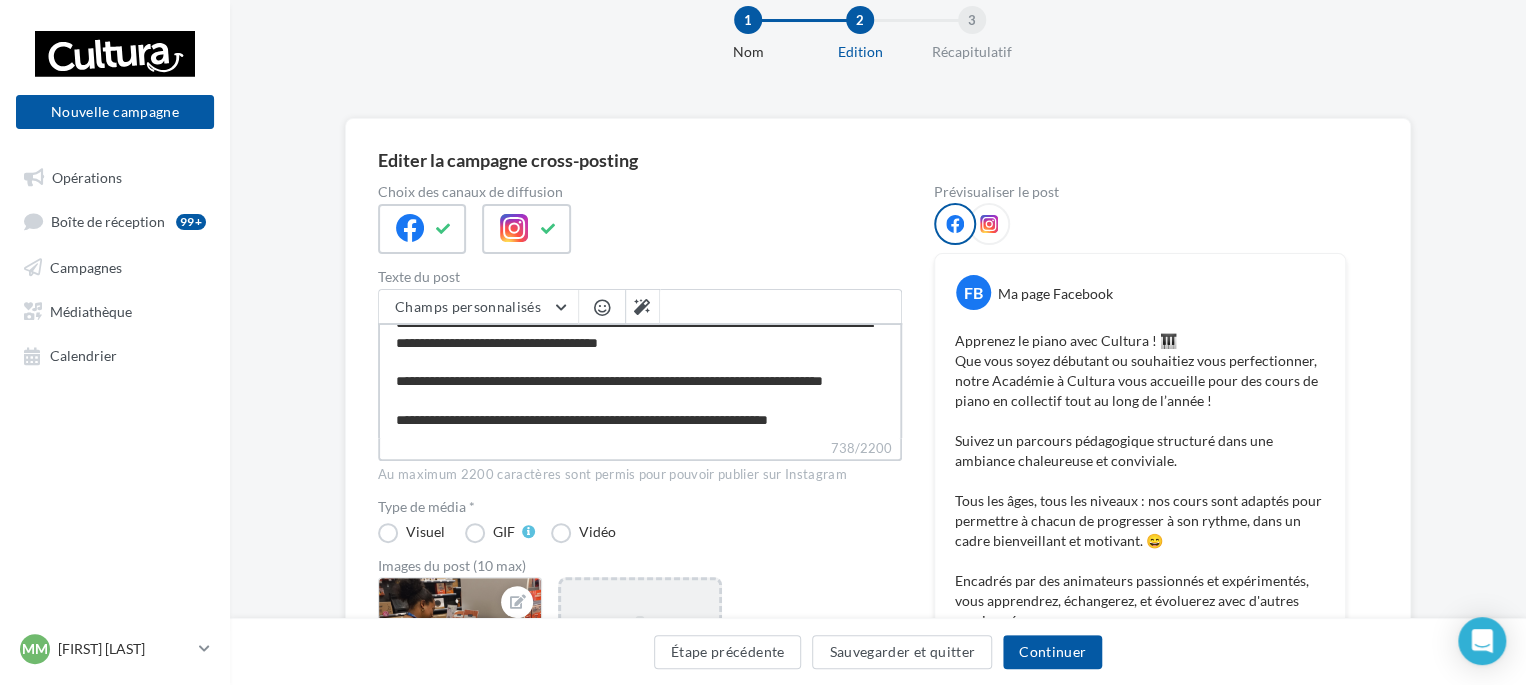 click on "**********" at bounding box center [640, 380] 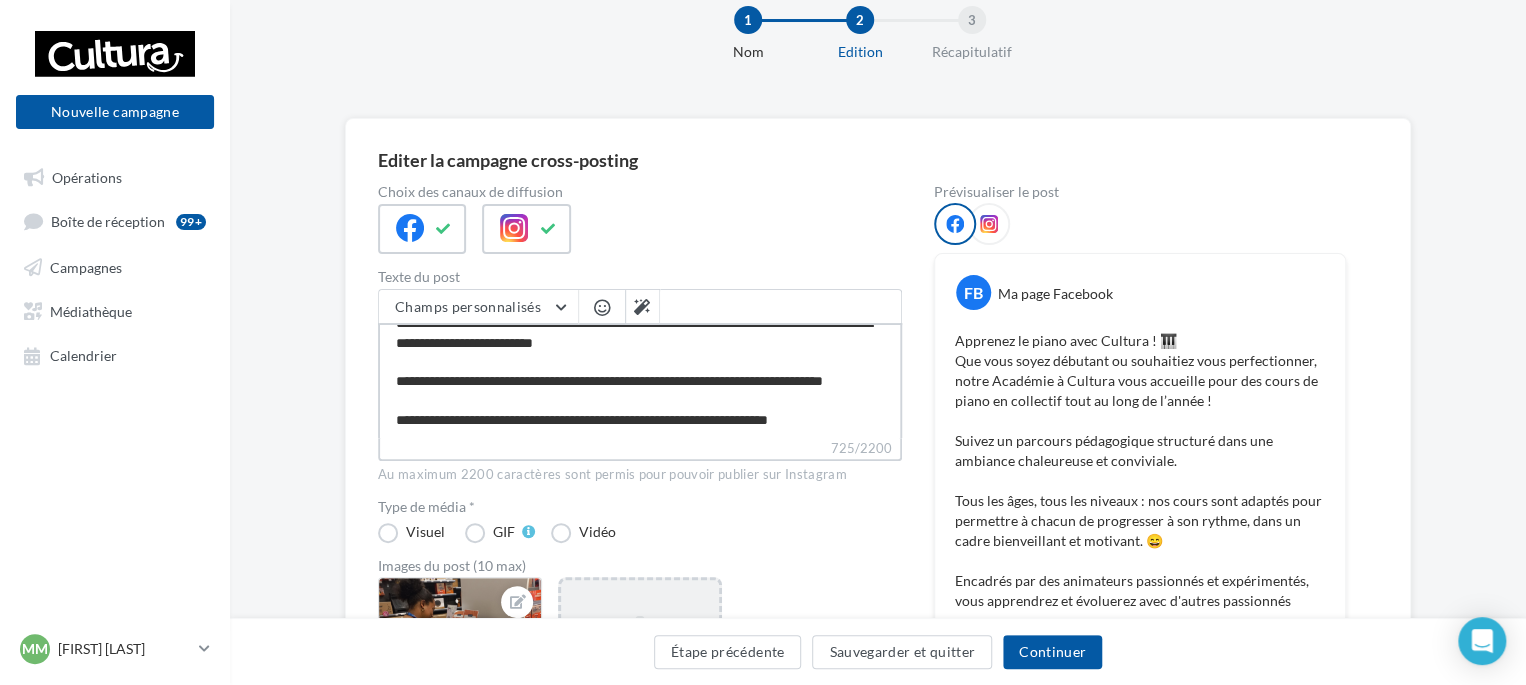 scroll, scrollTop: 239, scrollLeft: 0, axis: vertical 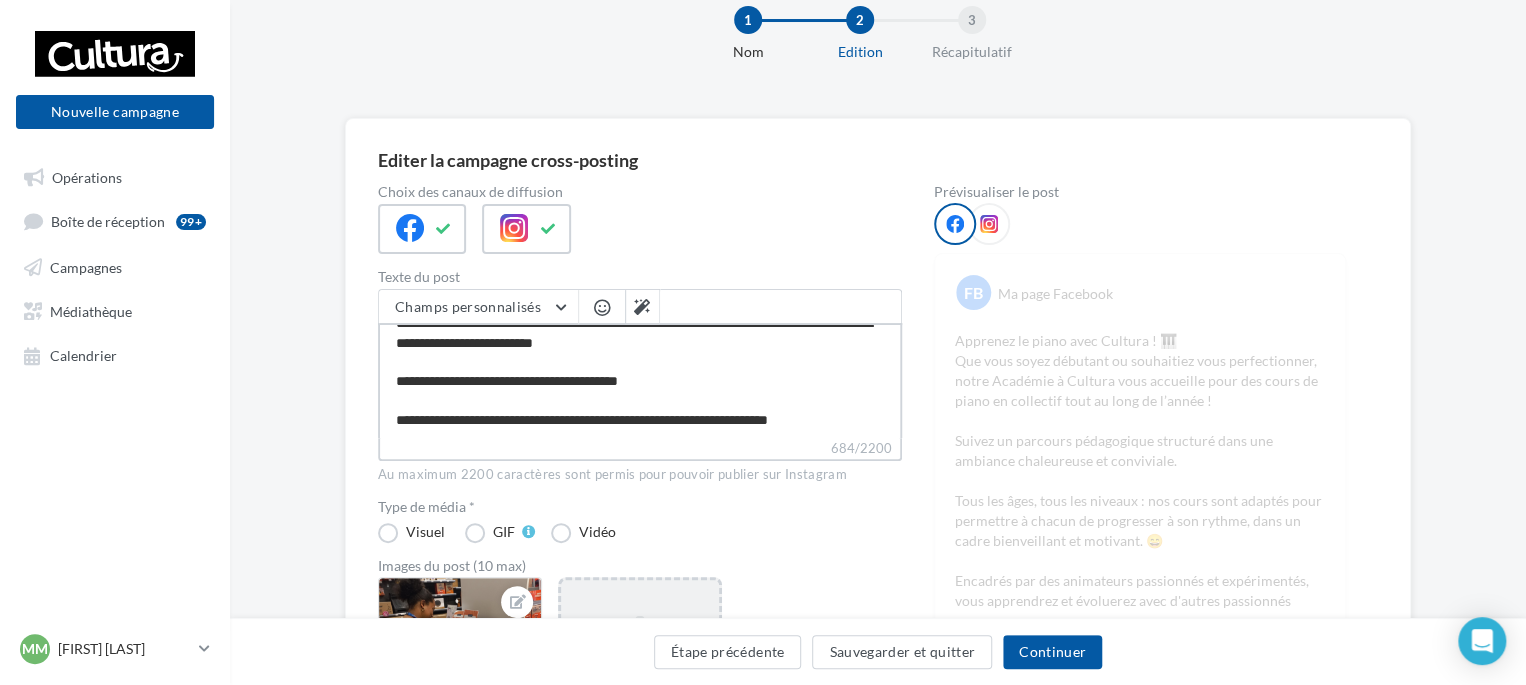 click on "**********" at bounding box center (640, 380) 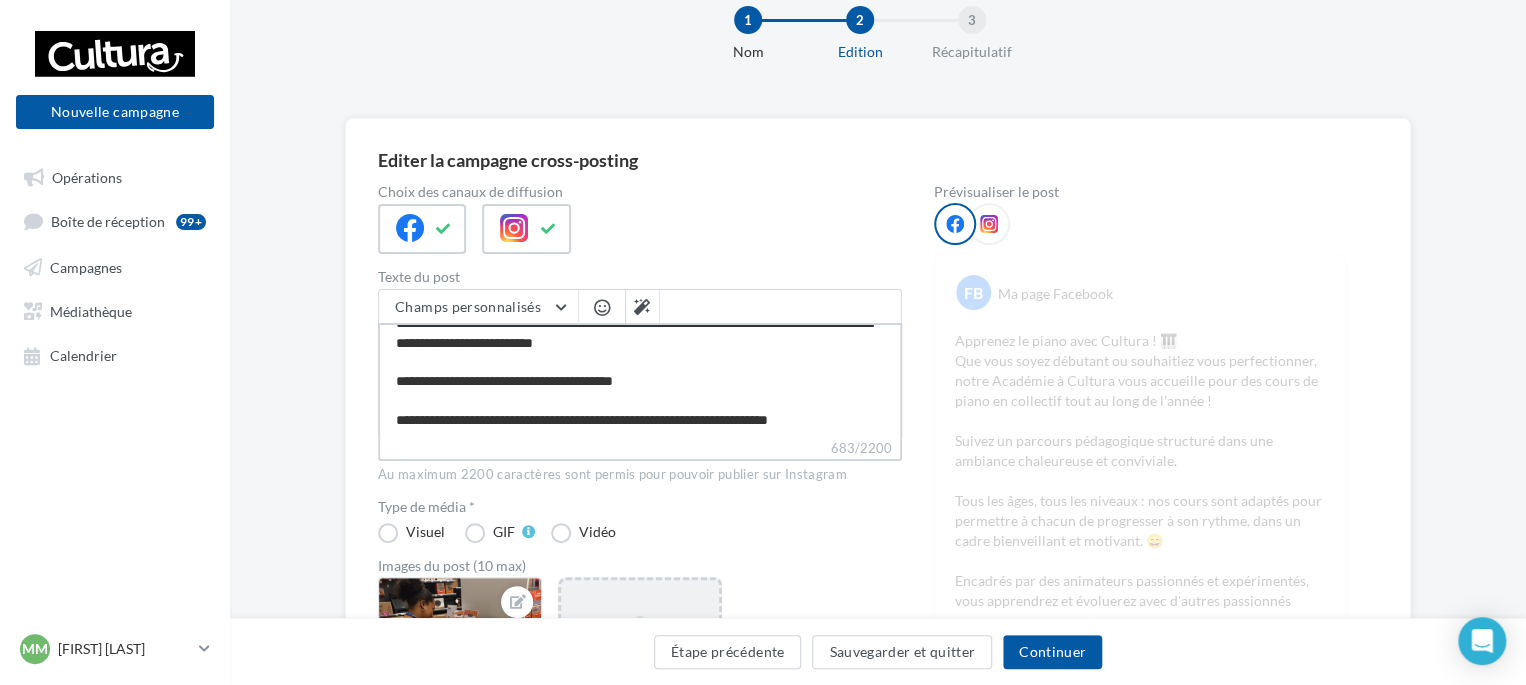 drag, startPoint x: 399, startPoint y: 380, endPoint x: 414, endPoint y: 380, distance: 15 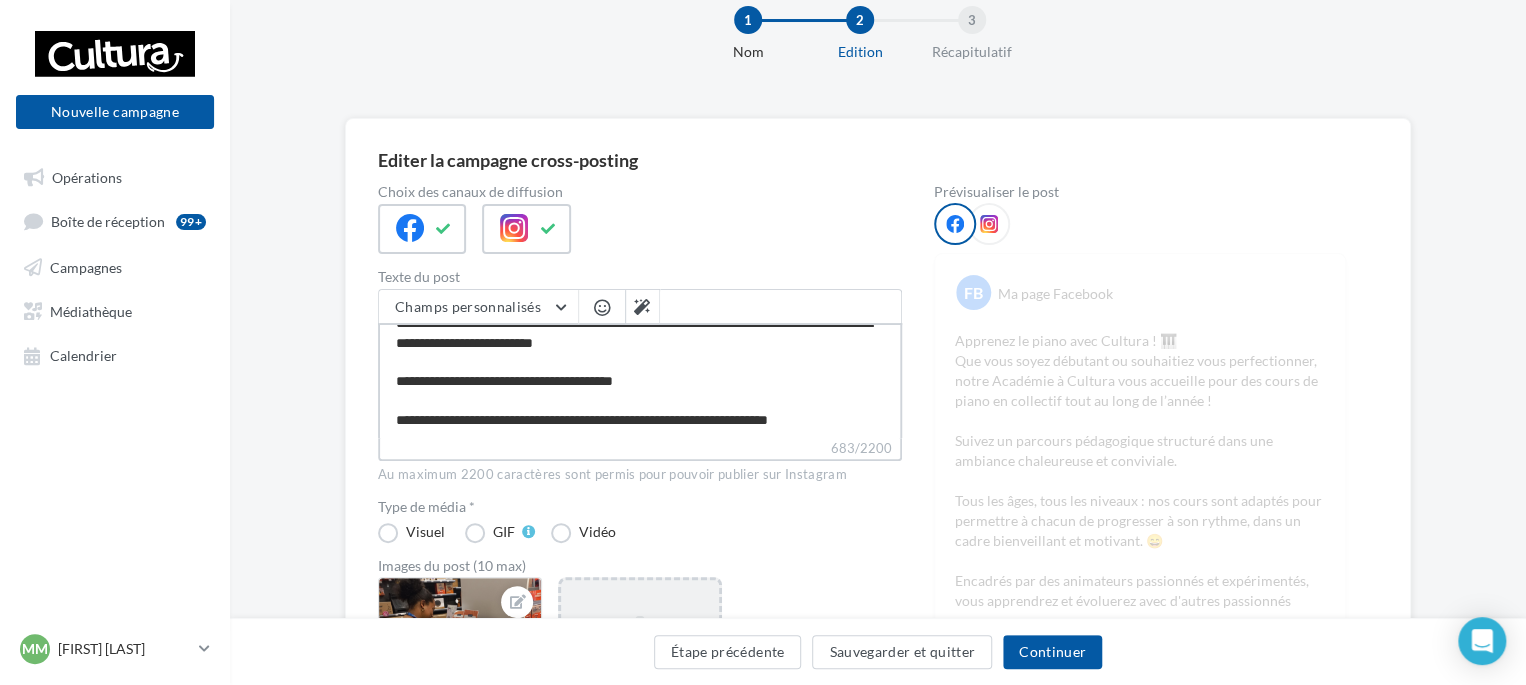 click on "**********" at bounding box center (640, 380) 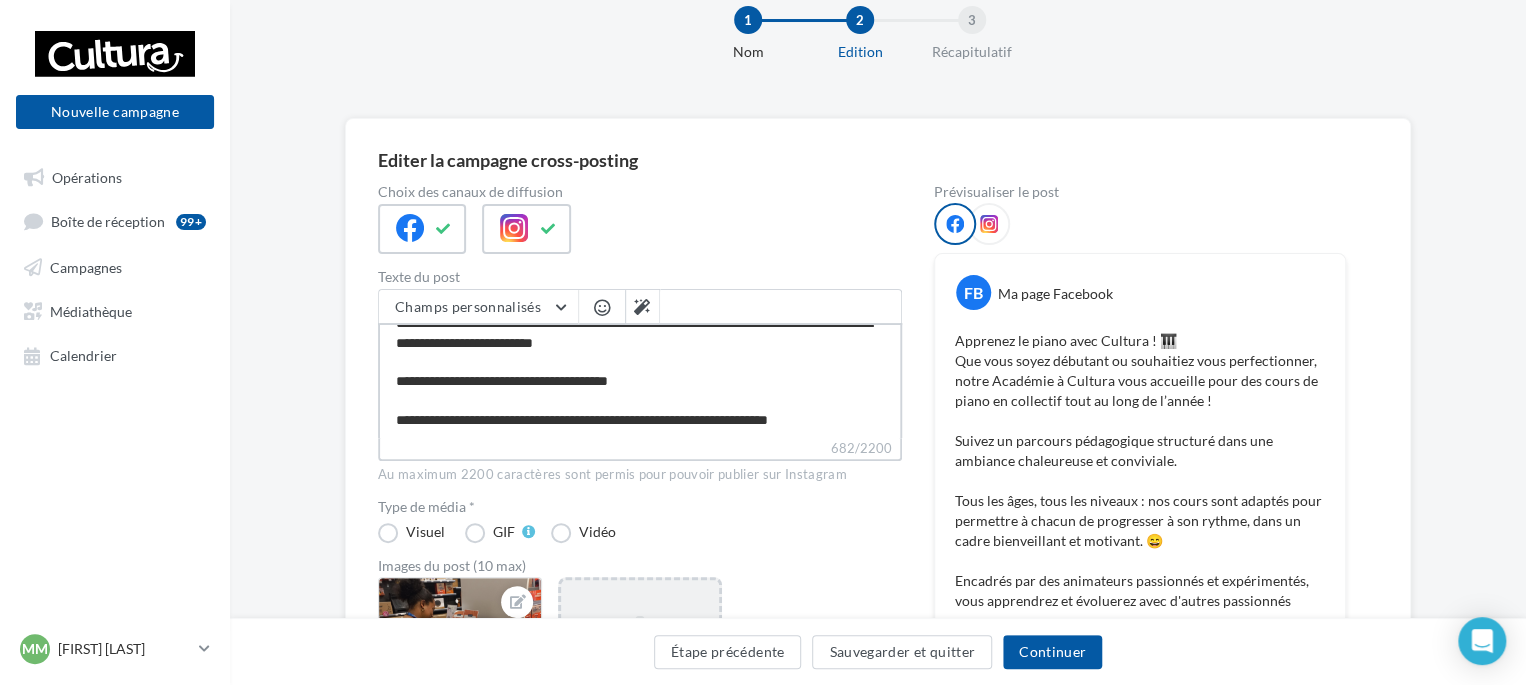 click on "**********" at bounding box center [640, 380] 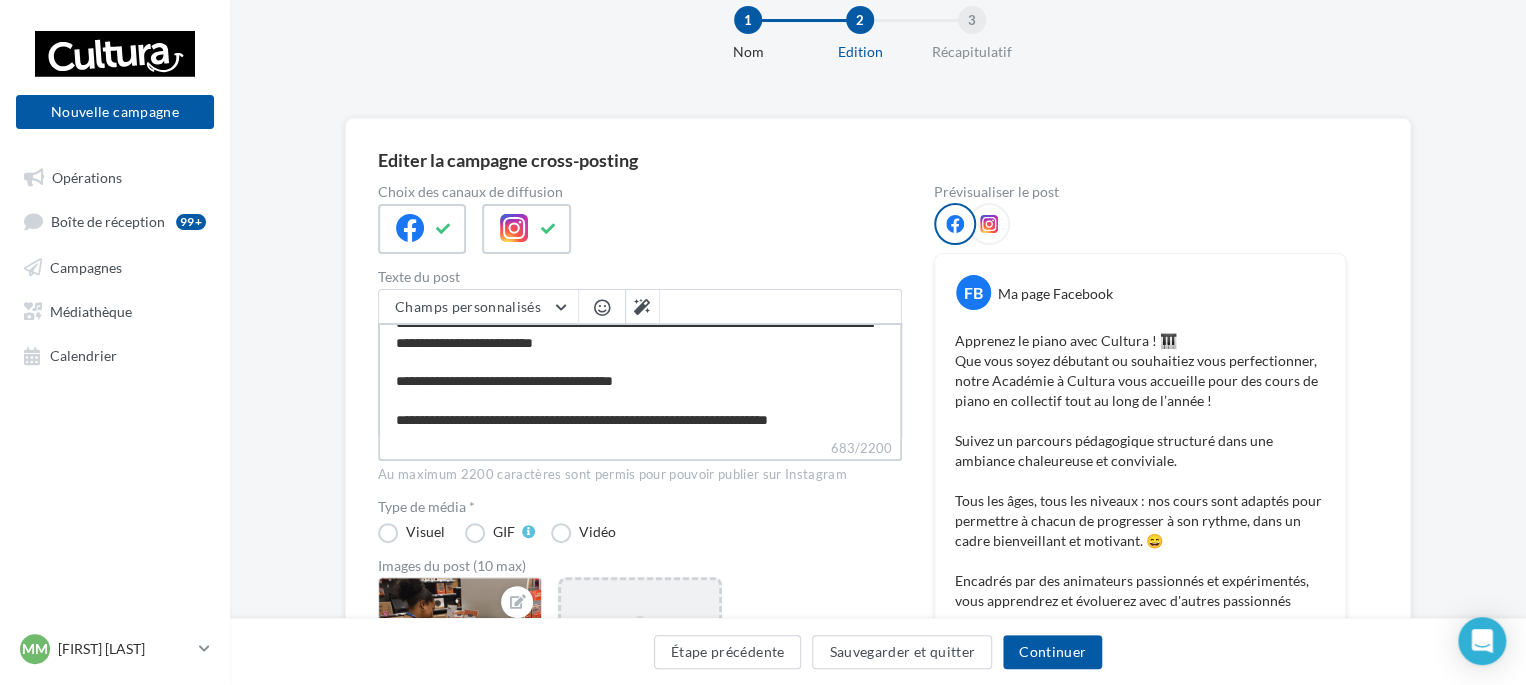 paste on "*" 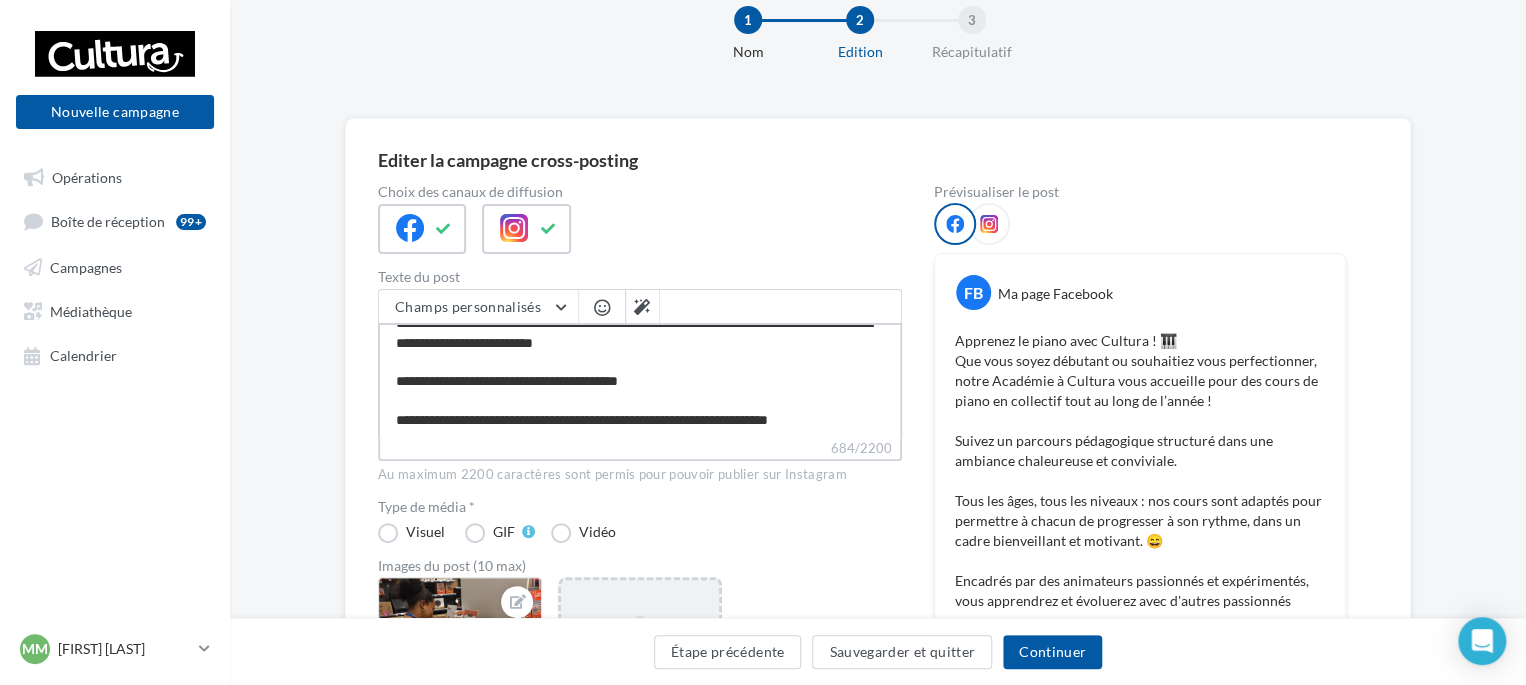 scroll, scrollTop: 229, scrollLeft: 0, axis: vertical 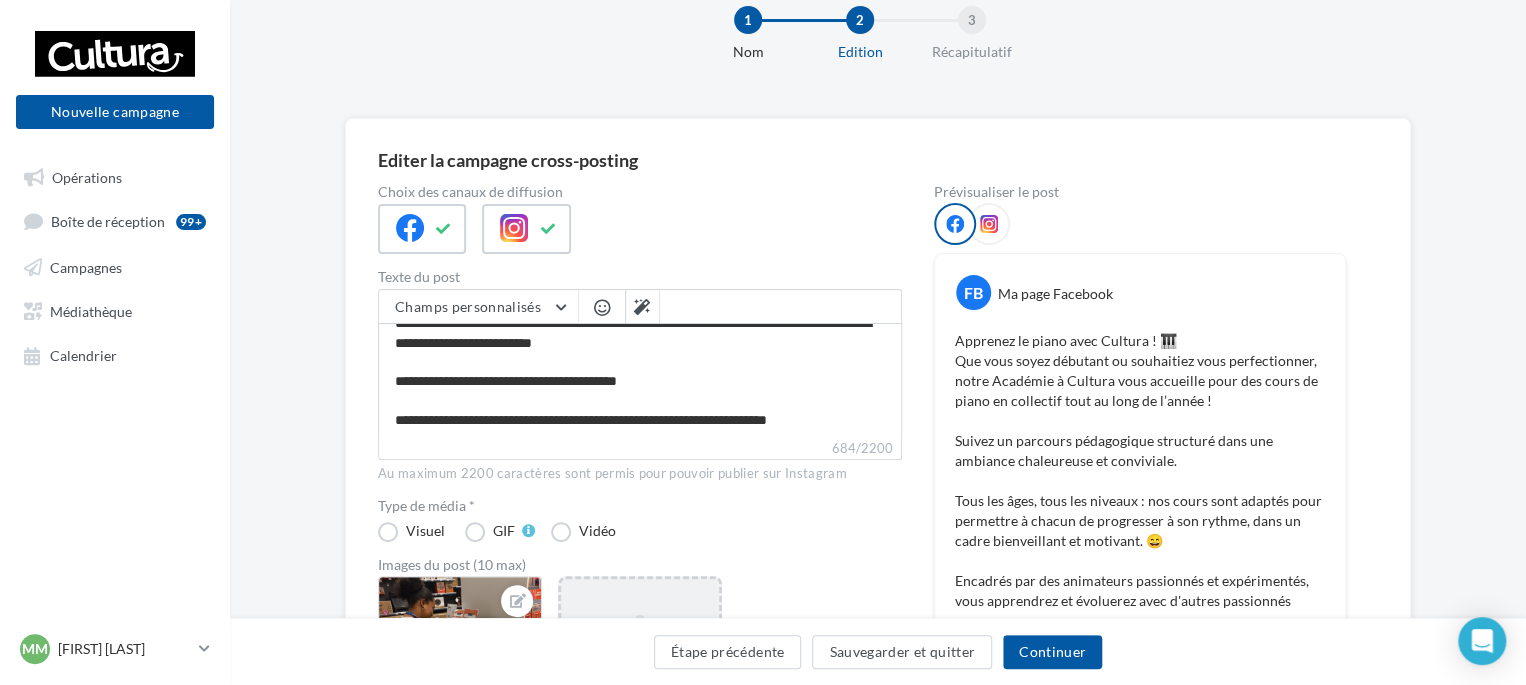 click at bounding box center [602, 307] 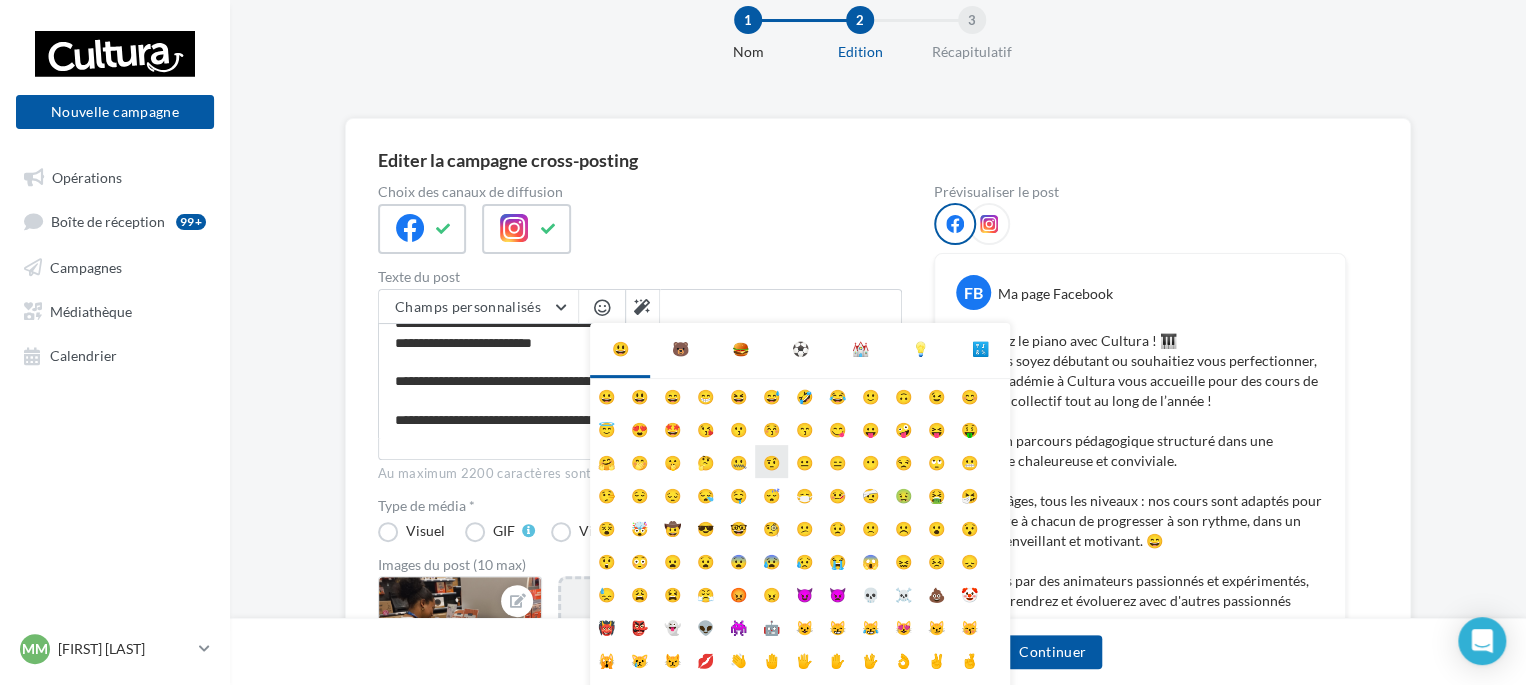 scroll, scrollTop: 78, scrollLeft: 0, axis: vertical 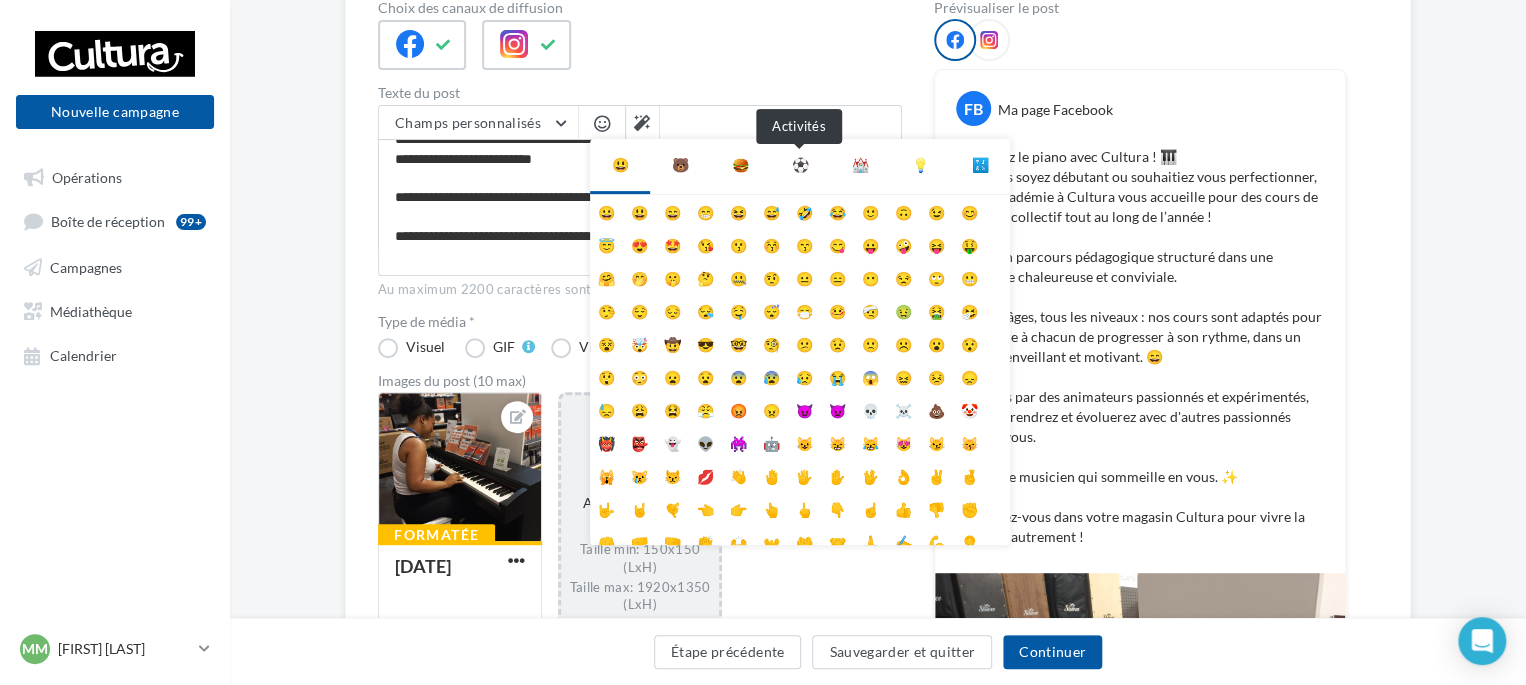 click on "⚽" at bounding box center (800, 165) 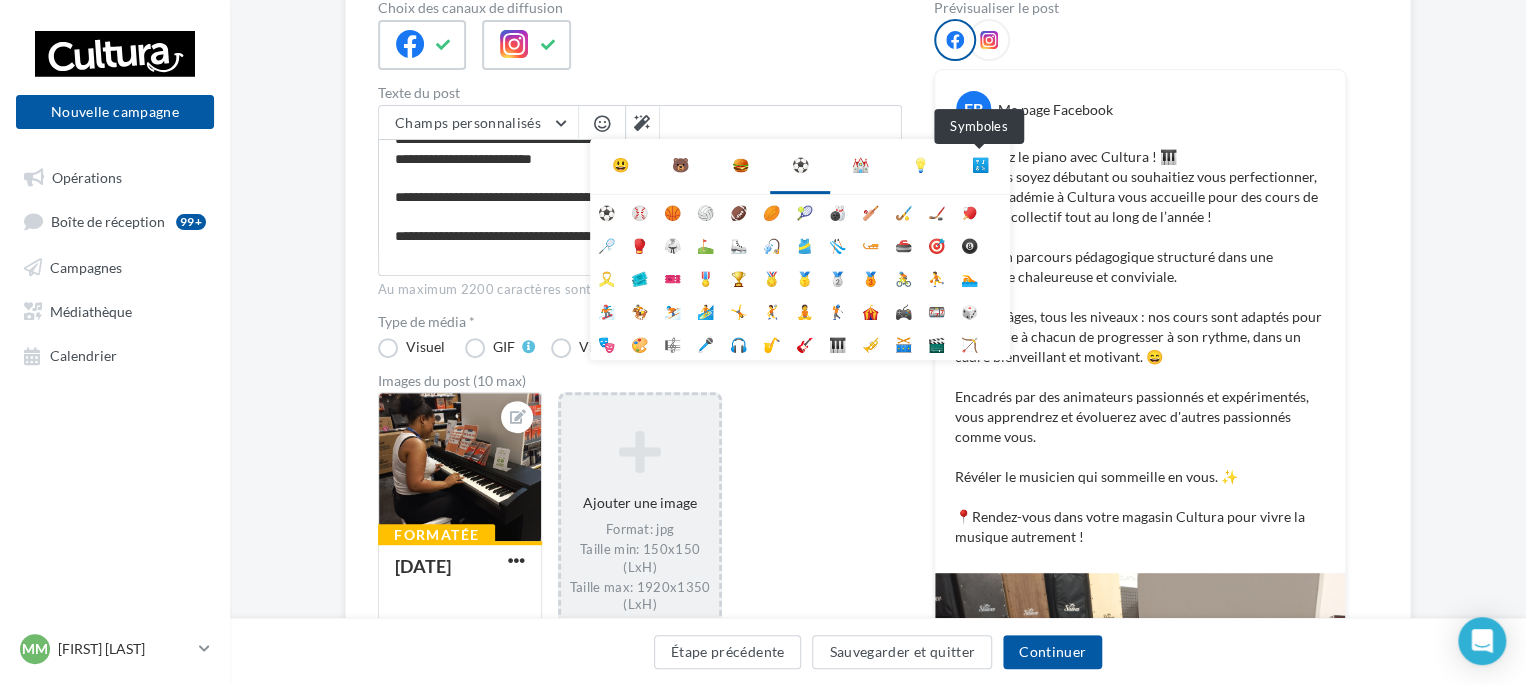 click on "🔣" at bounding box center [980, 165] 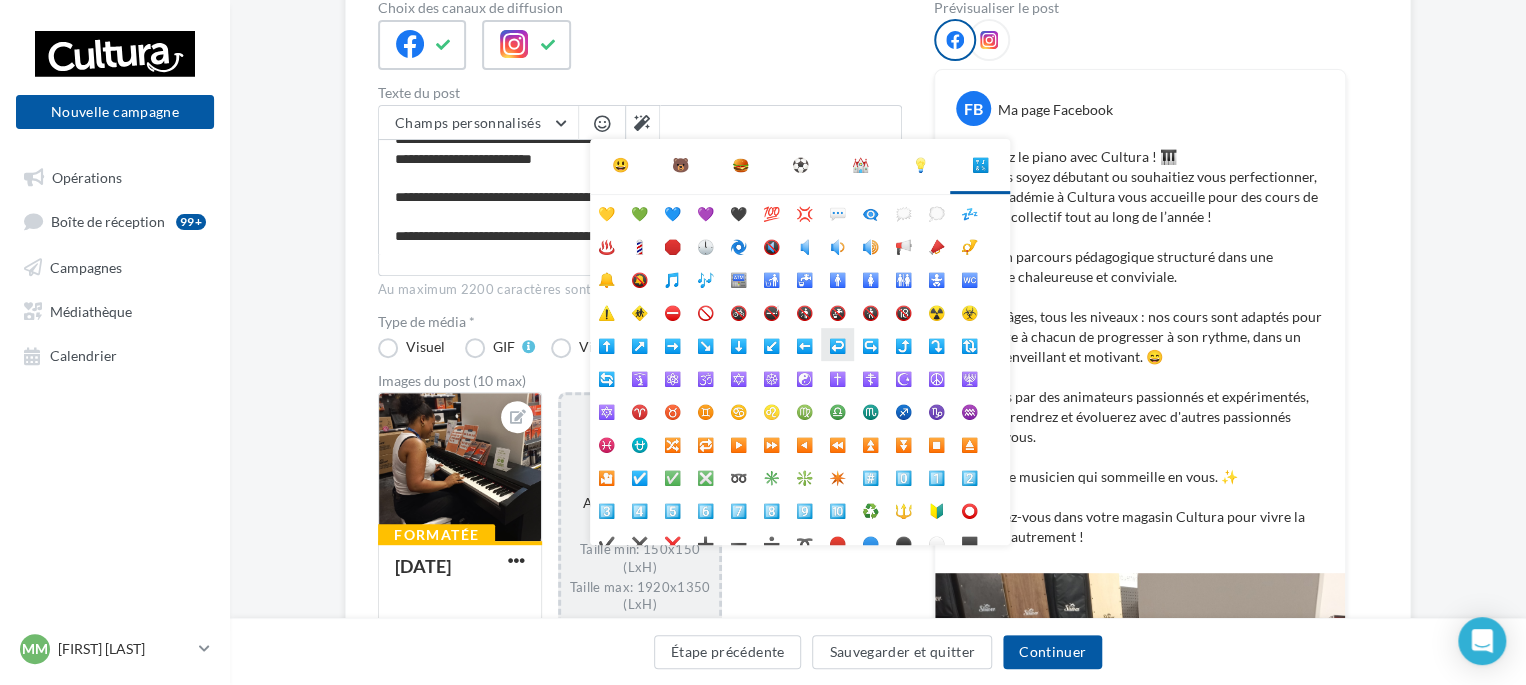 scroll, scrollTop: 112, scrollLeft: 0, axis: vertical 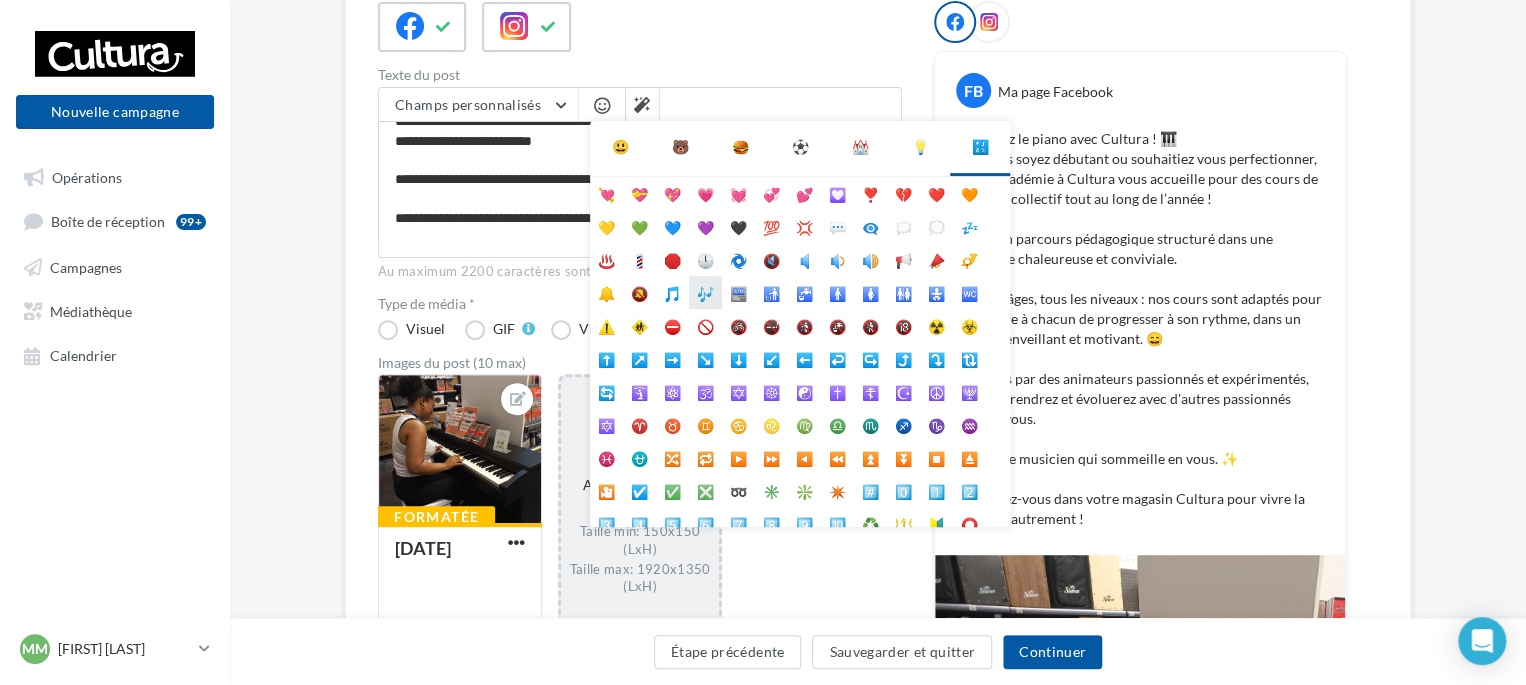 click on "🎶" at bounding box center [705, 292] 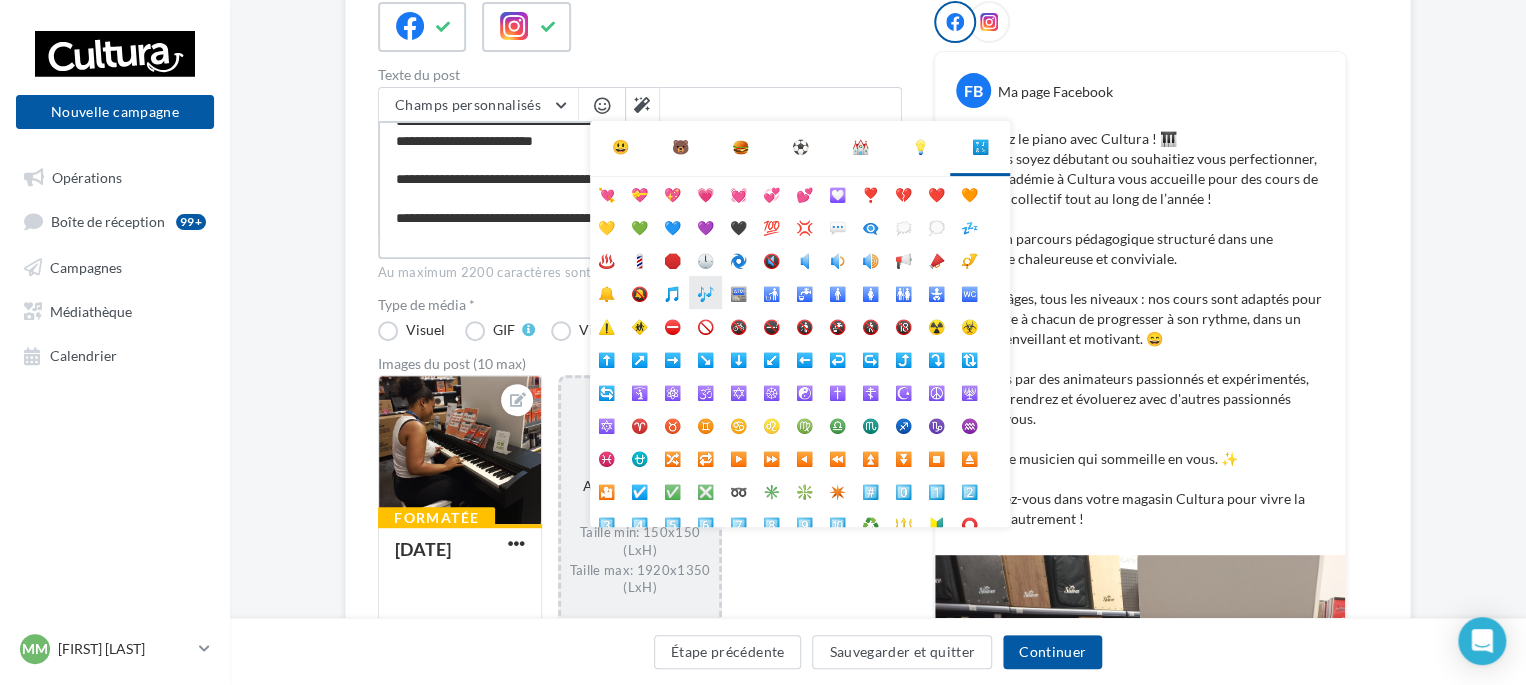 scroll, scrollTop: 229, scrollLeft: 0, axis: vertical 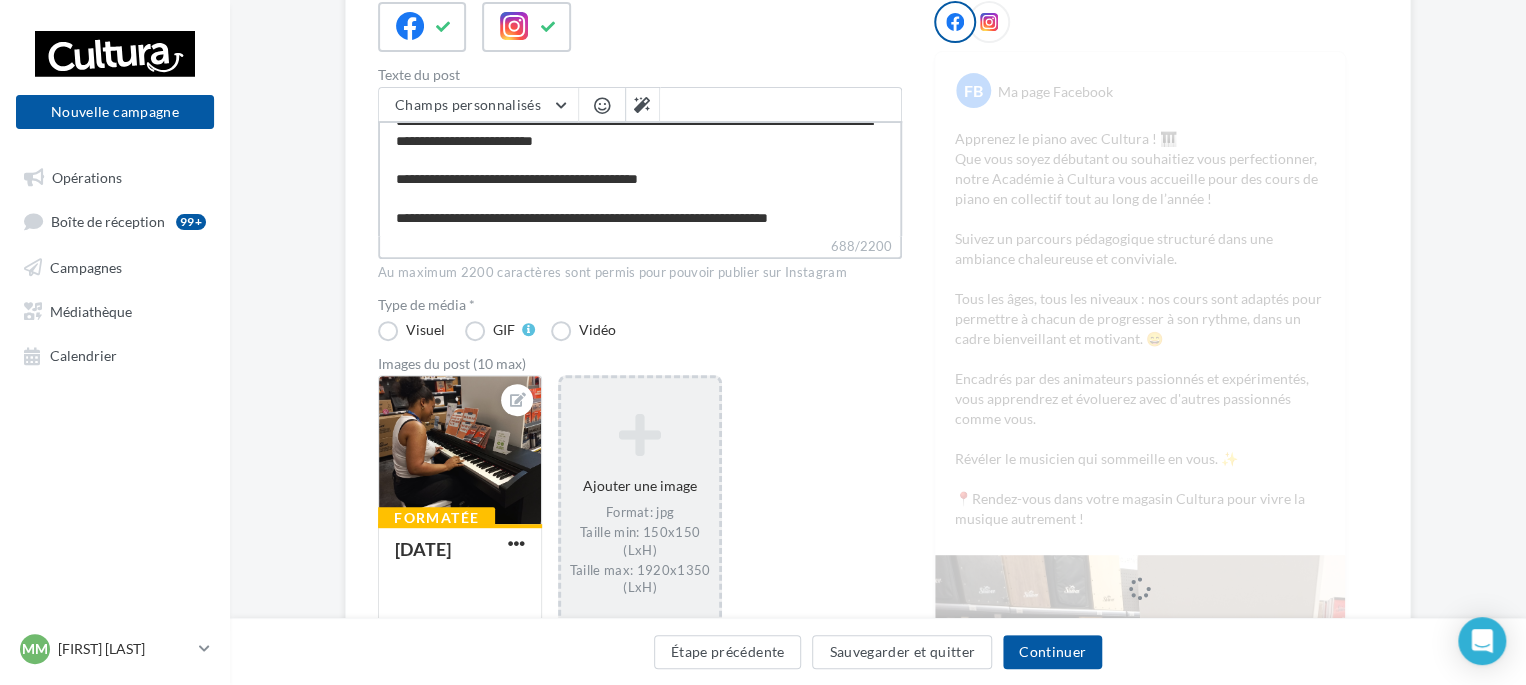 click on "**********" at bounding box center (640, 178) 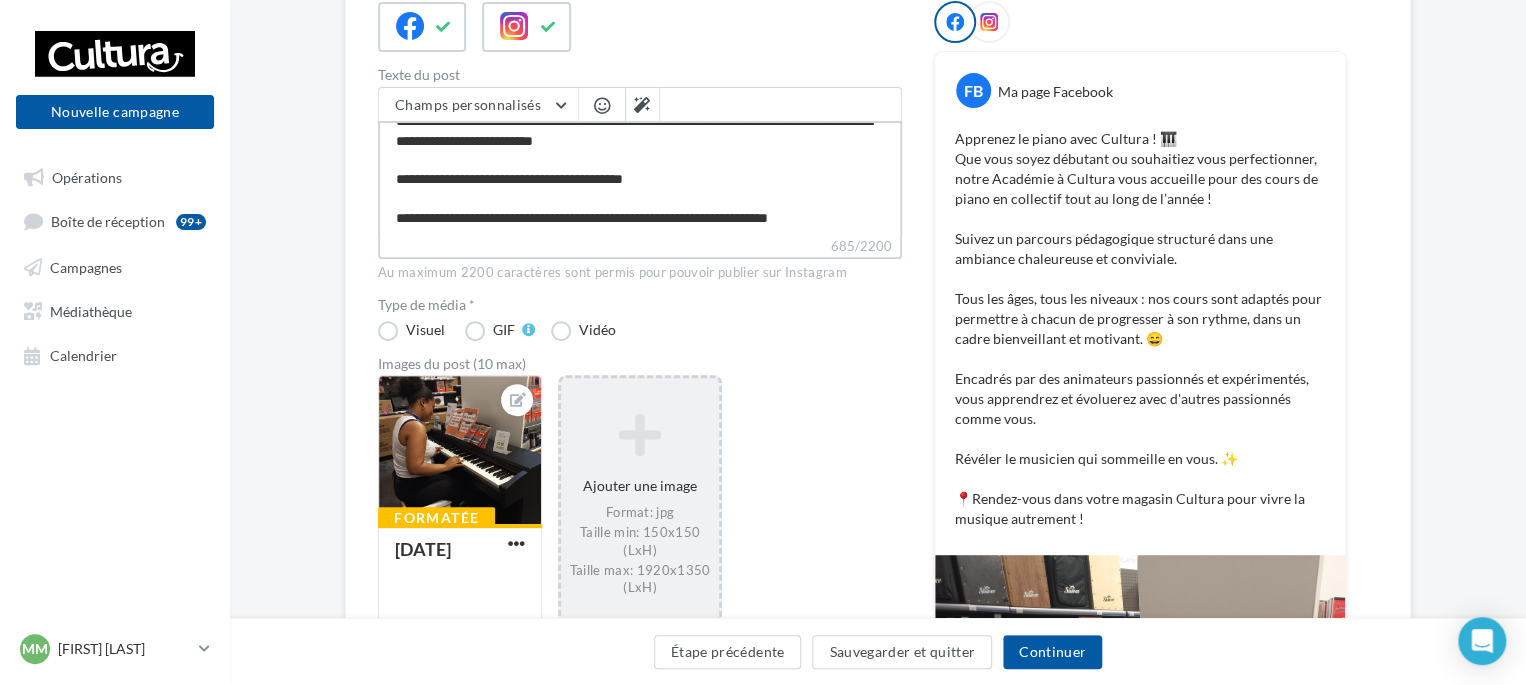 click on "**********" at bounding box center [640, 178] 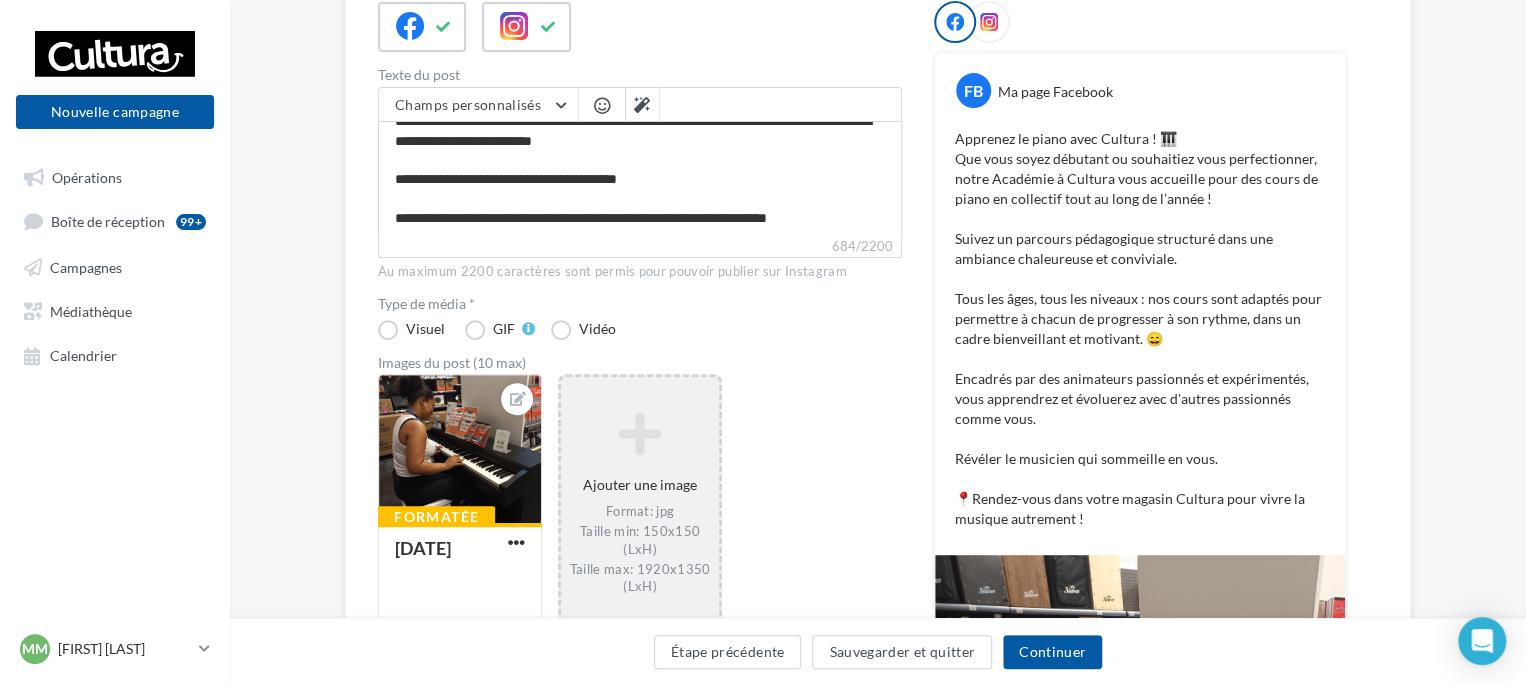 scroll, scrollTop: 228, scrollLeft: 0, axis: vertical 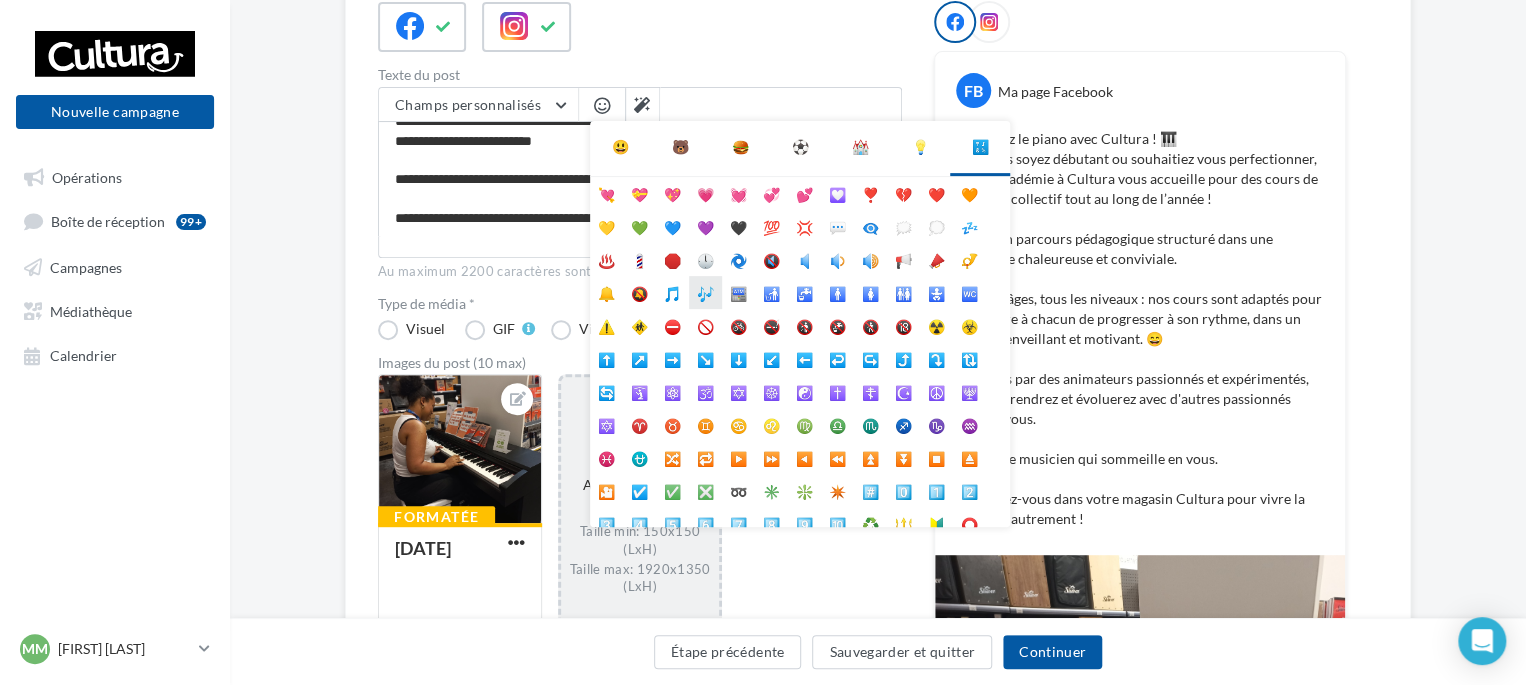 click on "🎶" at bounding box center [705, 292] 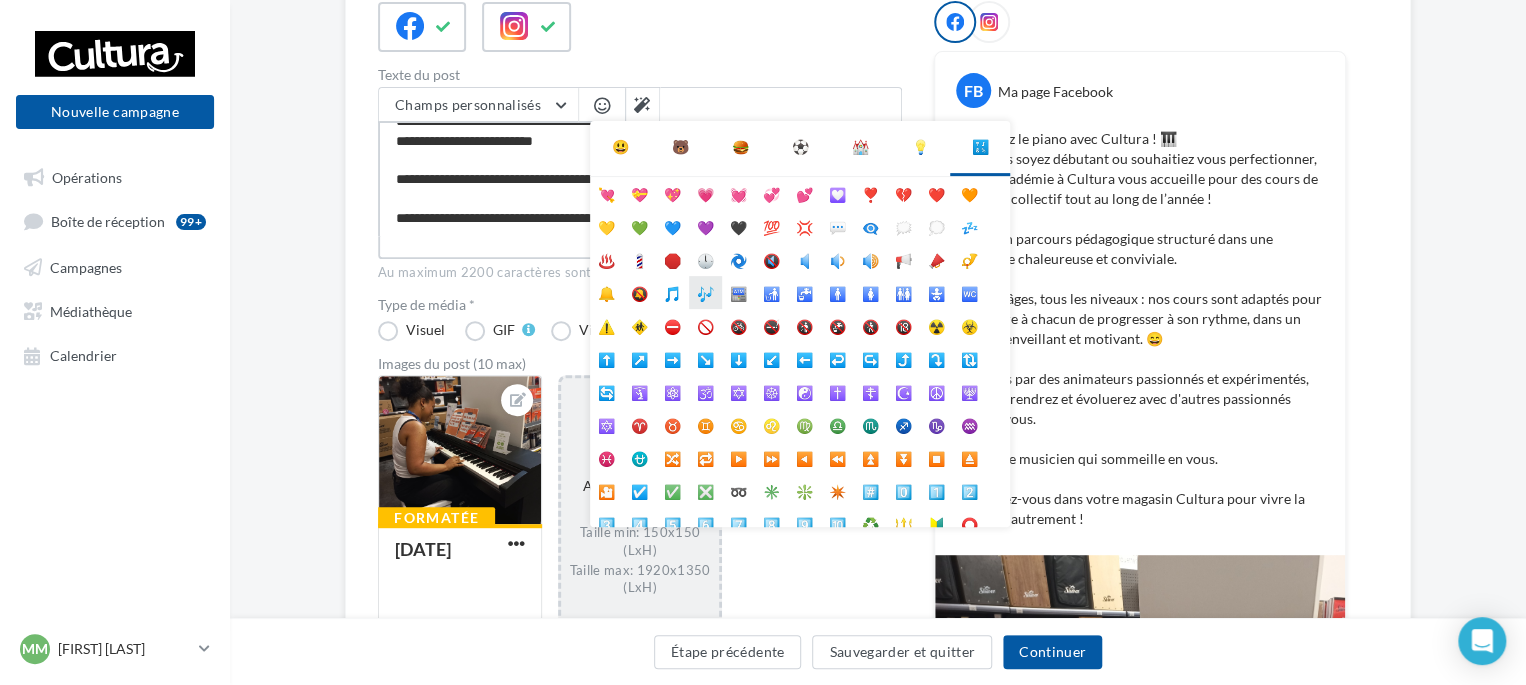 scroll, scrollTop: 229, scrollLeft: 0, axis: vertical 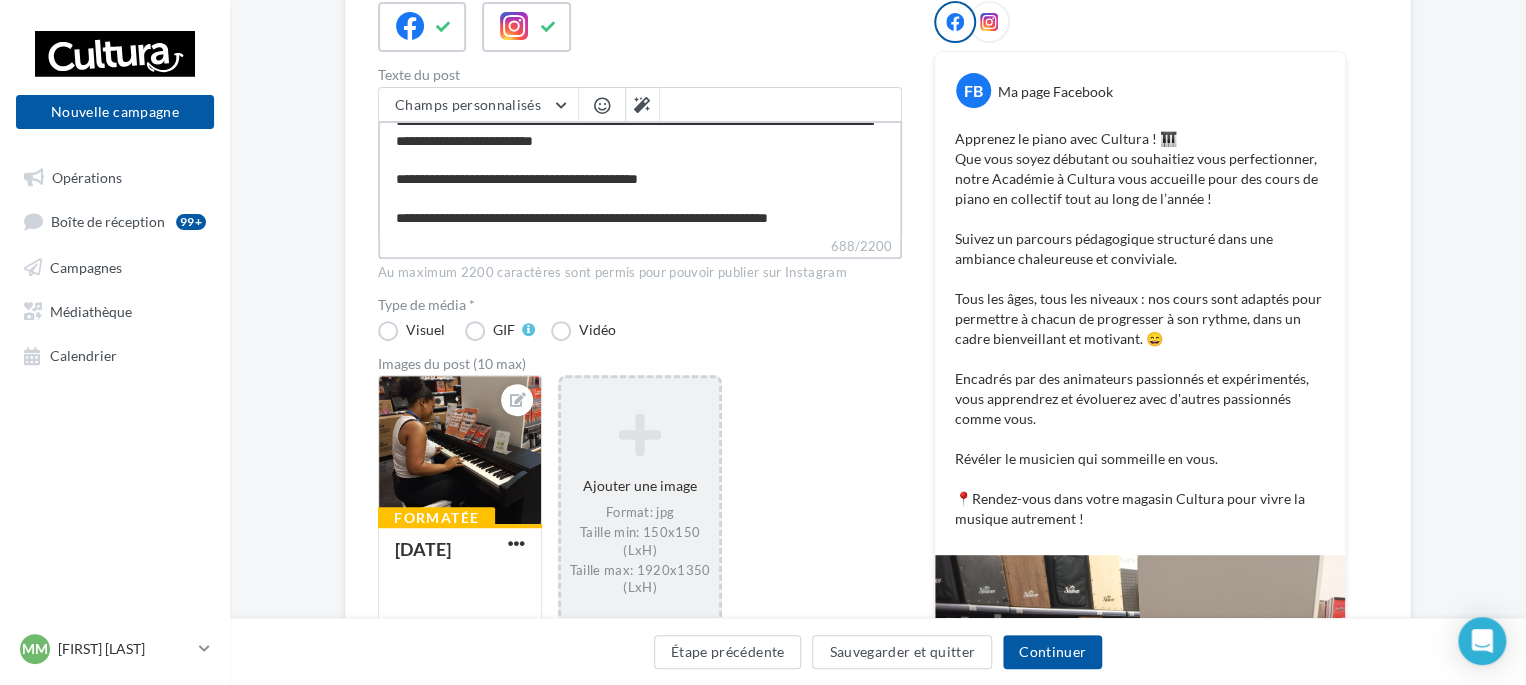 click on "**********" at bounding box center (640, 178) 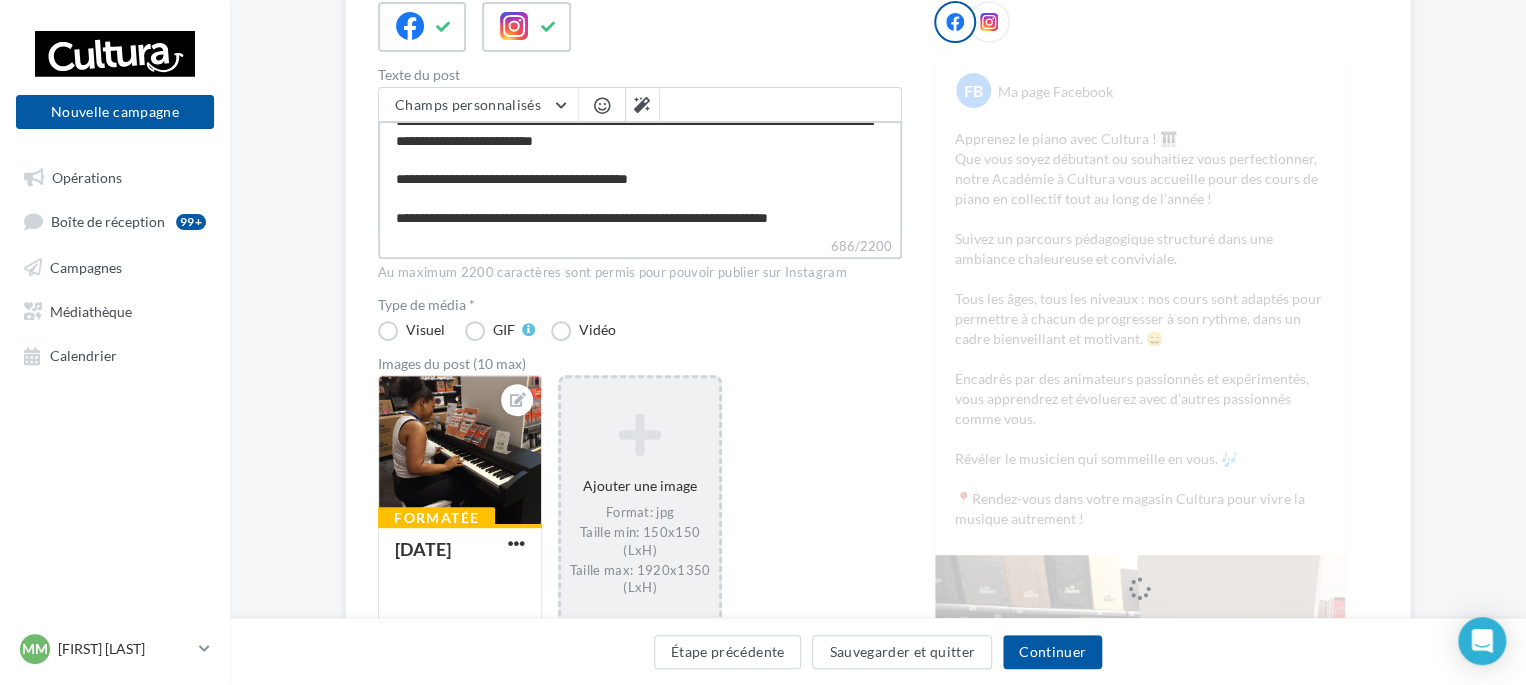 scroll, scrollTop: 229, scrollLeft: 0, axis: vertical 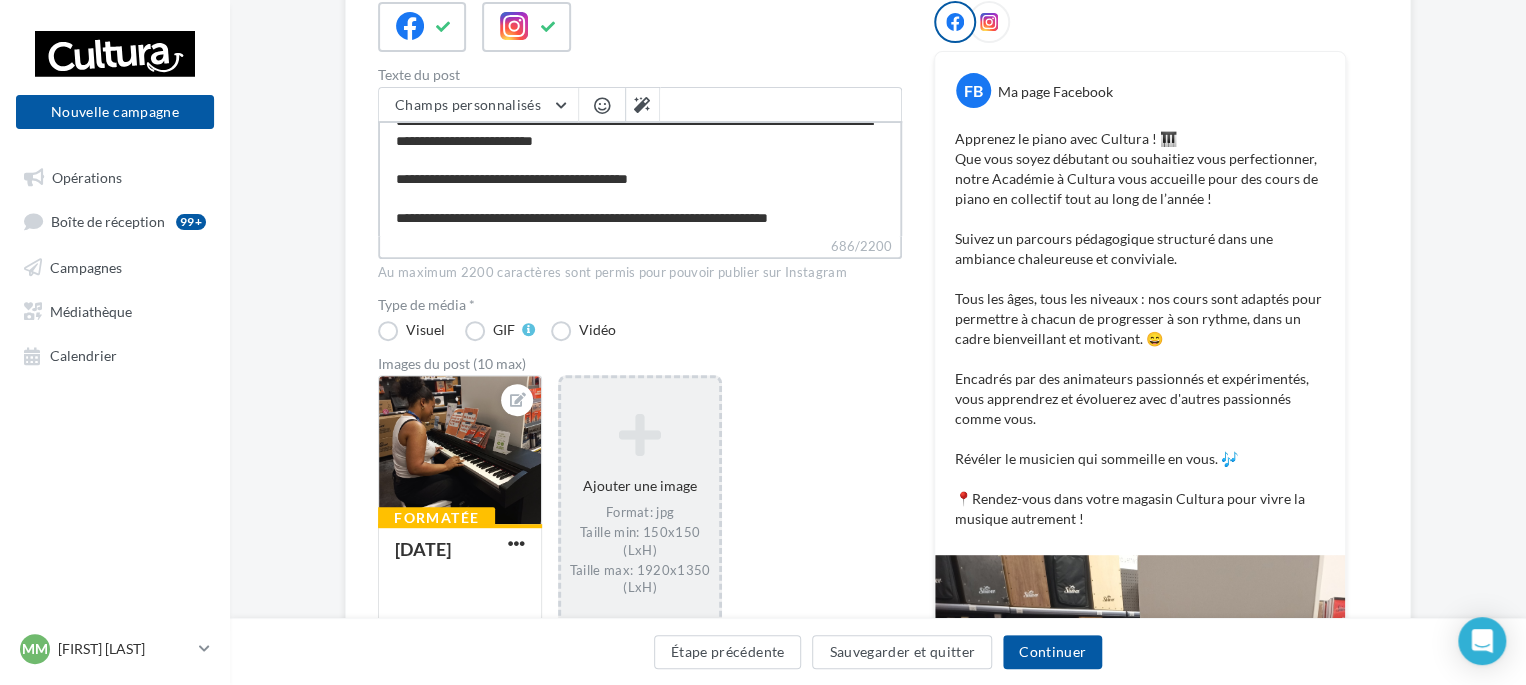 drag, startPoint x: 688, startPoint y: 175, endPoint x: 346, endPoint y: 180, distance: 342.03656 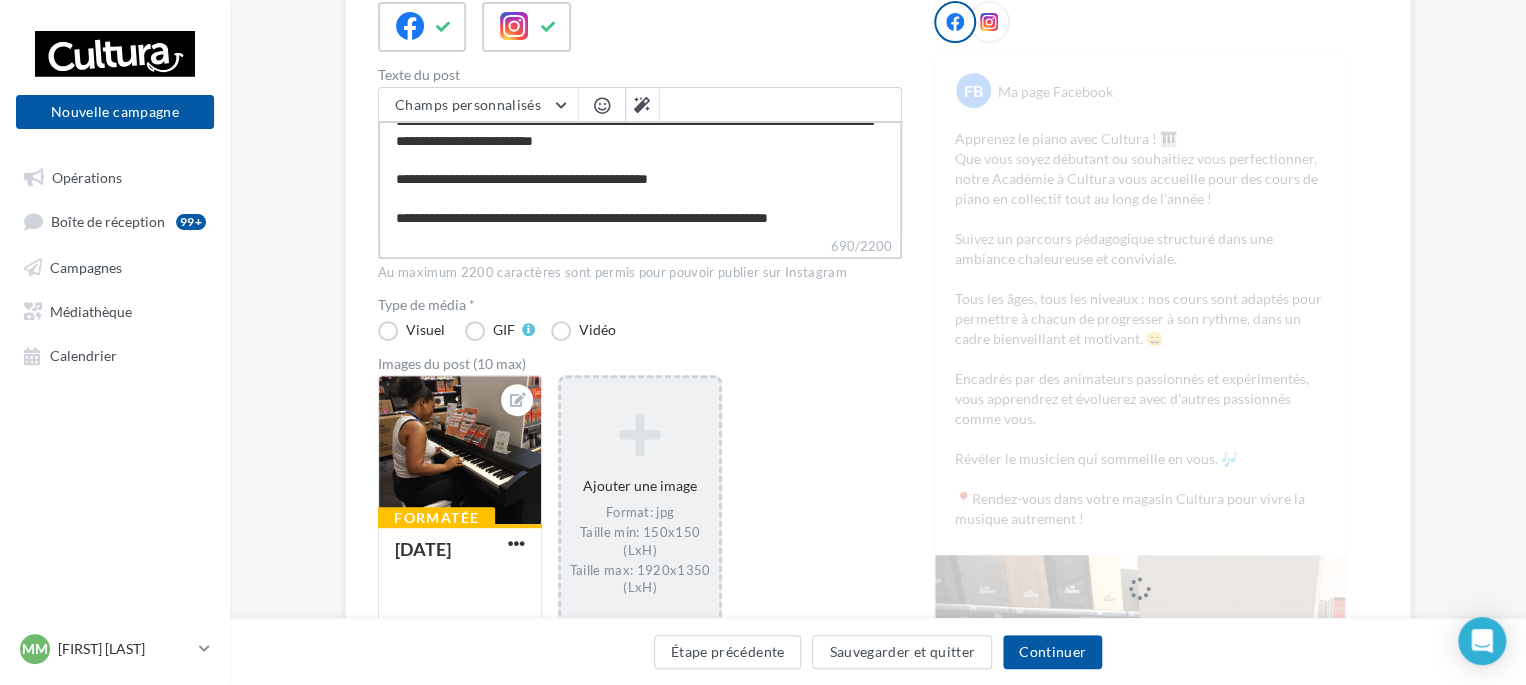 drag, startPoint x: 704, startPoint y: 178, endPoint x: 388, endPoint y: 183, distance: 316.03955 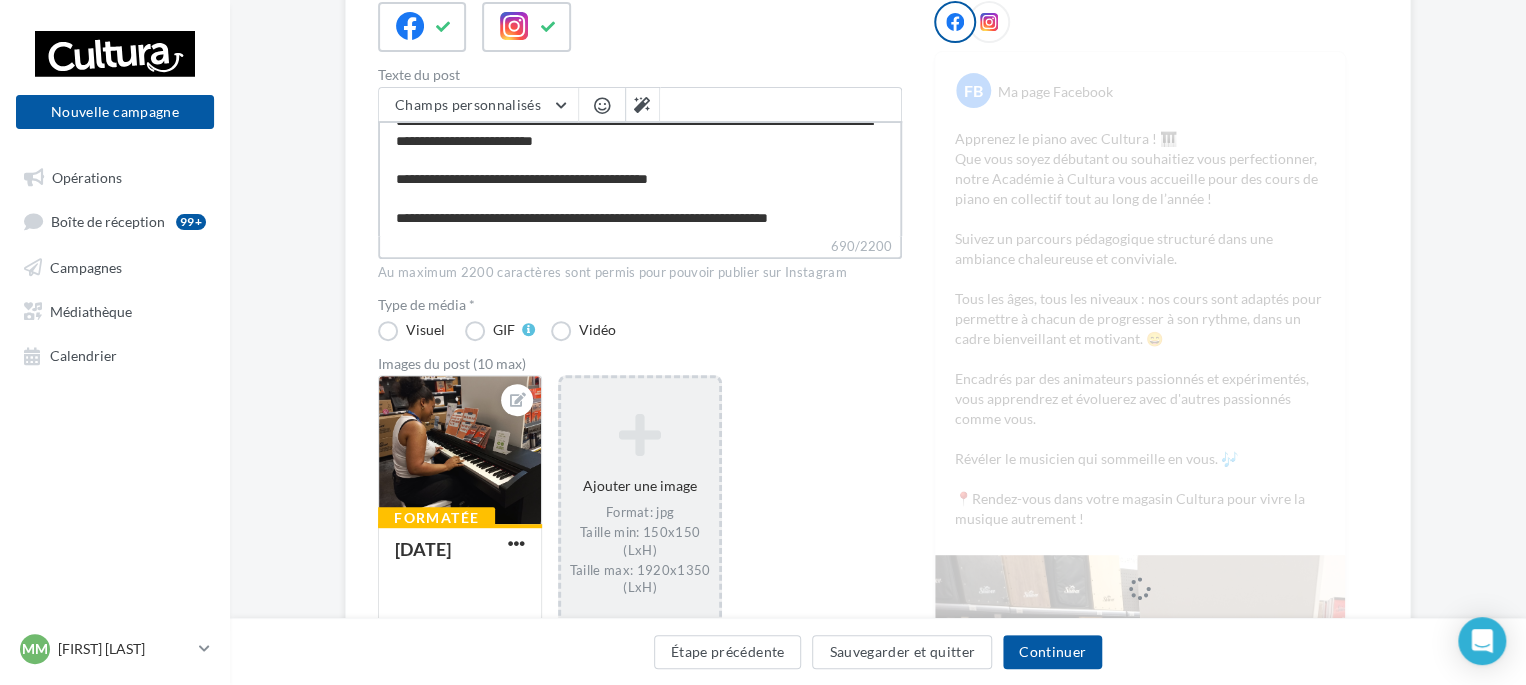 click on "**********" at bounding box center [640, 178] 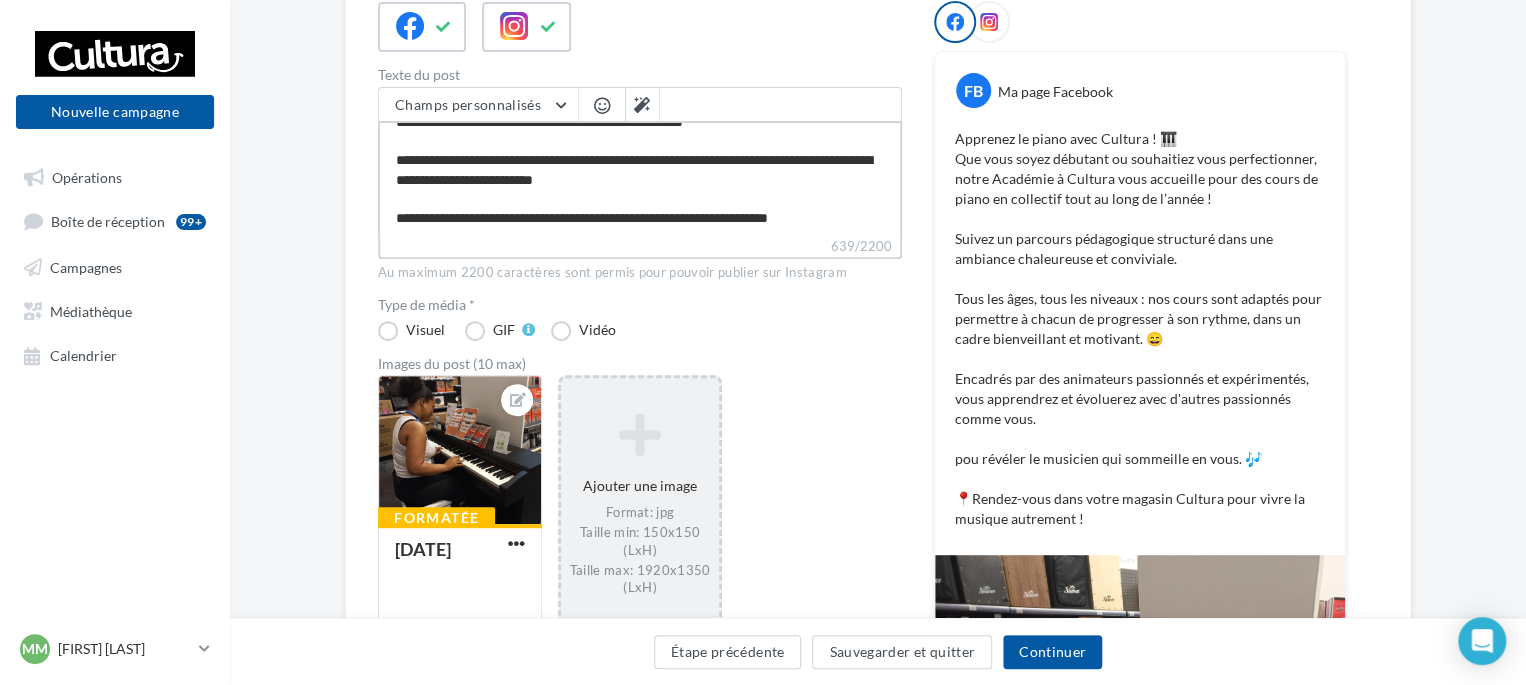 scroll, scrollTop: 191, scrollLeft: 0, axis: vertical 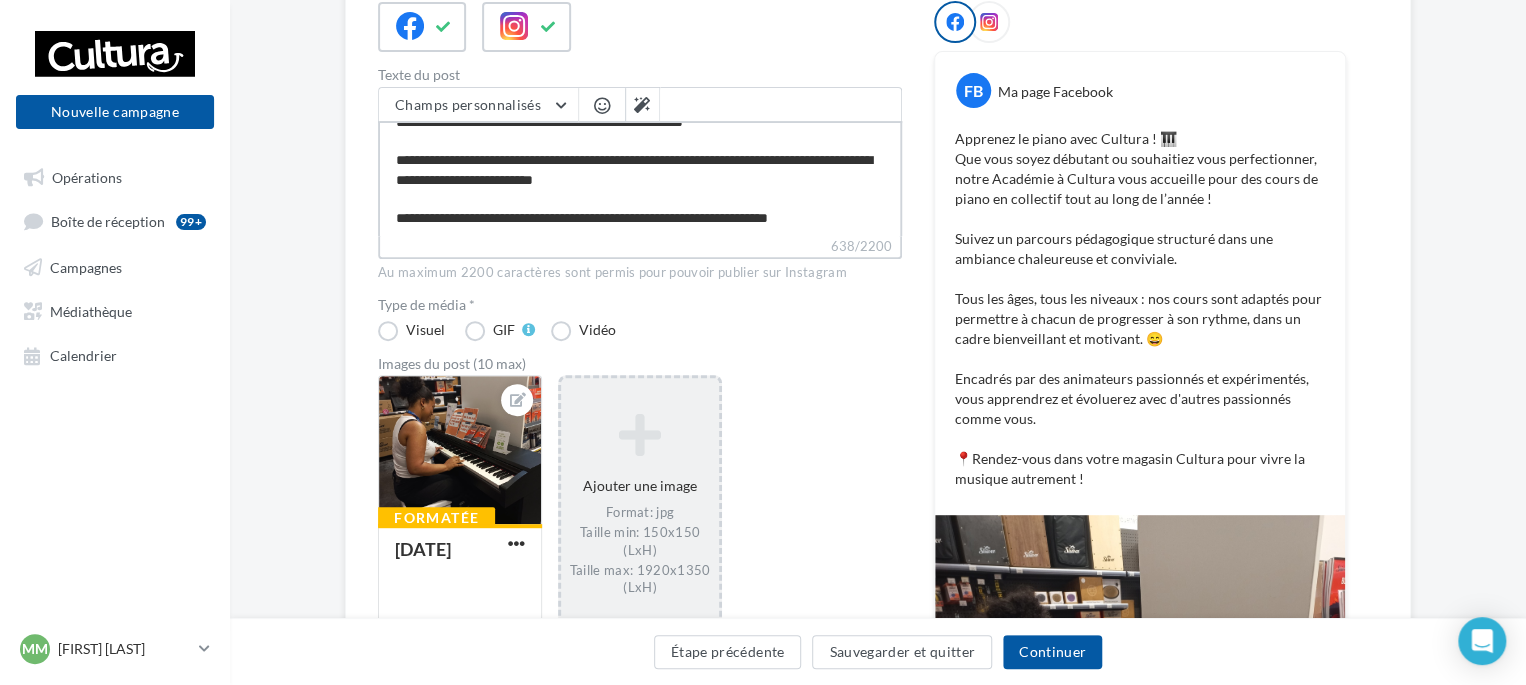 drag, startPoint x: 696, startPoint y: 217, endPoint x: 872, endPoint y: 217, distance: 176 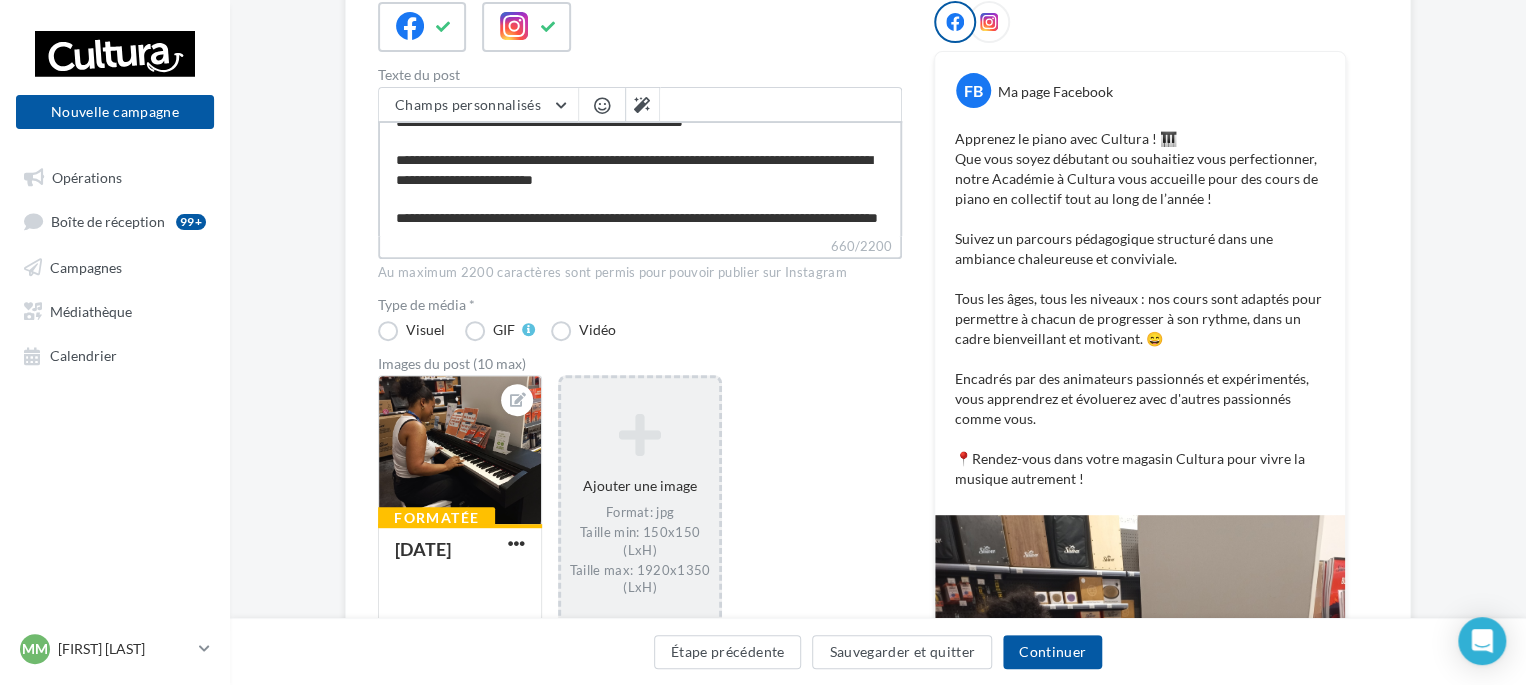 scroll, scrollTop: 200, scrollLeft: 0, axis: vertical 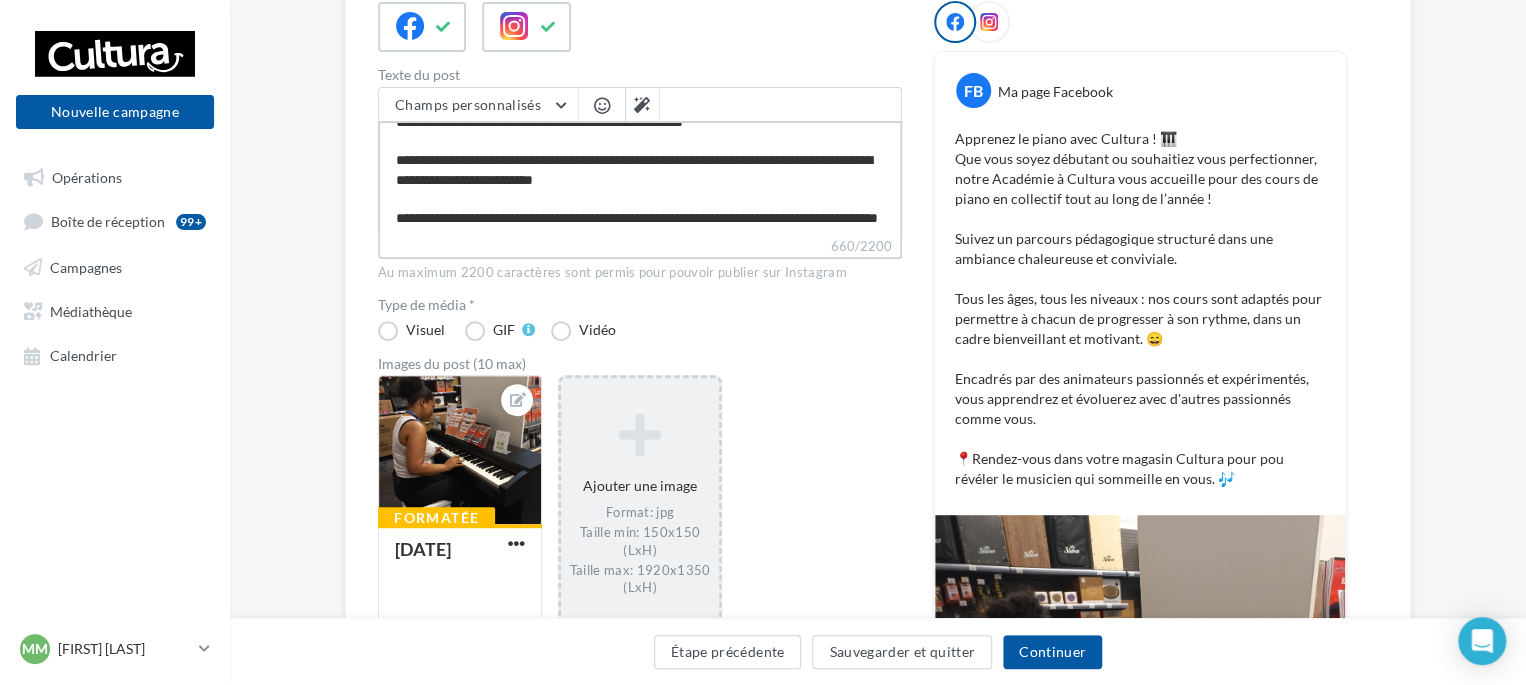 click on "**********" at bounding box center [640, 178] 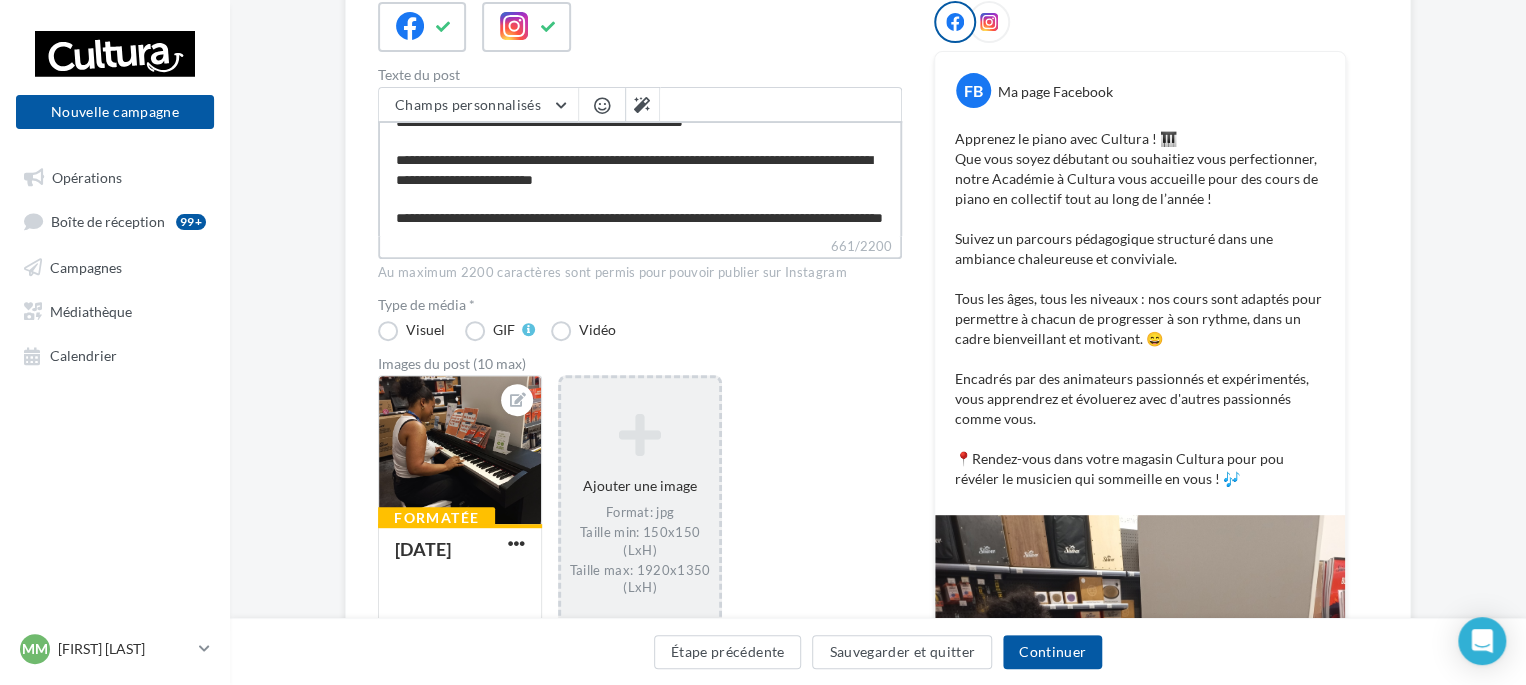click on "**********" at bounding box center [640, 178] 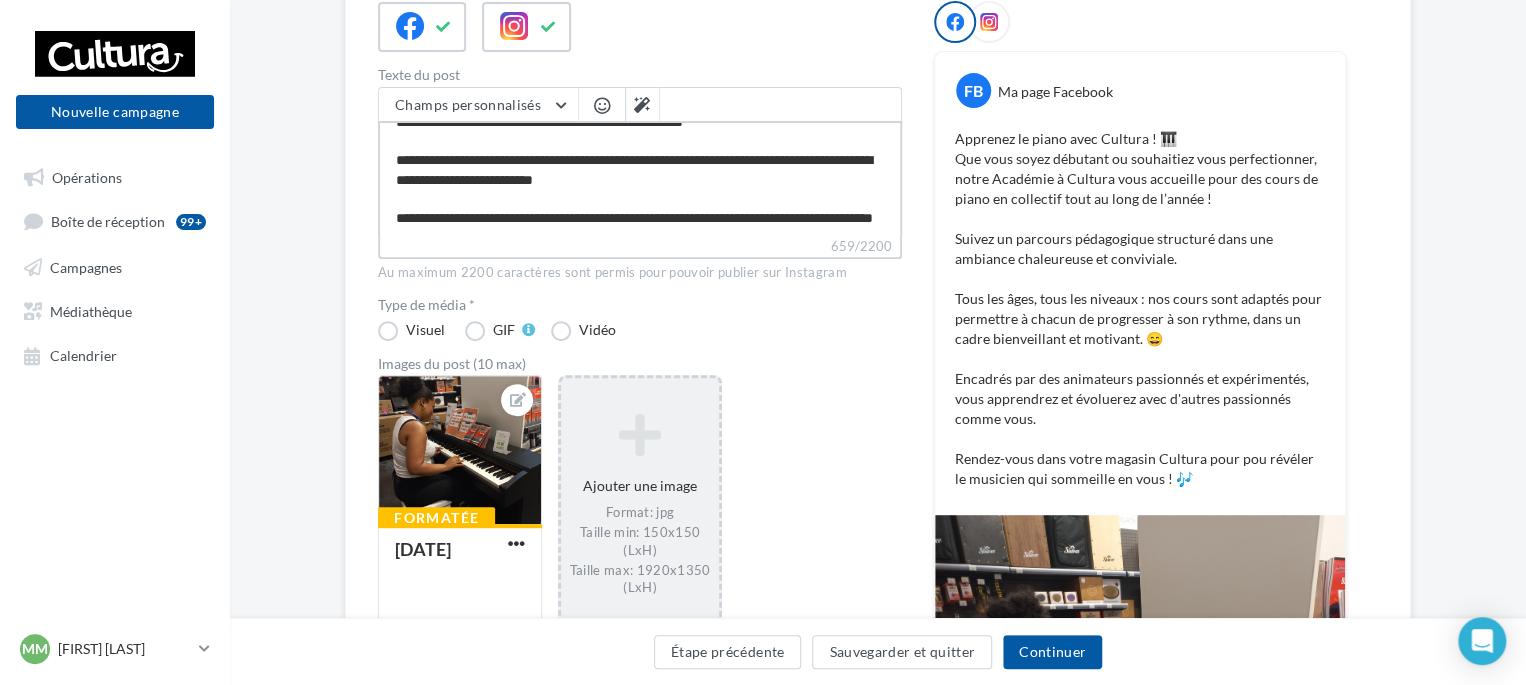 scroll, scrollTop: 0, scrollLeft: 0, axis: both 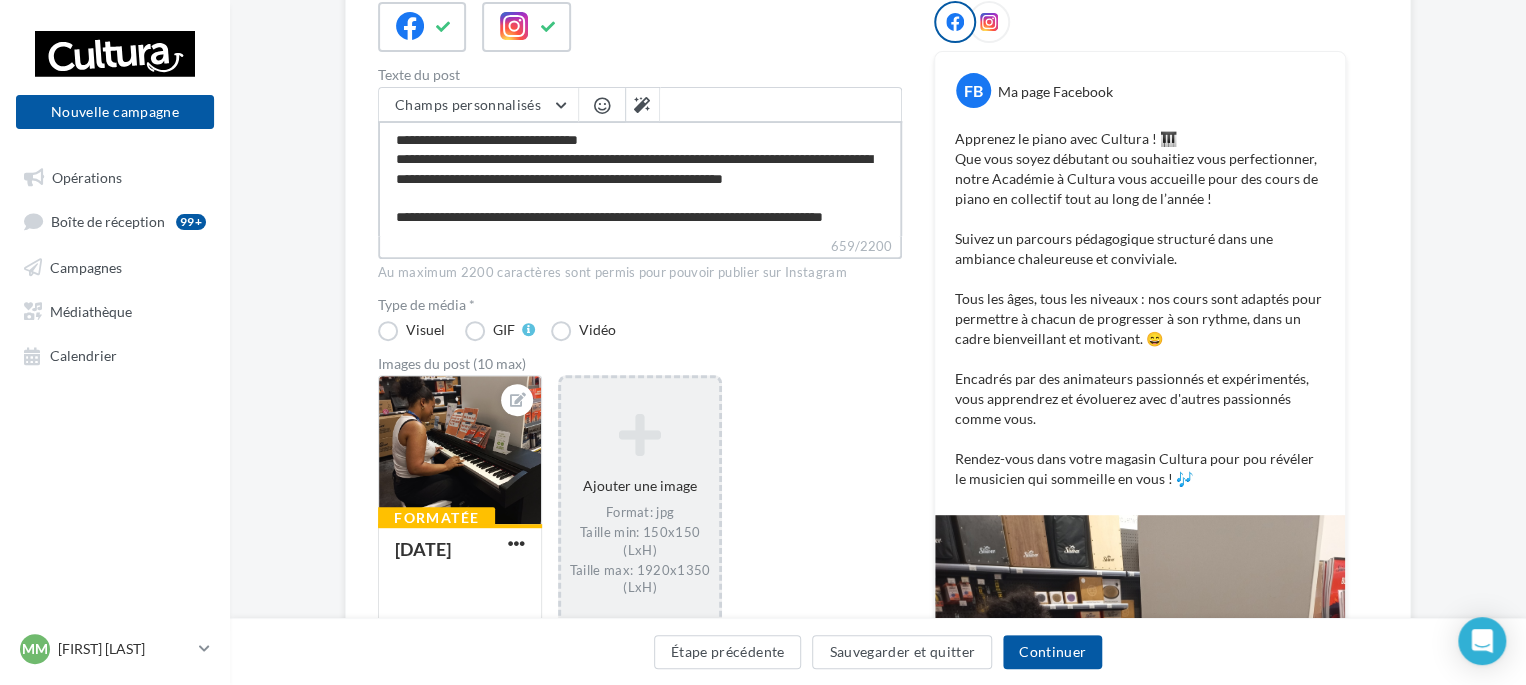 drag, startPoint x: 510, startPoint y: 136, endPoint x: 586, endPoint y: 138, distance: 76.02631 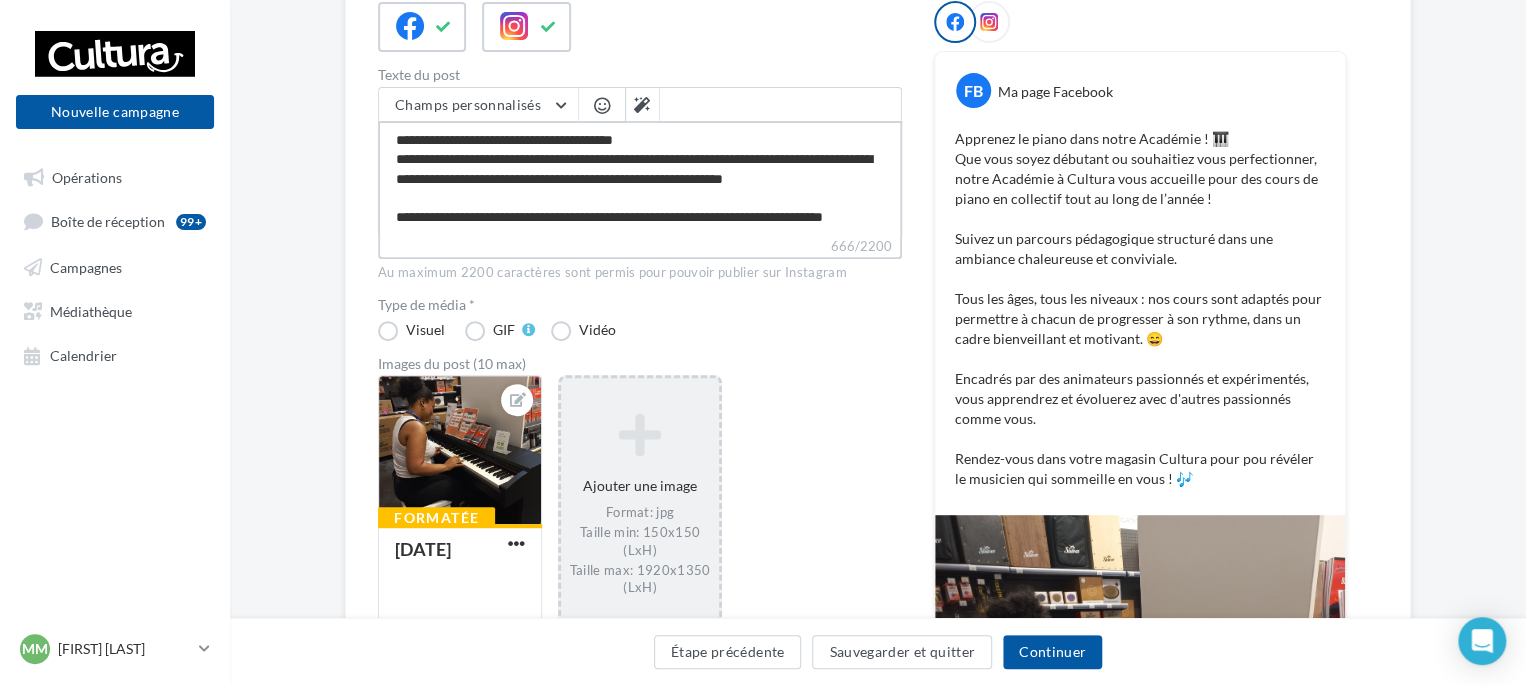 drag, startPoint x: 572, startPoint y: 159, endPoint x: 762, endPoint y: 168, distance: 190.21304 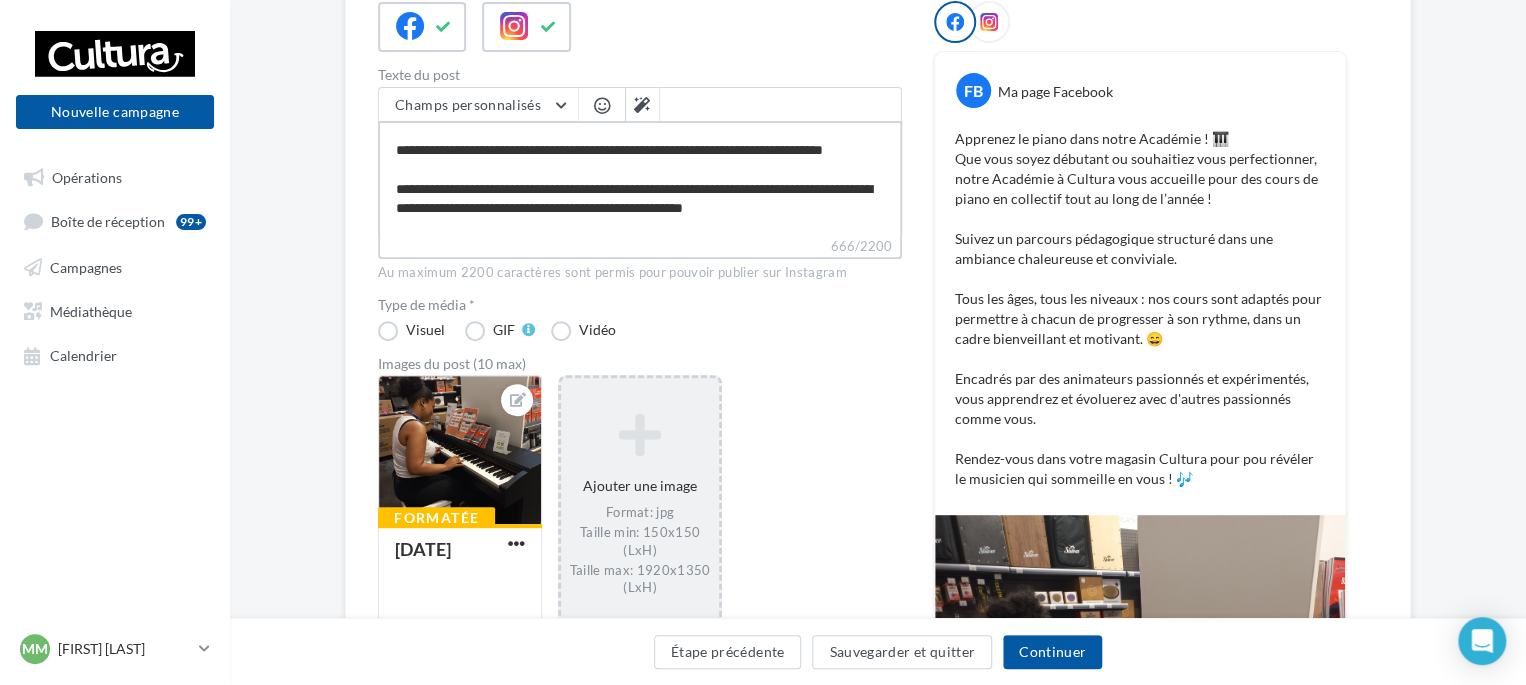 scroll, scrollTop: 143, scrollLeft: 0, axis: vertical 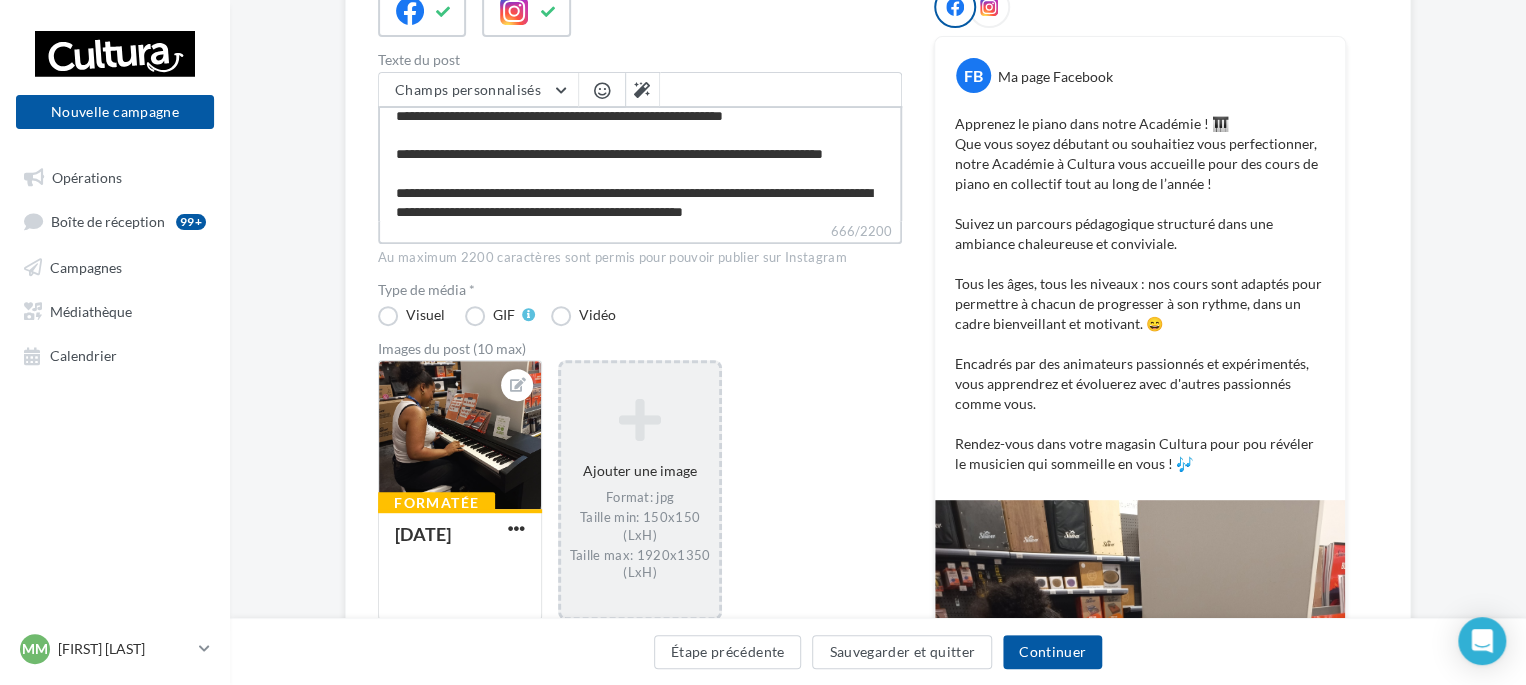 drag, startPoint x: 477, startPoint y: 191, endPoint x: 394, endPoint y: 169, distance: 85.86617 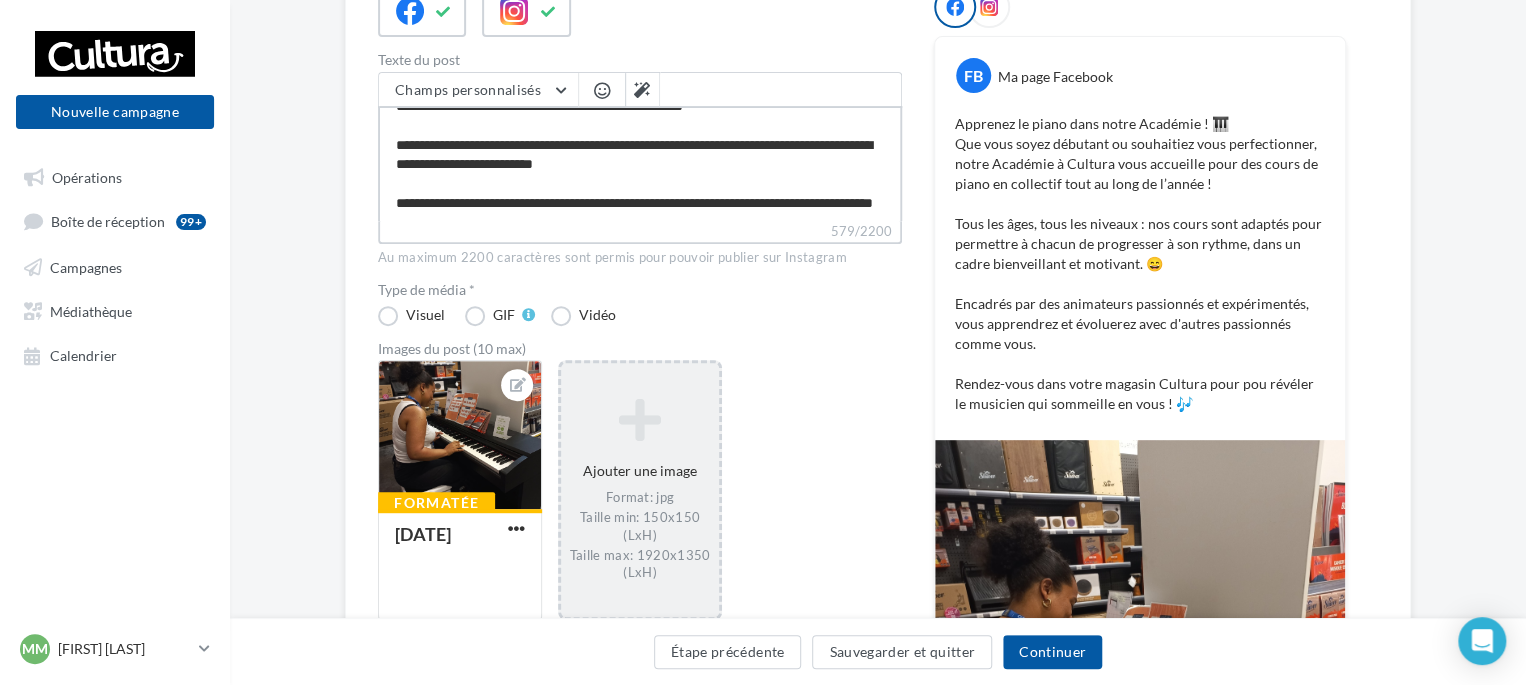 scroll, scrollTop: 138, scrollLeft: 0, axis: vertical 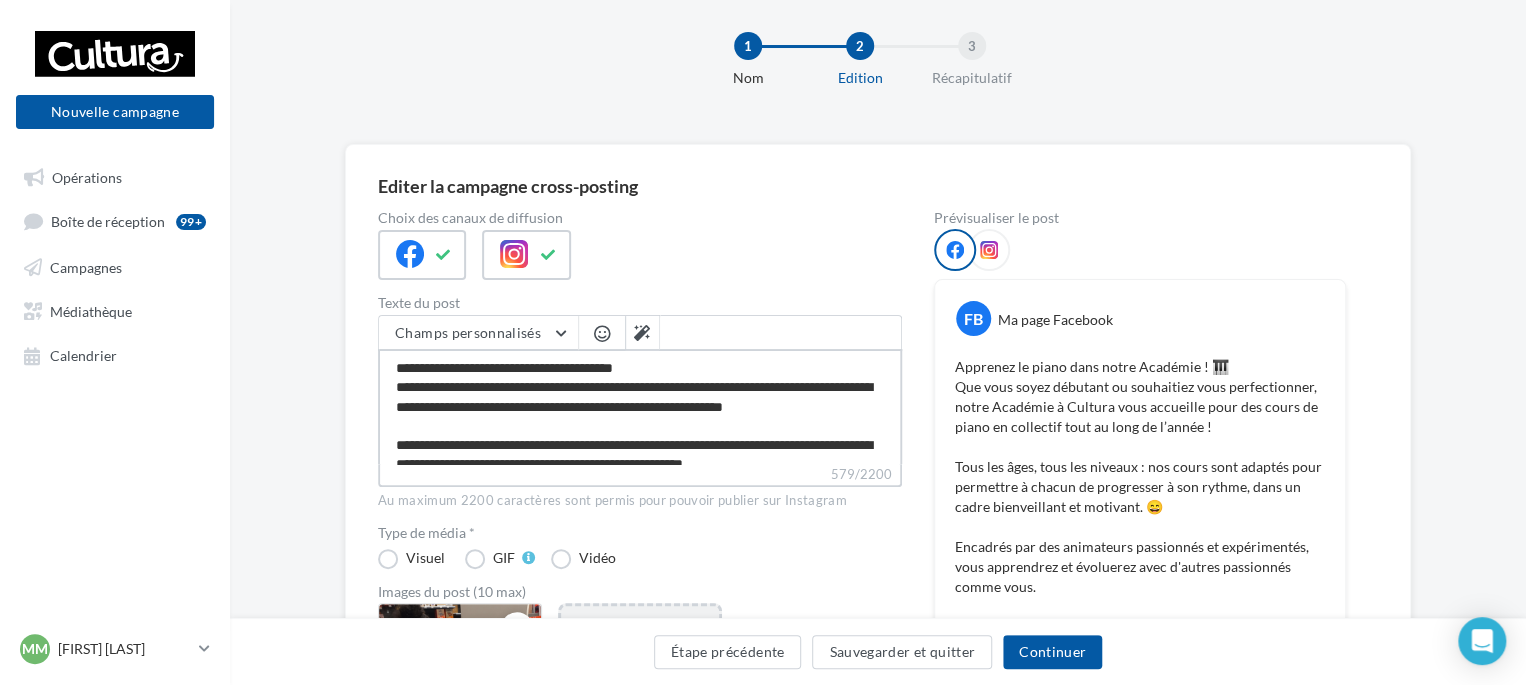 click on "**********" at bounding box center [640, 406] 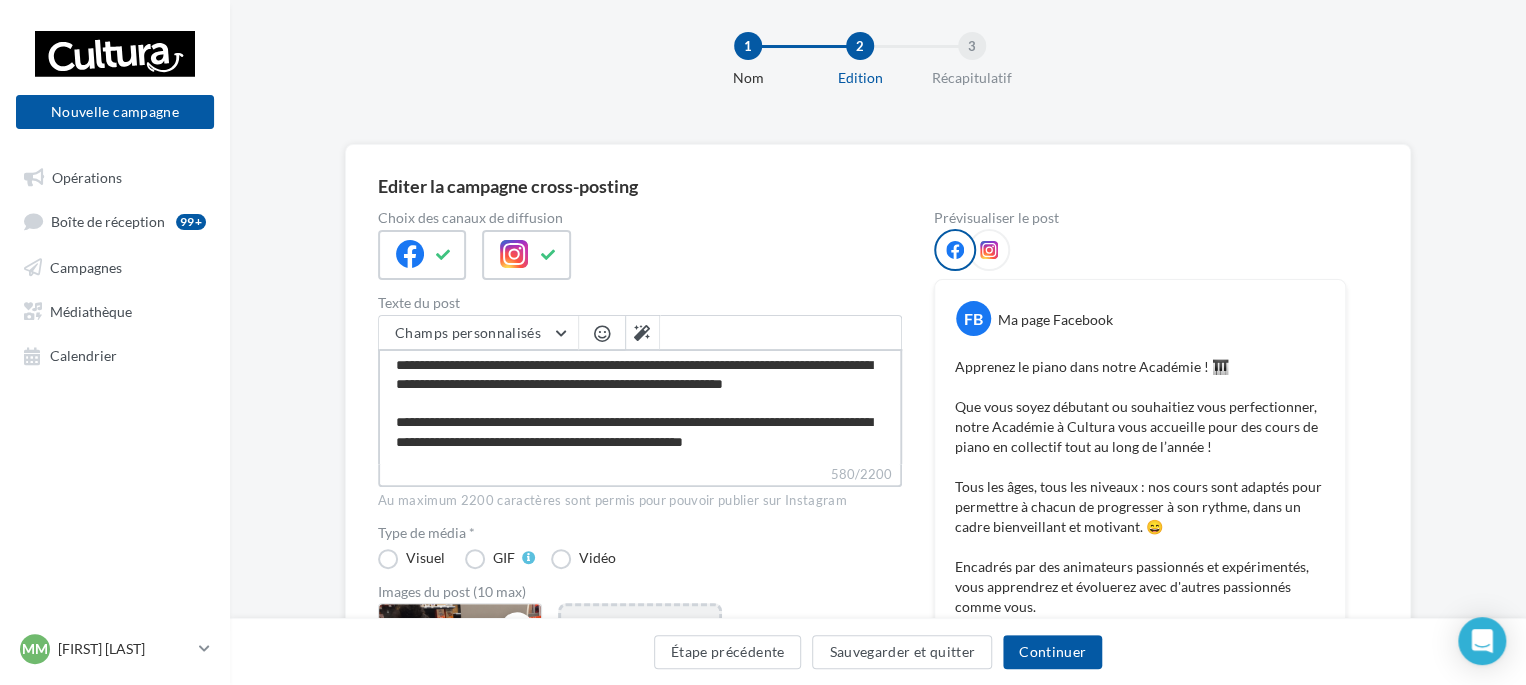 scroll, scrollTop: 172, scrollLeft: 0, axis: vertical 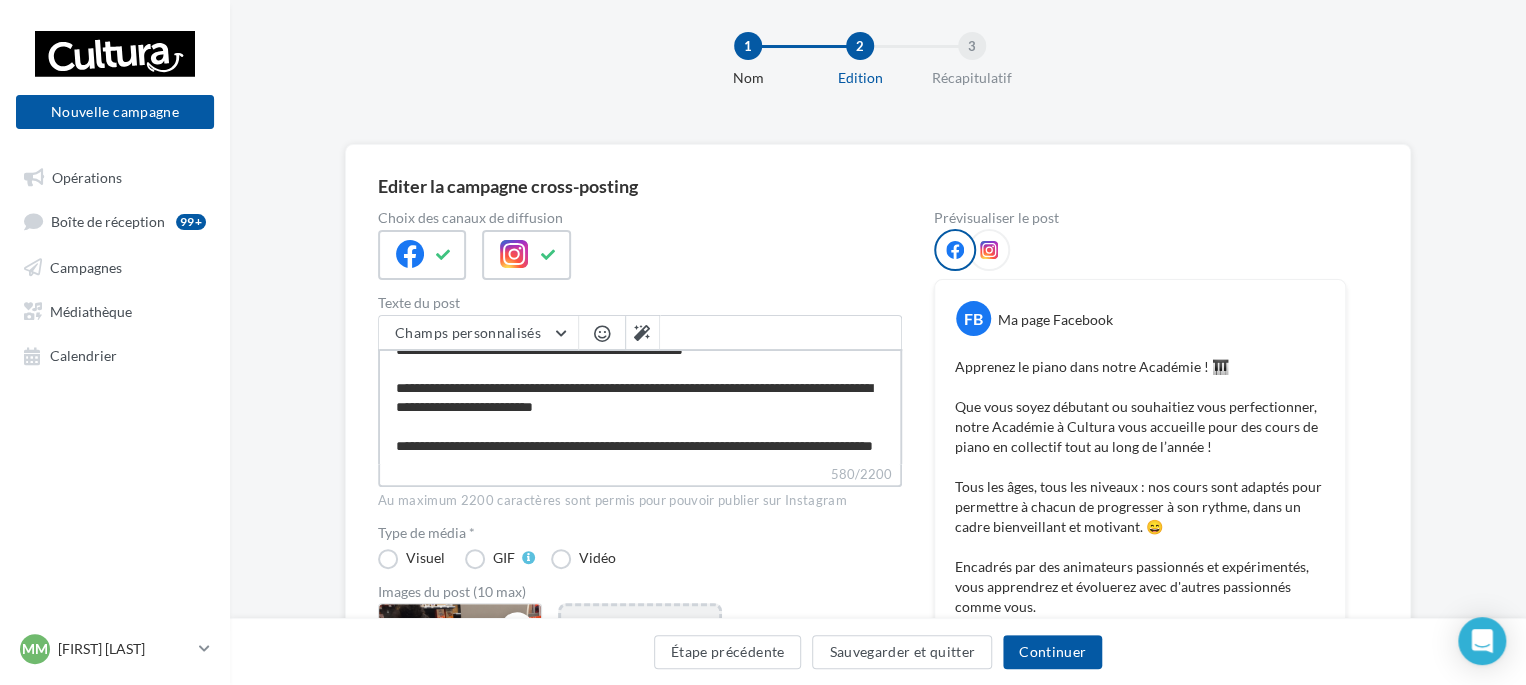 click on "**********" at bounding box center (640, 406) 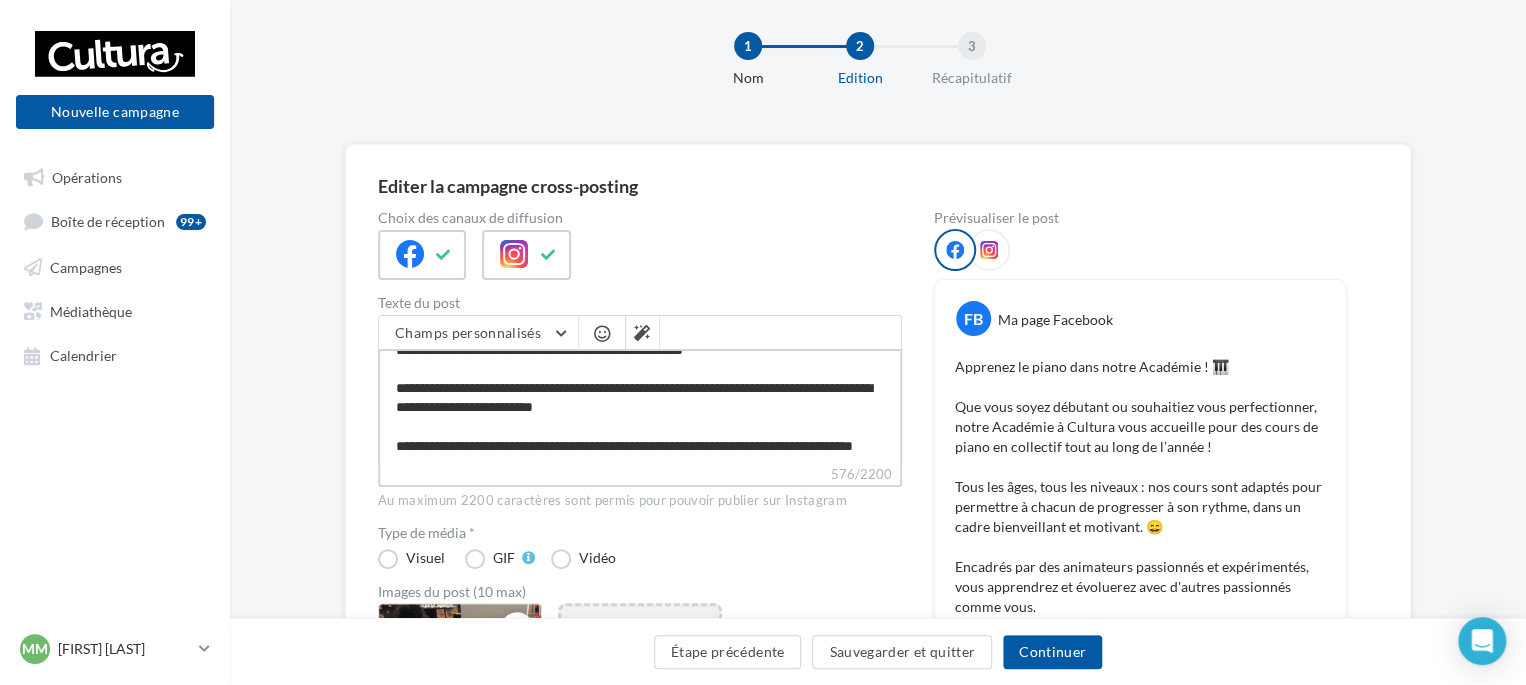 scroll, scrollTop: 0, scrollLeft: 0, axis: both 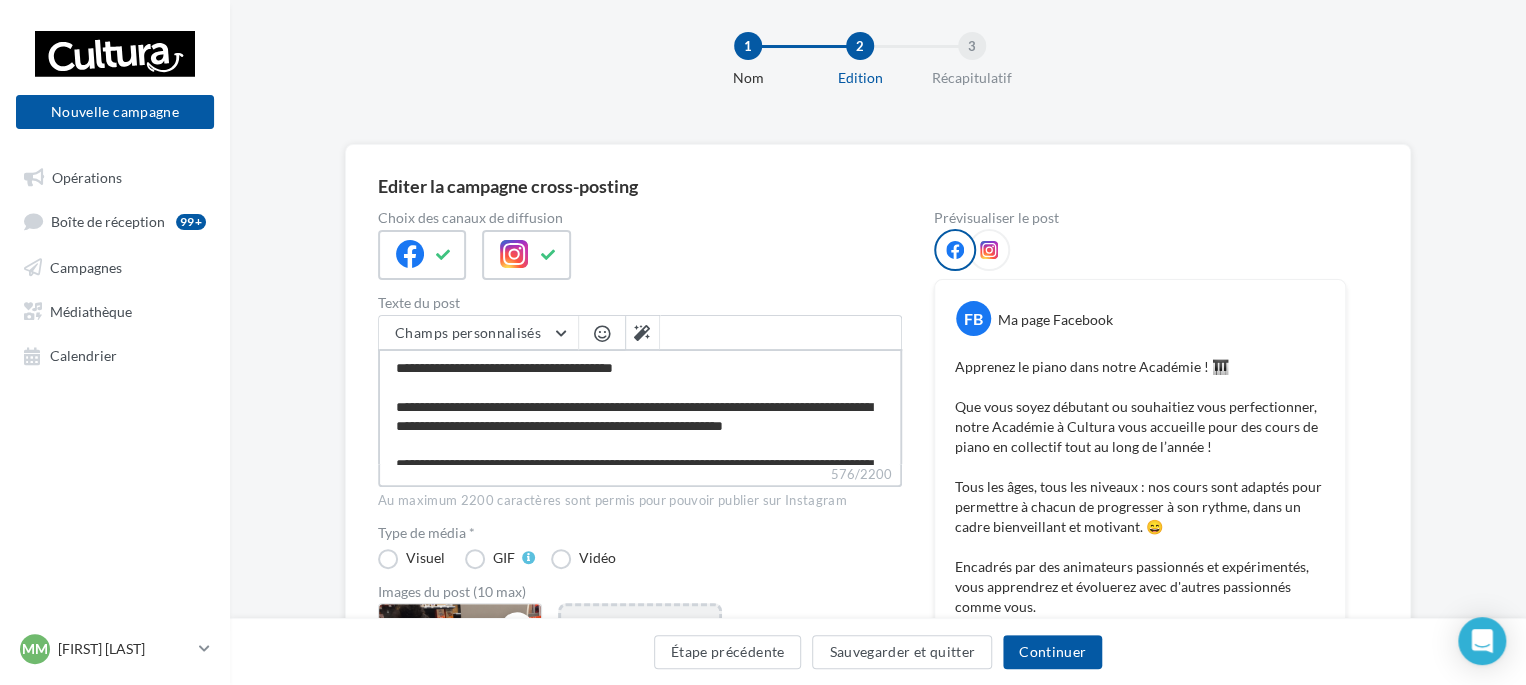 drag, startPoint x: 398, startPoint y: 403, endPoint x: 868, endPoint y: 403, distance: 470 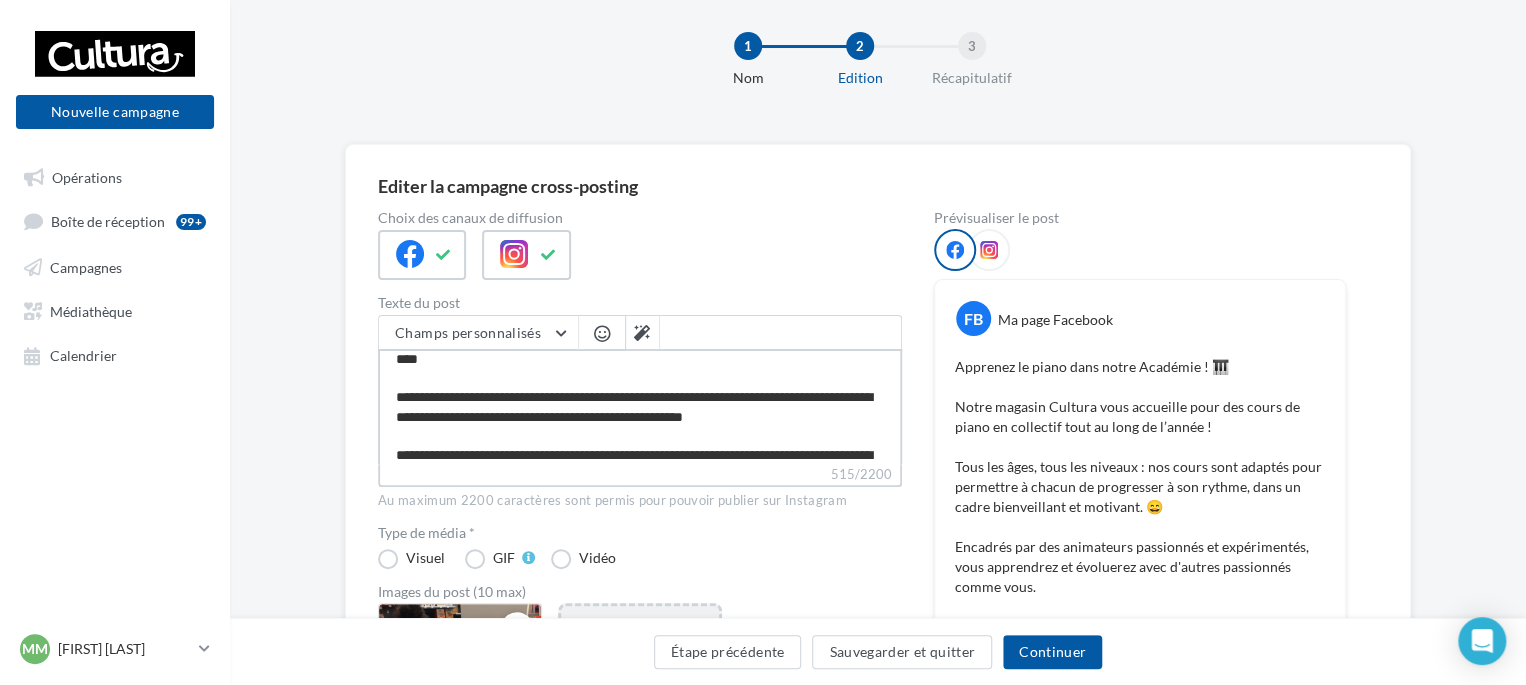 scroll, scrollTop: 68, scrollLeft: 0, axis: vertical 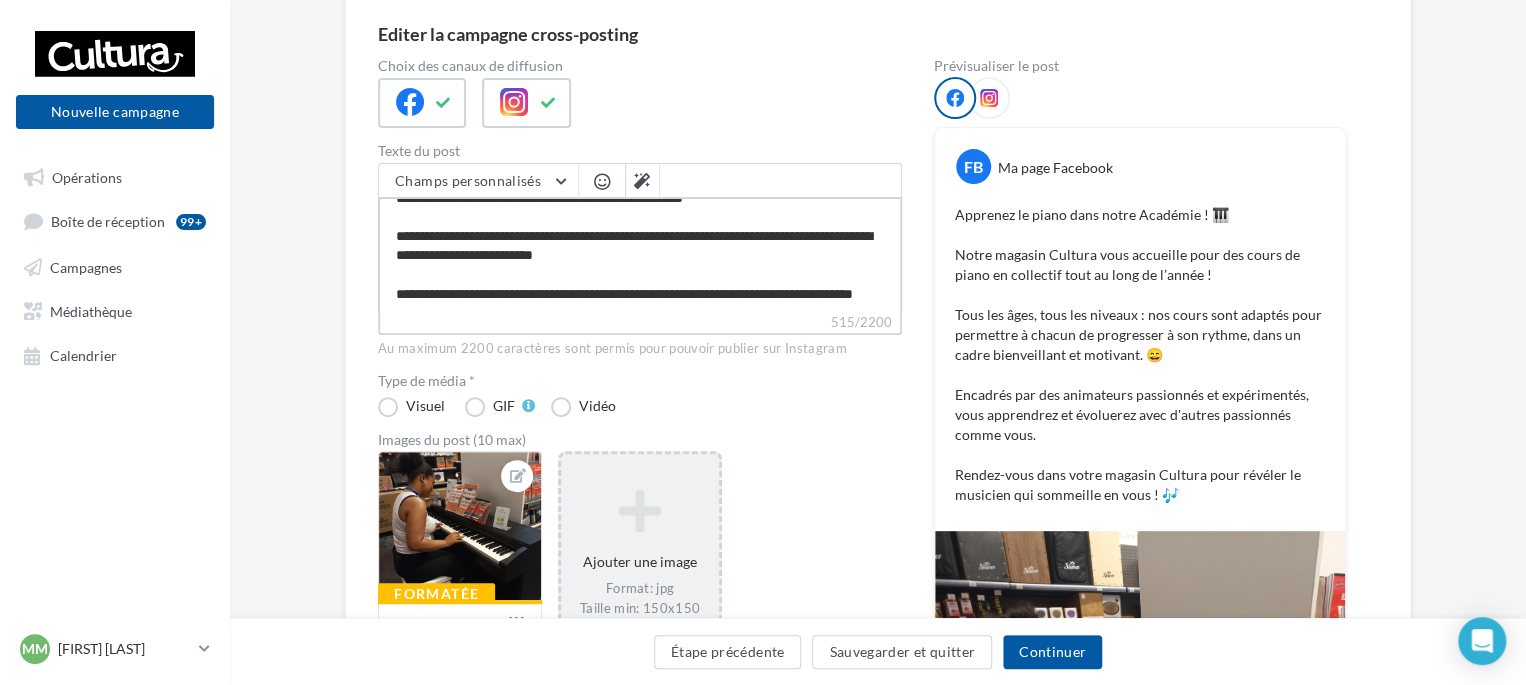 click on "**********" at bounding box center [640, 254] 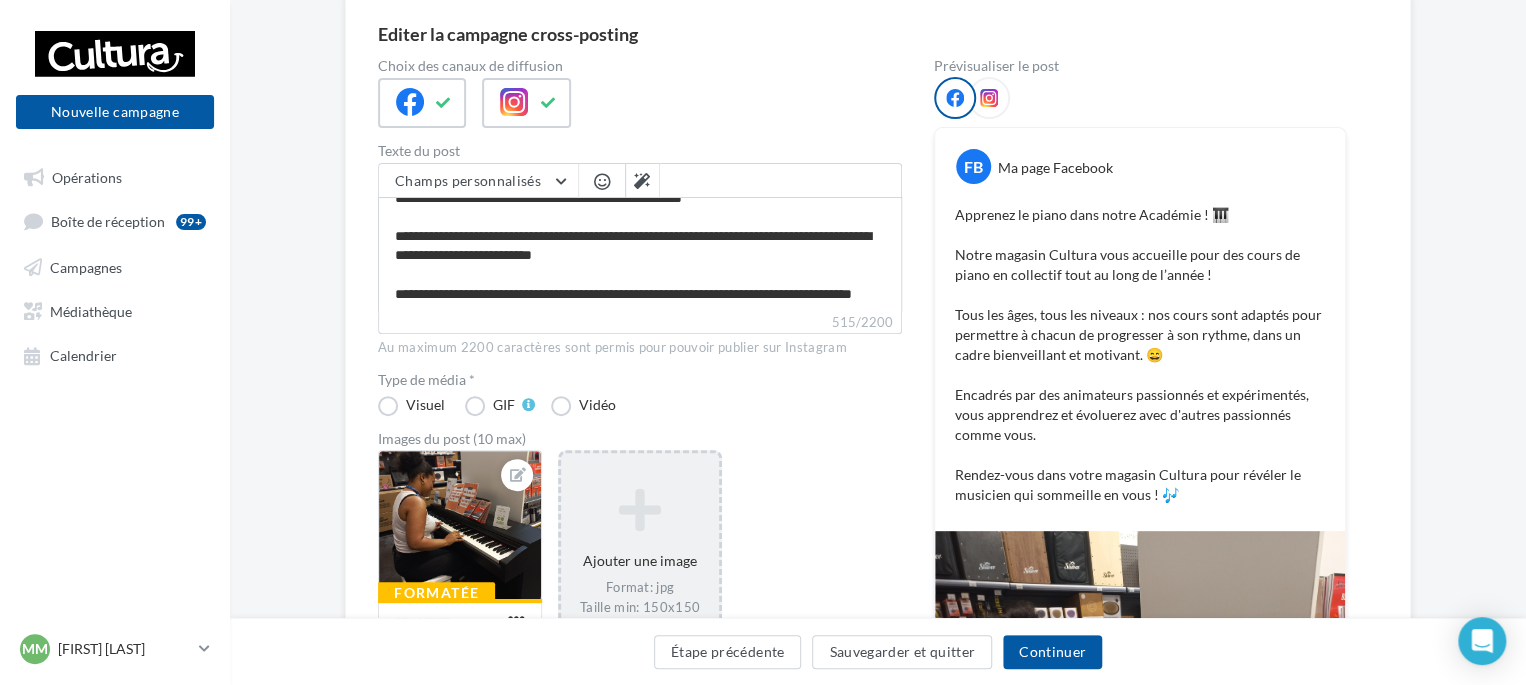 scroll, scrollTop: 152, scrollLeft: 0, axis: vertical 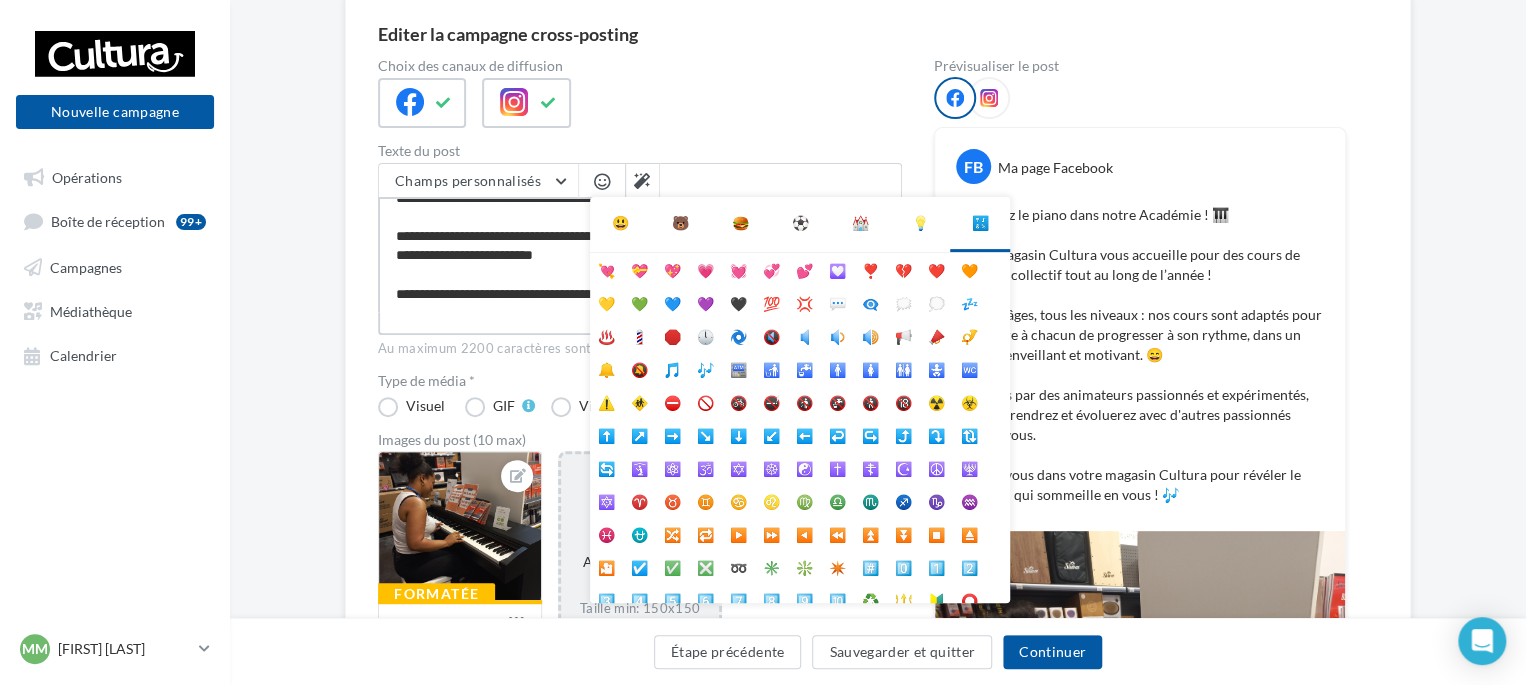 click on "**********" at bounding box center (640, 254) 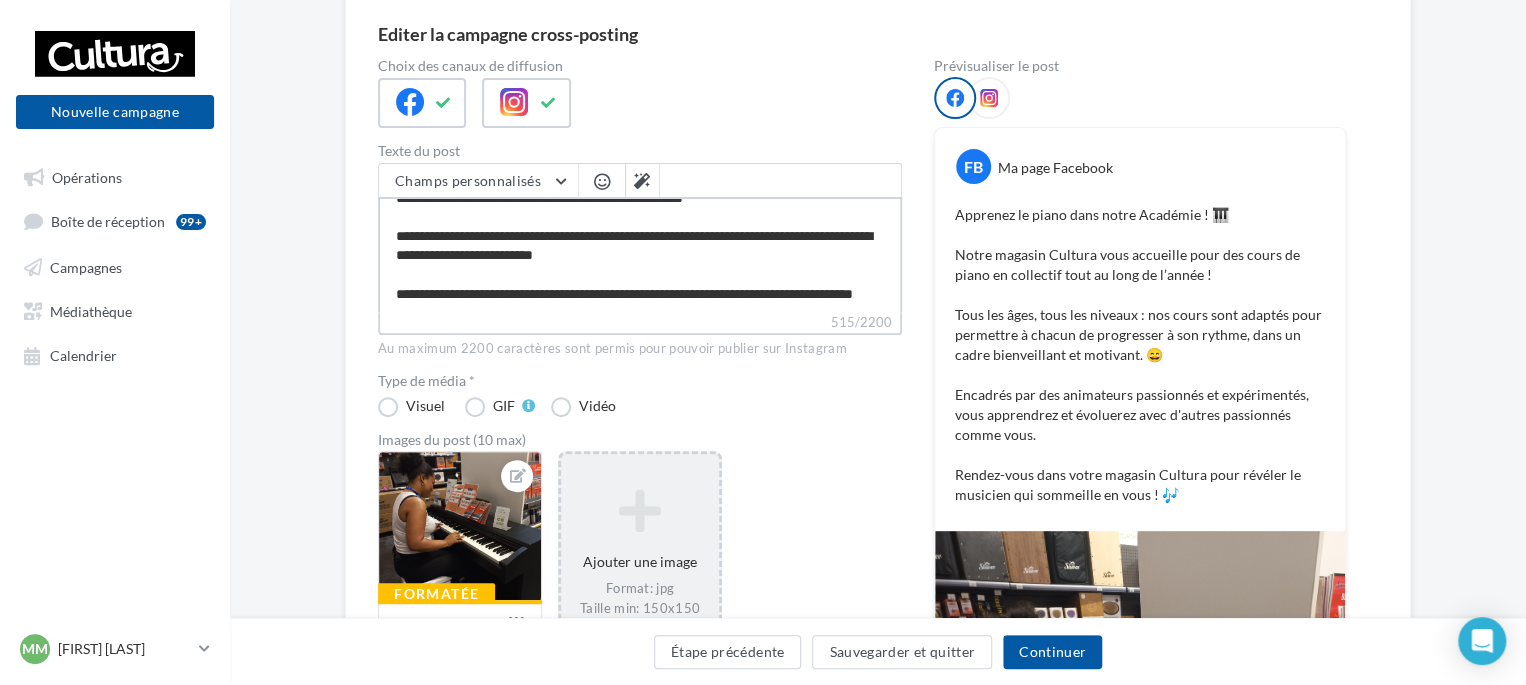 click on "**********" at bounding box center (640, 254) 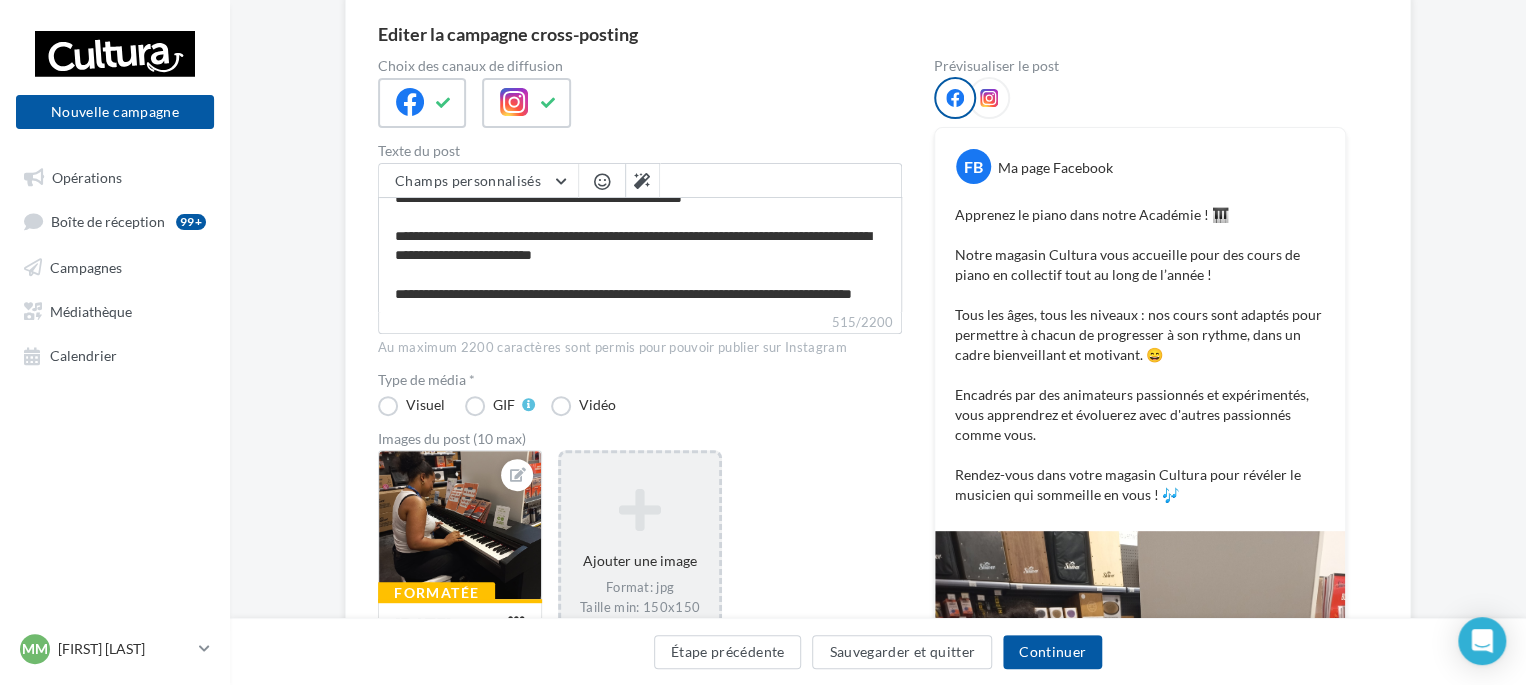 scroll, scrollTop: 152, scrollLeft: 0, axis: vertical 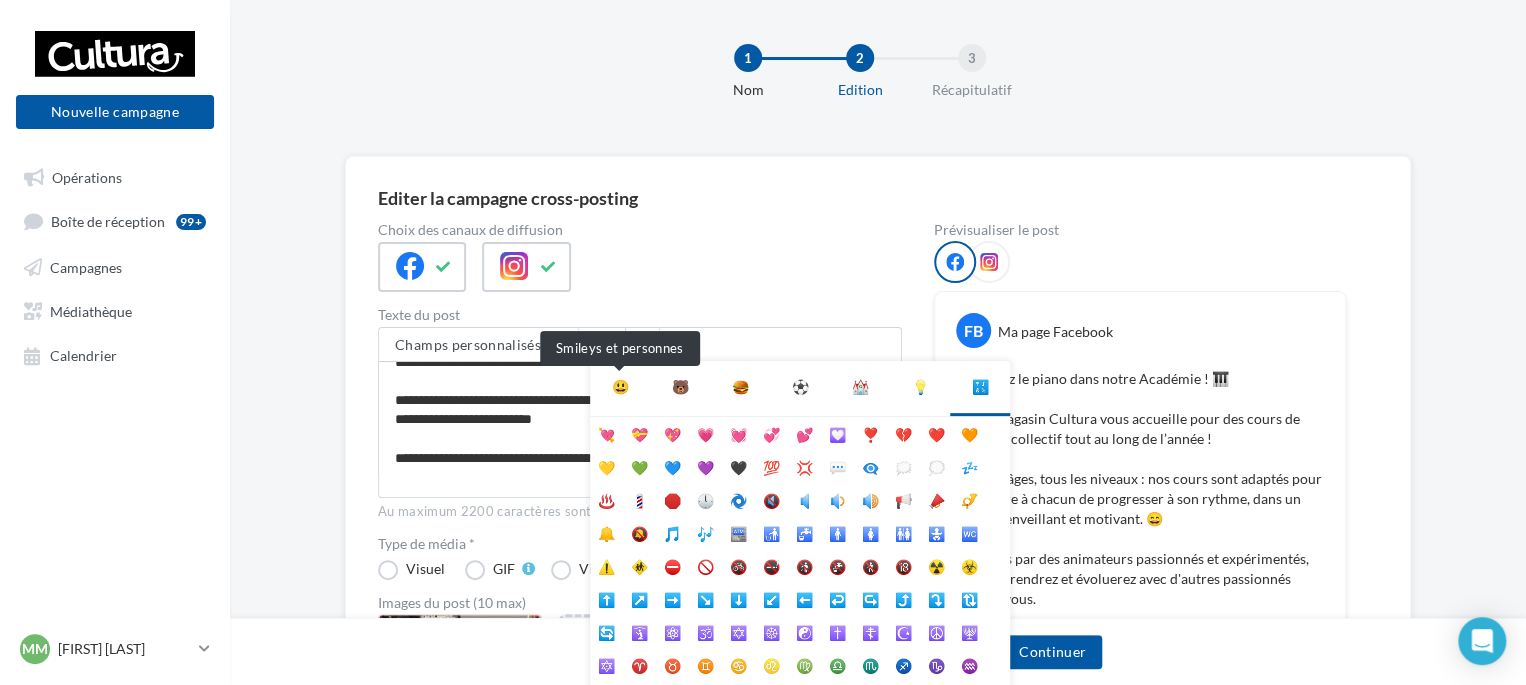 click on "😃" at bounding box center [620, 387] 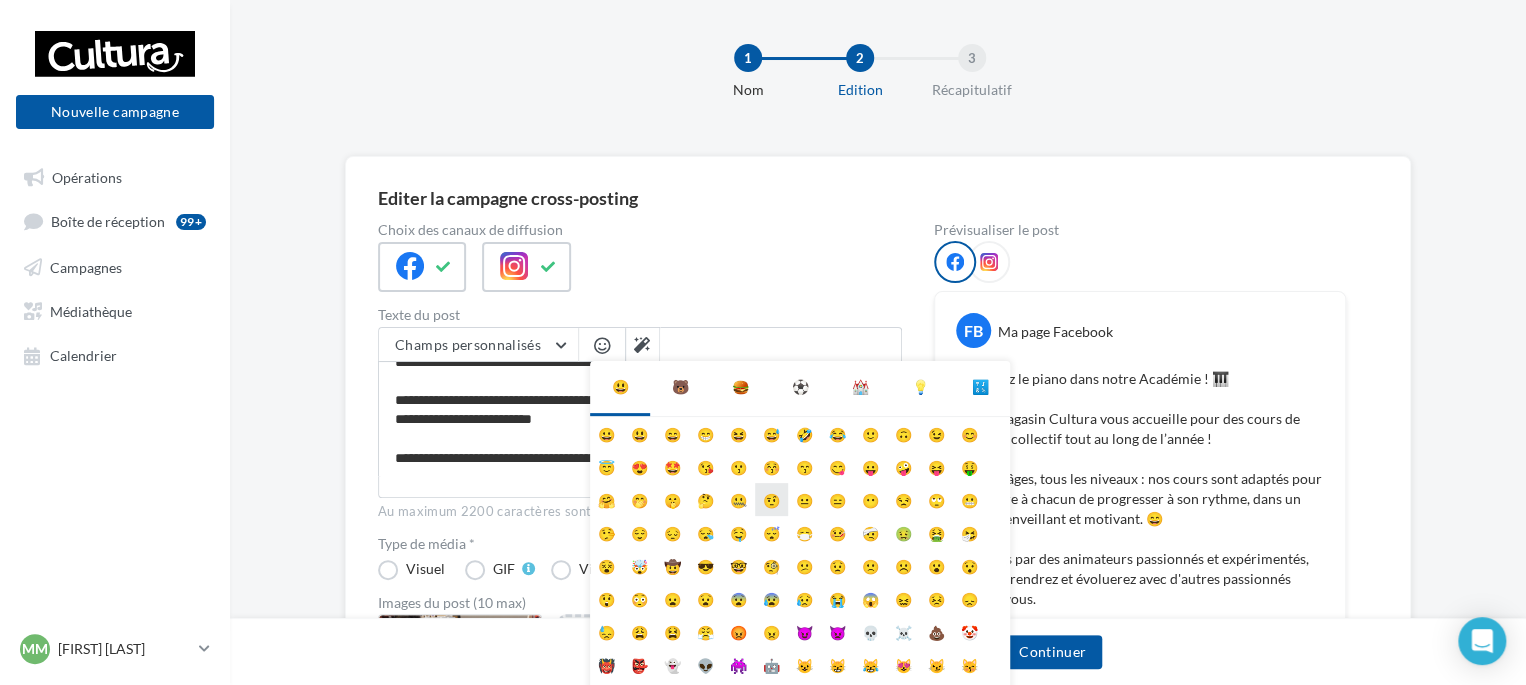 scroll, scrollTop: 78, scrollLeft: 0, axis: vertical 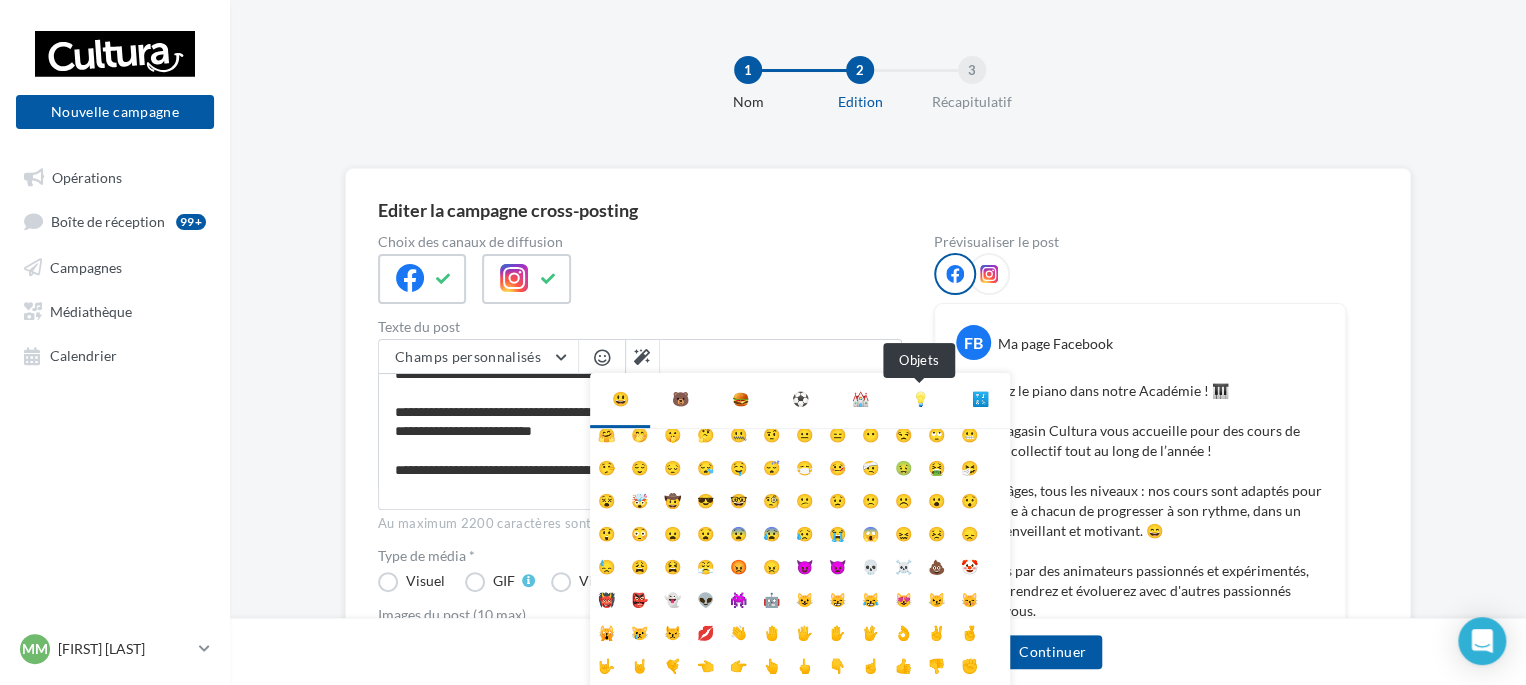 click on "💡" at bounding box center (920, 399) 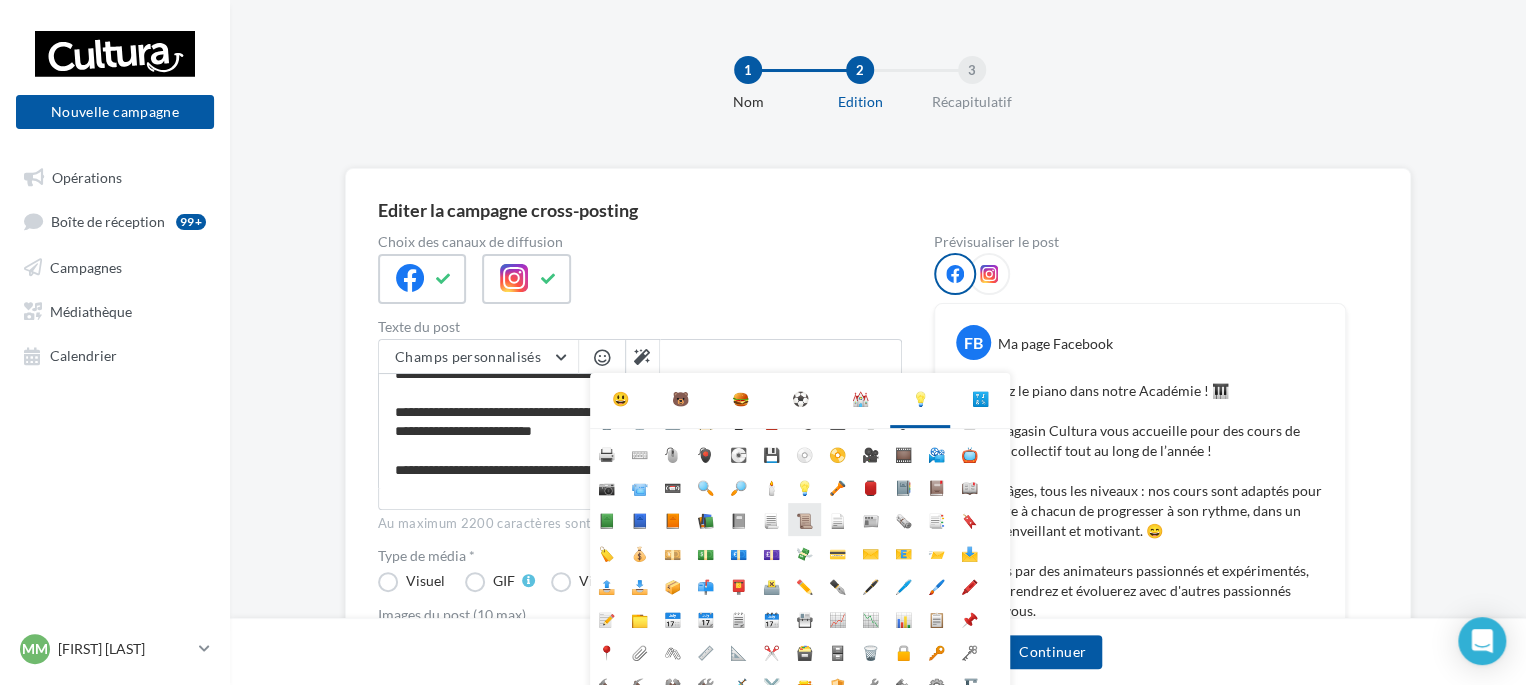 scroll, scrollTop: 177, scrollLeft: 0, axis: vertical 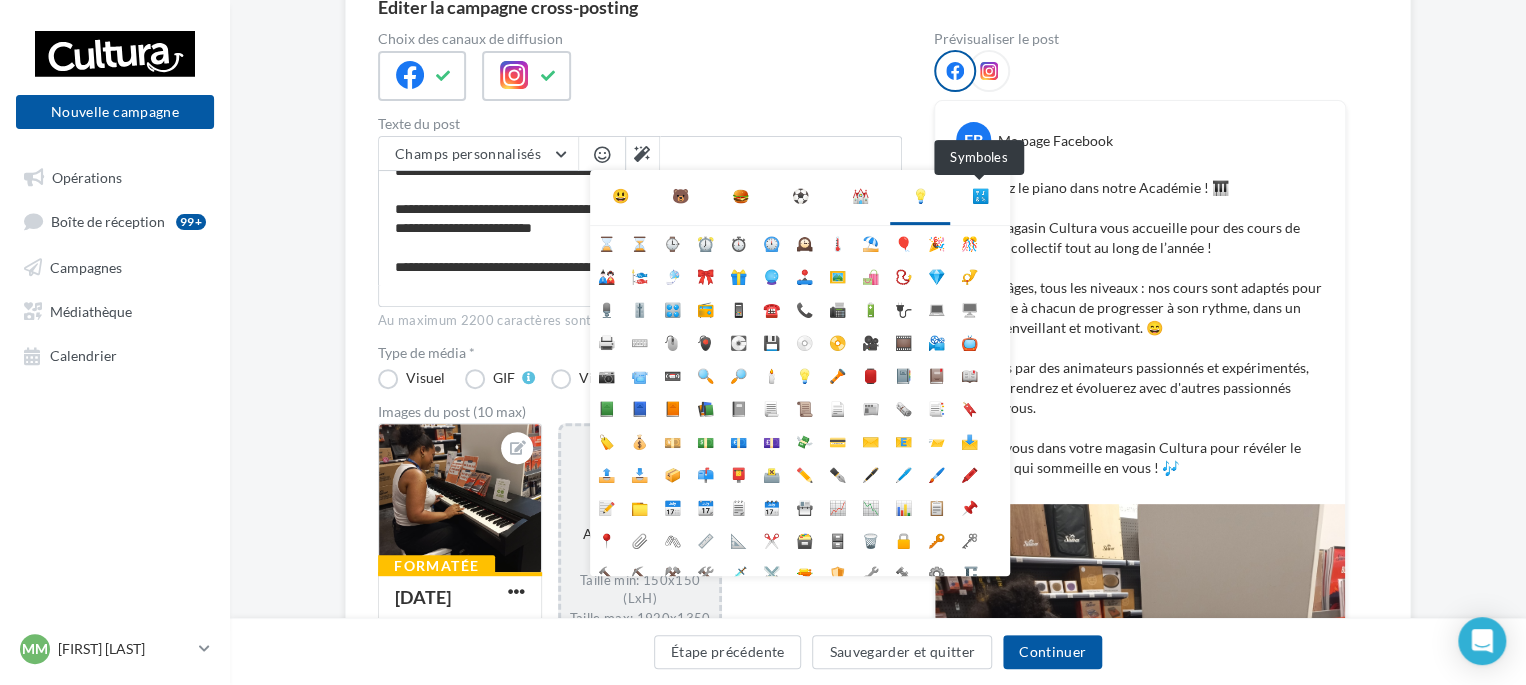 click on "🔣" at bounding box center (980, 196) 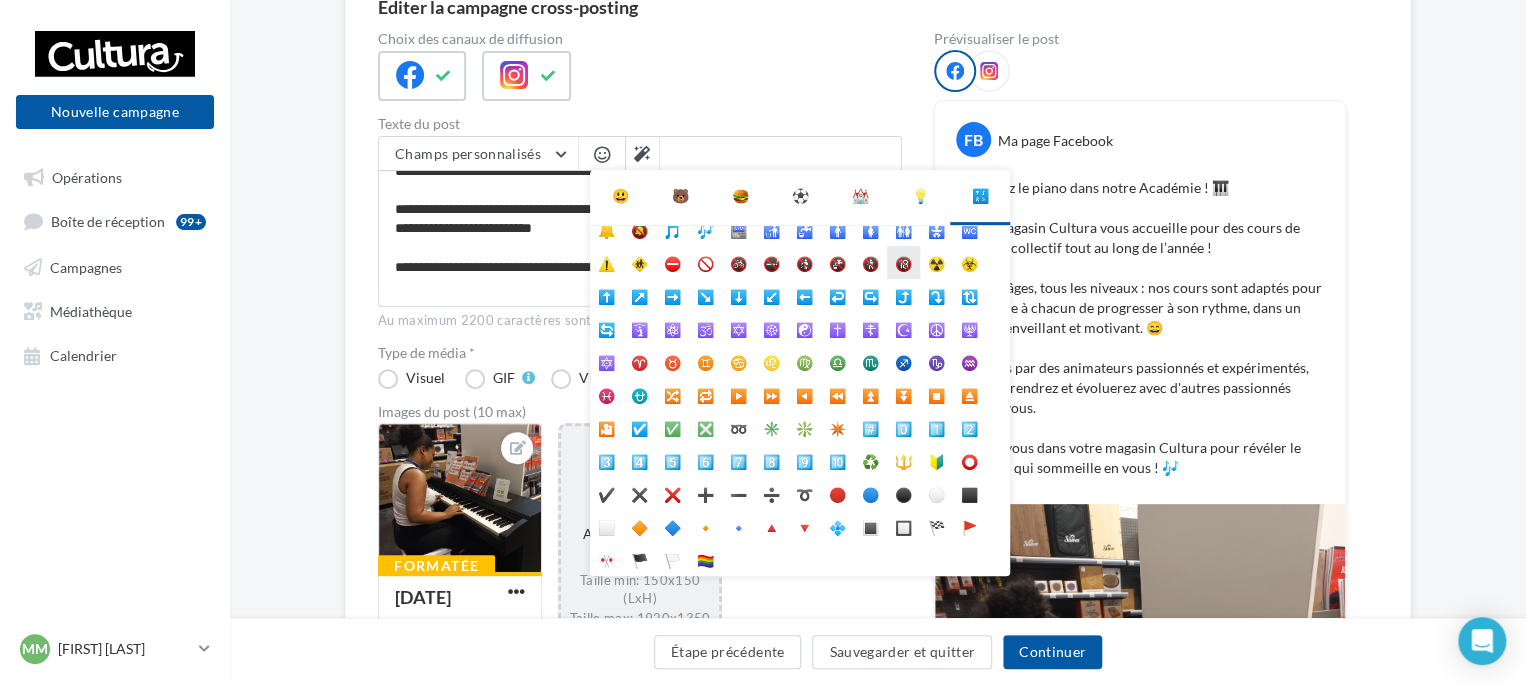 scroll, scrollTop: 0, scrollLeft: 0, axis: both 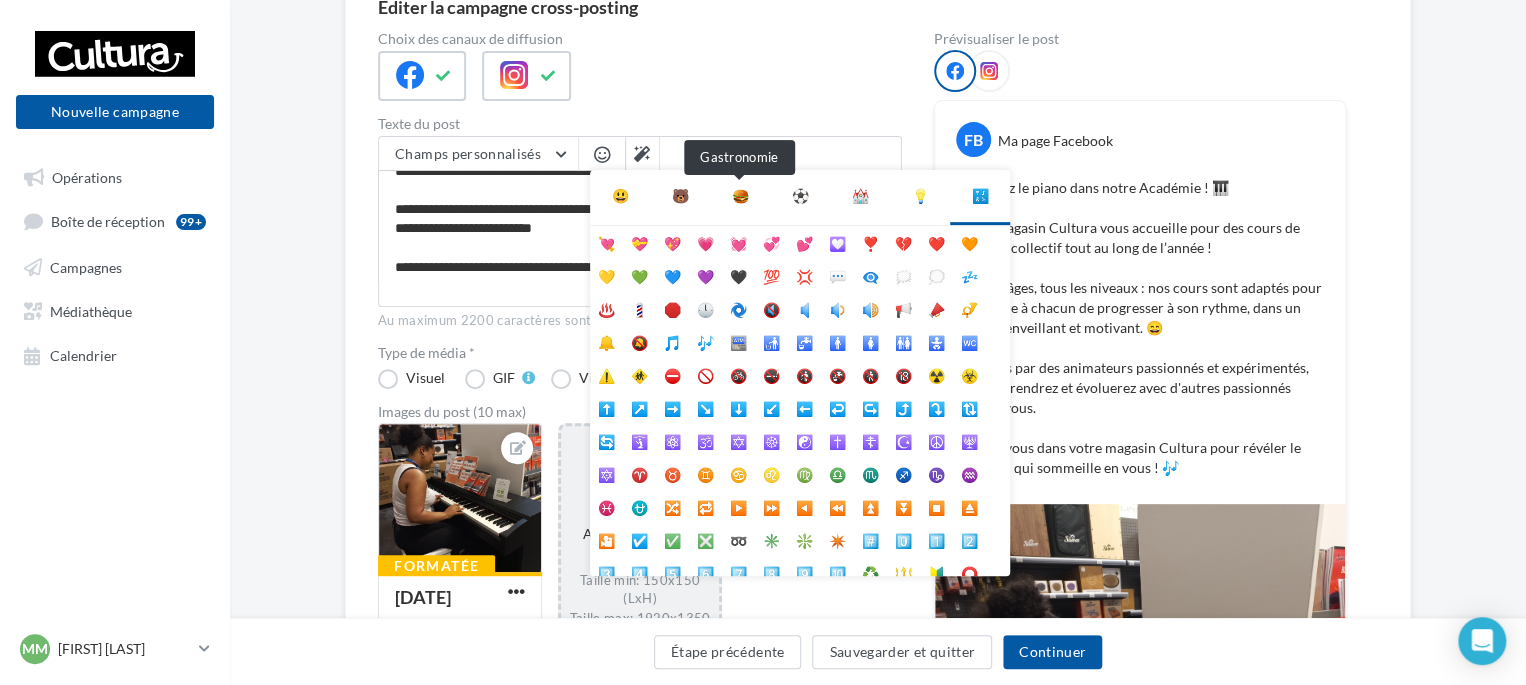 click on "🍔" at bounding box center (740, 196) 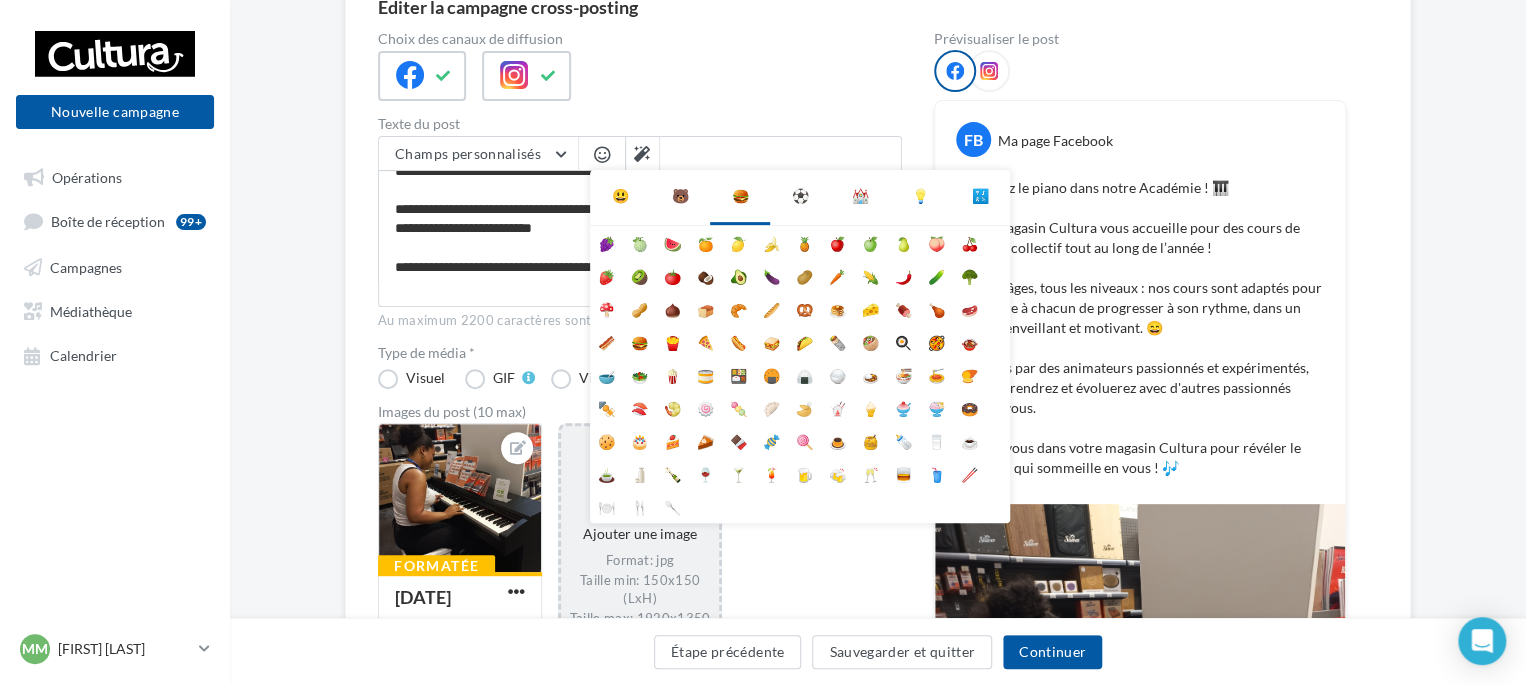 click at bounding box center (781, 153) 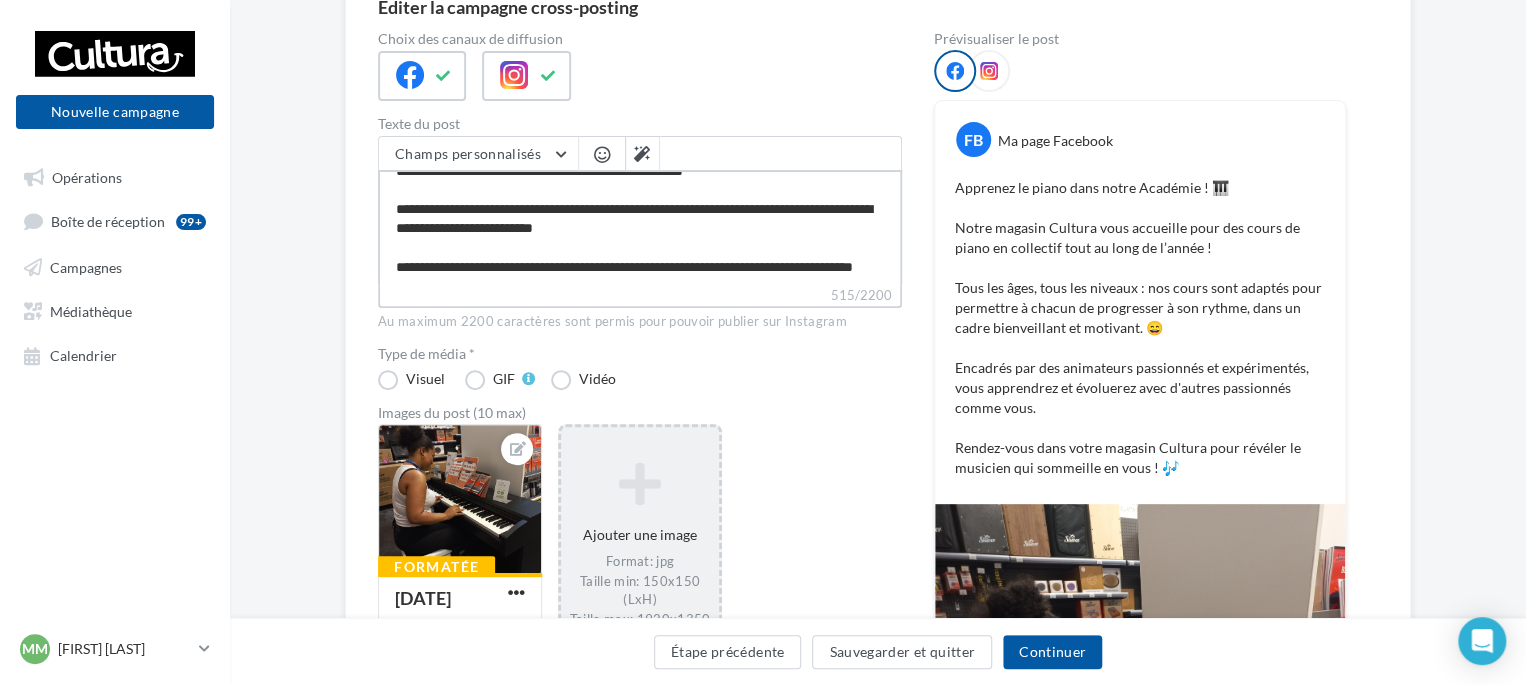 scroll, scrollTop: 152, scrollLeft: 0, axis: vertical 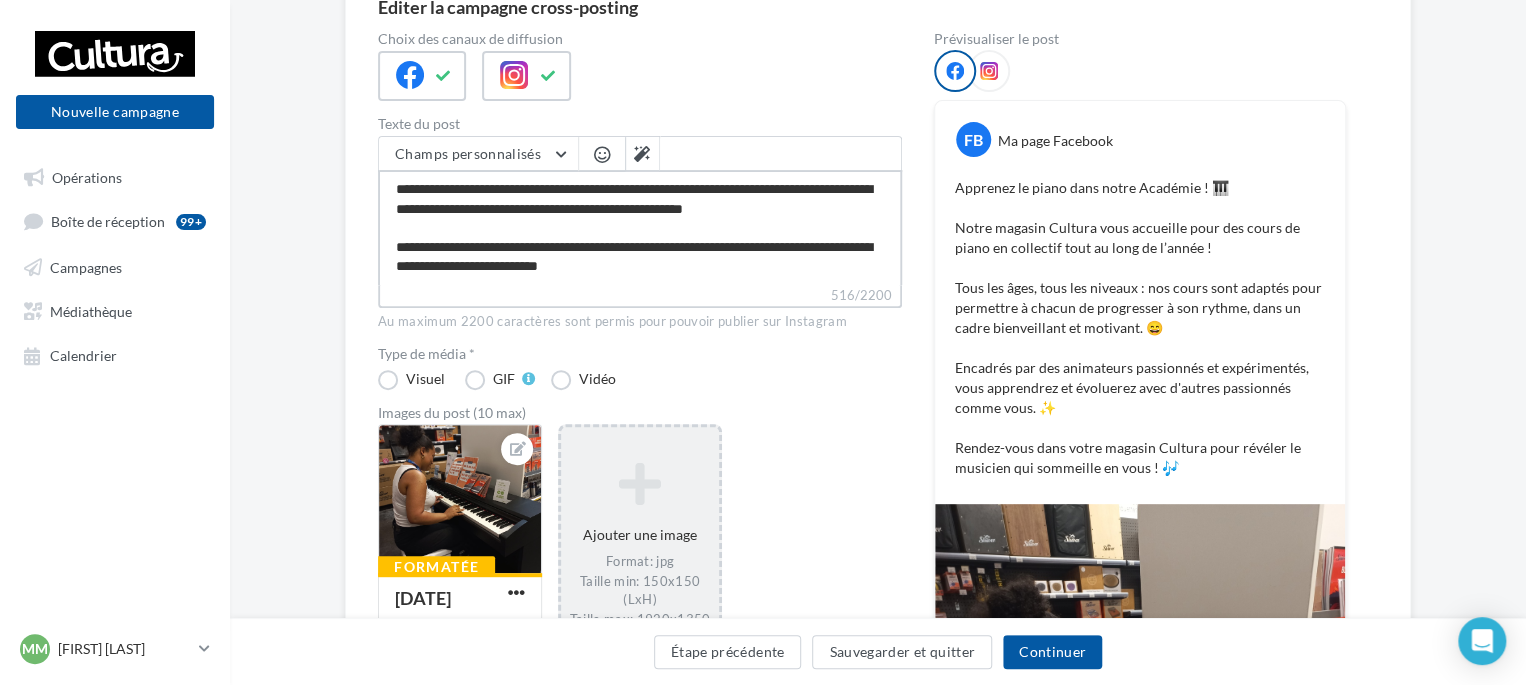 click on "**********" at bounding box center [640, 227] 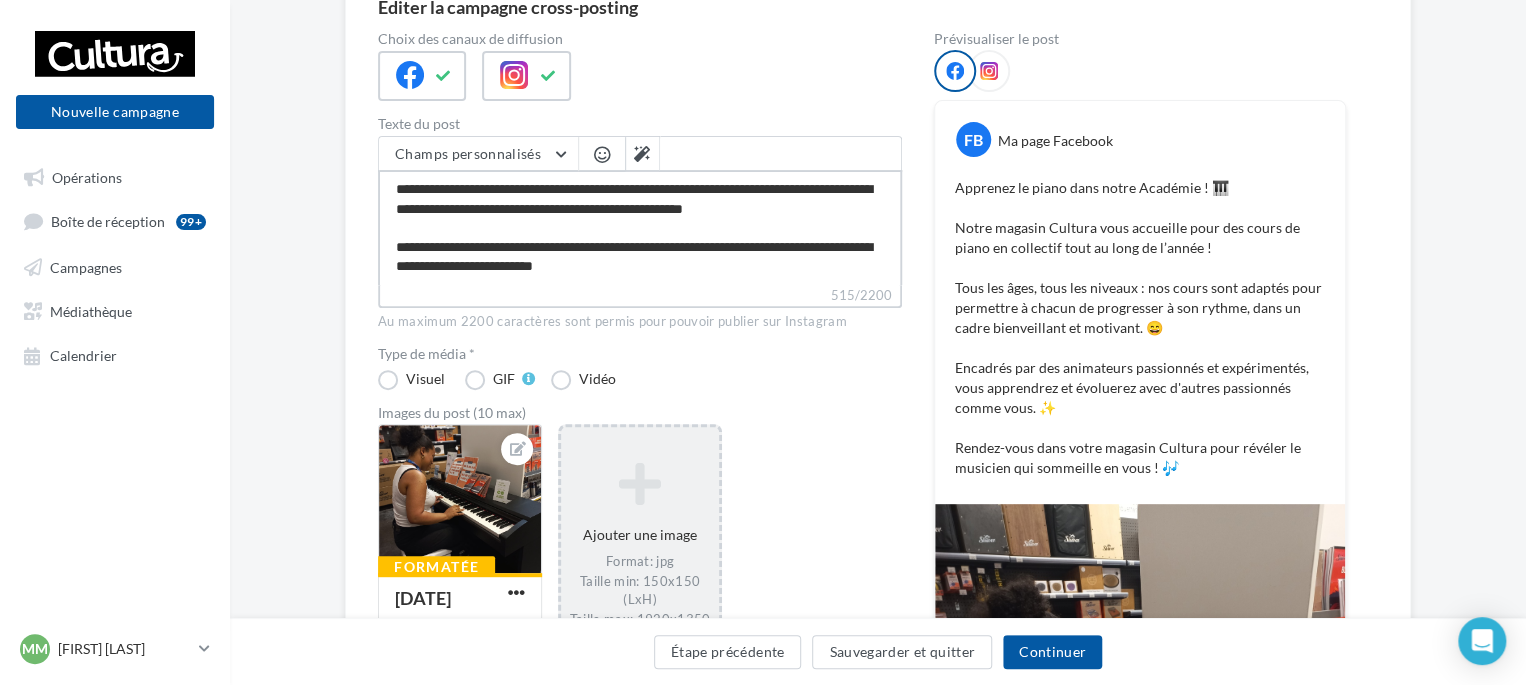 scroll, scrollTop: 152, scrollLeft: 0, axis: vertical 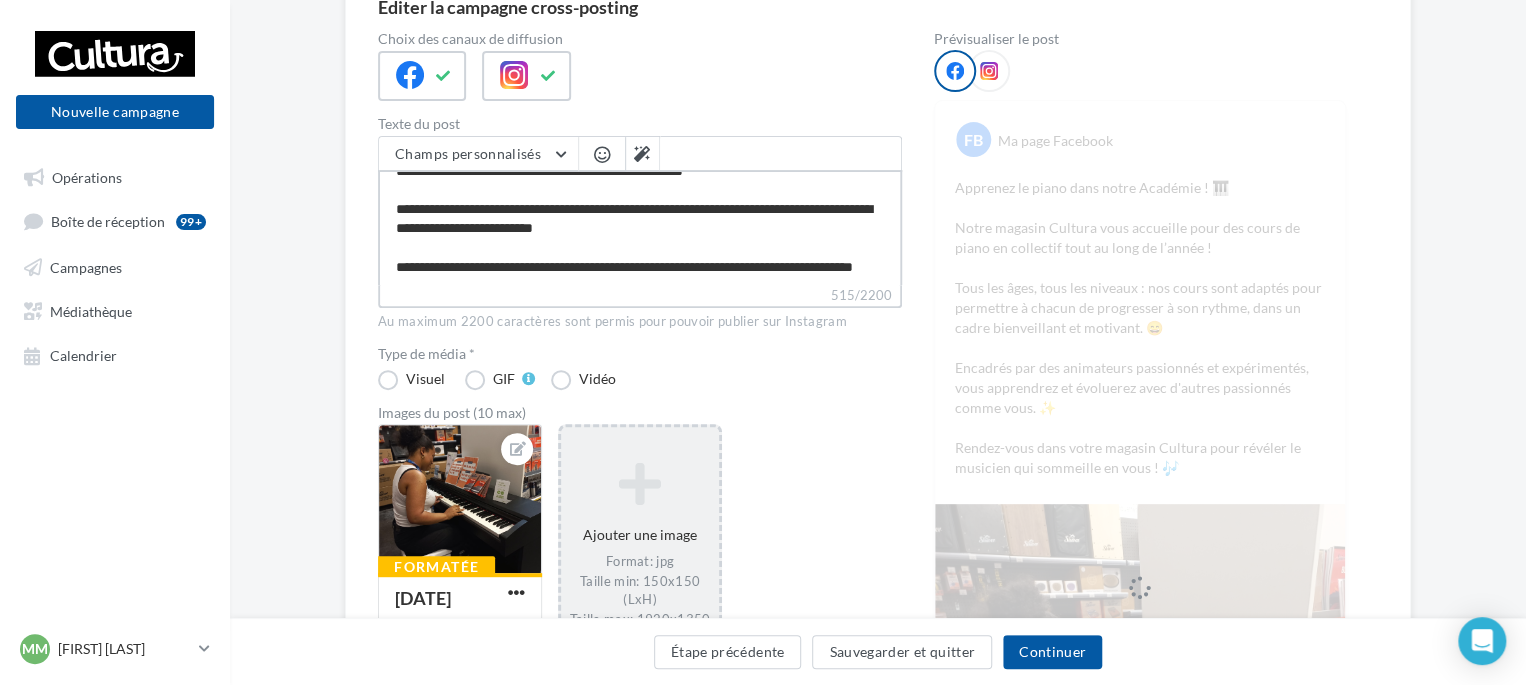 click on "**********" at bounding box center [640, 227] 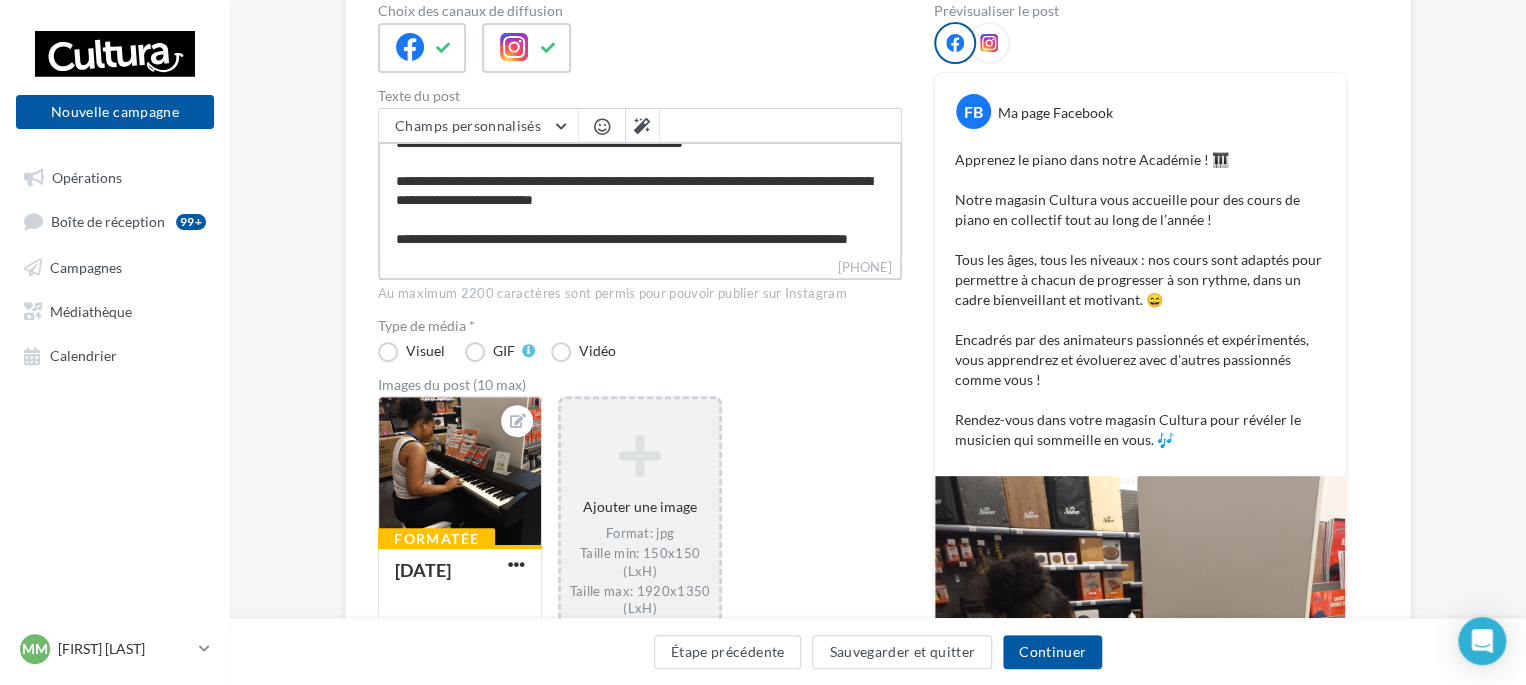 scroll, scrollTop: 144, scrollLeft: 0, axis: vertical 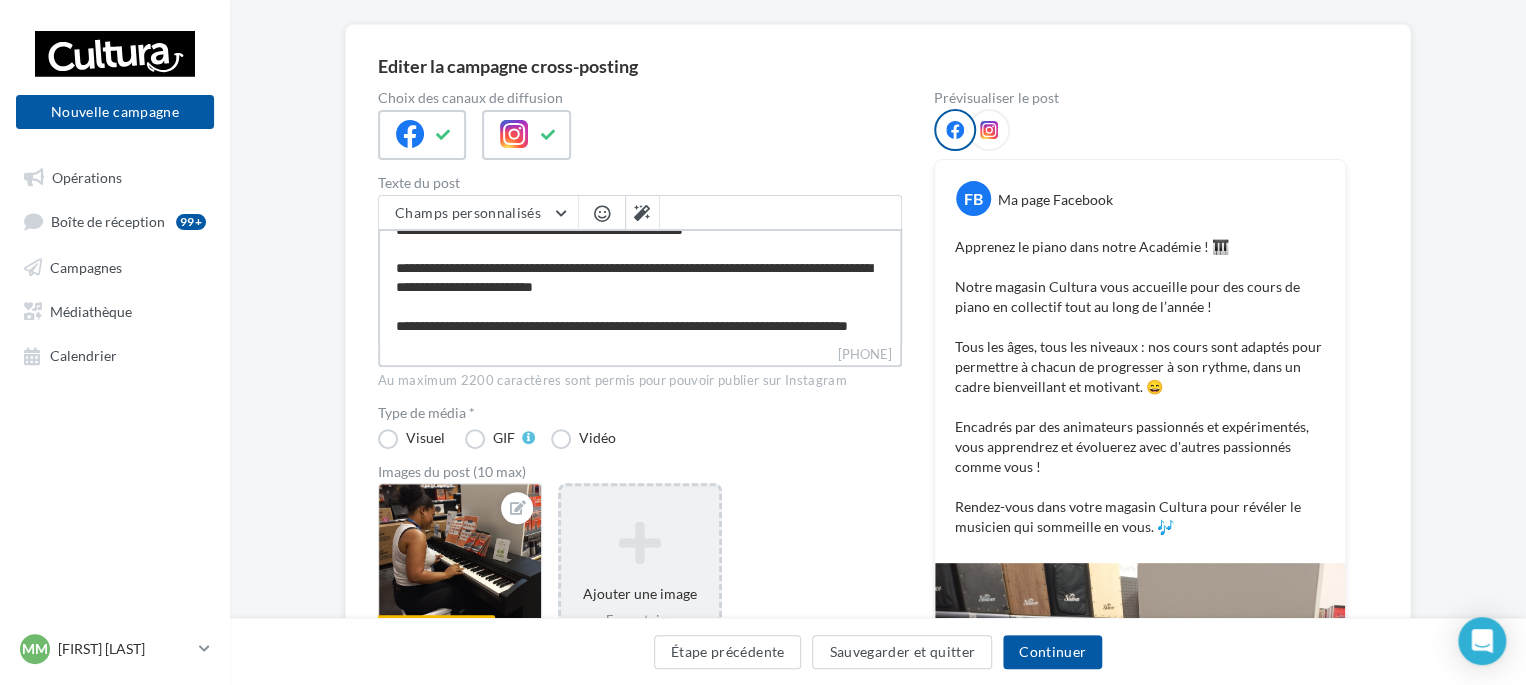 type on "**********" 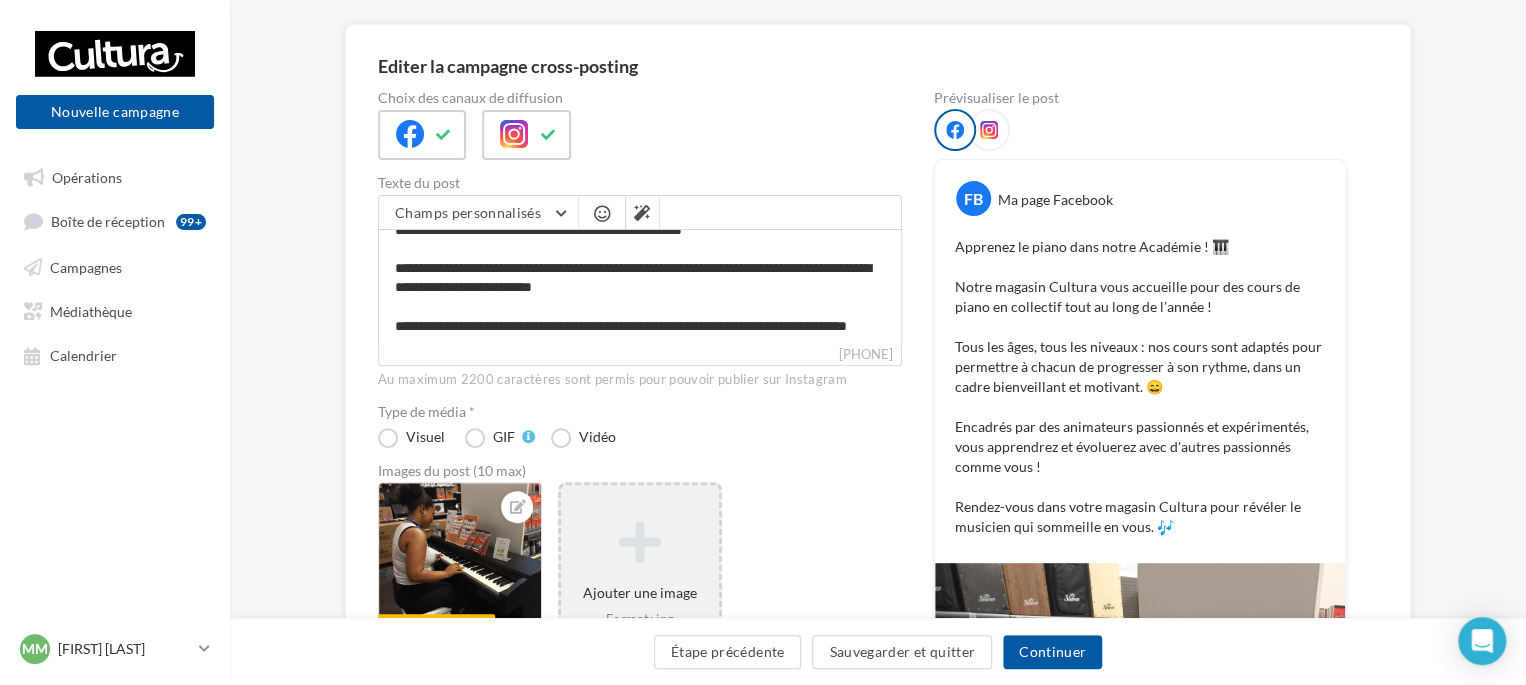 click on "Apprenez le piano dans notre Académie ! 🎹  Notre magasin Cultura vous accueille pour des cours de piano en collectif tout au long de l’année ! Tous les âges, tous les niveaux : nos cours sont adaptés pour permettre à chacun de progresser à son rythme, dans un cadre bienveillant et motivant. 😄  Encadrés par des animateurs passionnés et expérimentés, vous apprendrez et évoluerez avec d'autres passionnés comme vous ! Rendez-vous dans votre magasin Cultura pour révéler le musicien qui sommeille en vous. 🎶" at bounding box center [1140, 387] 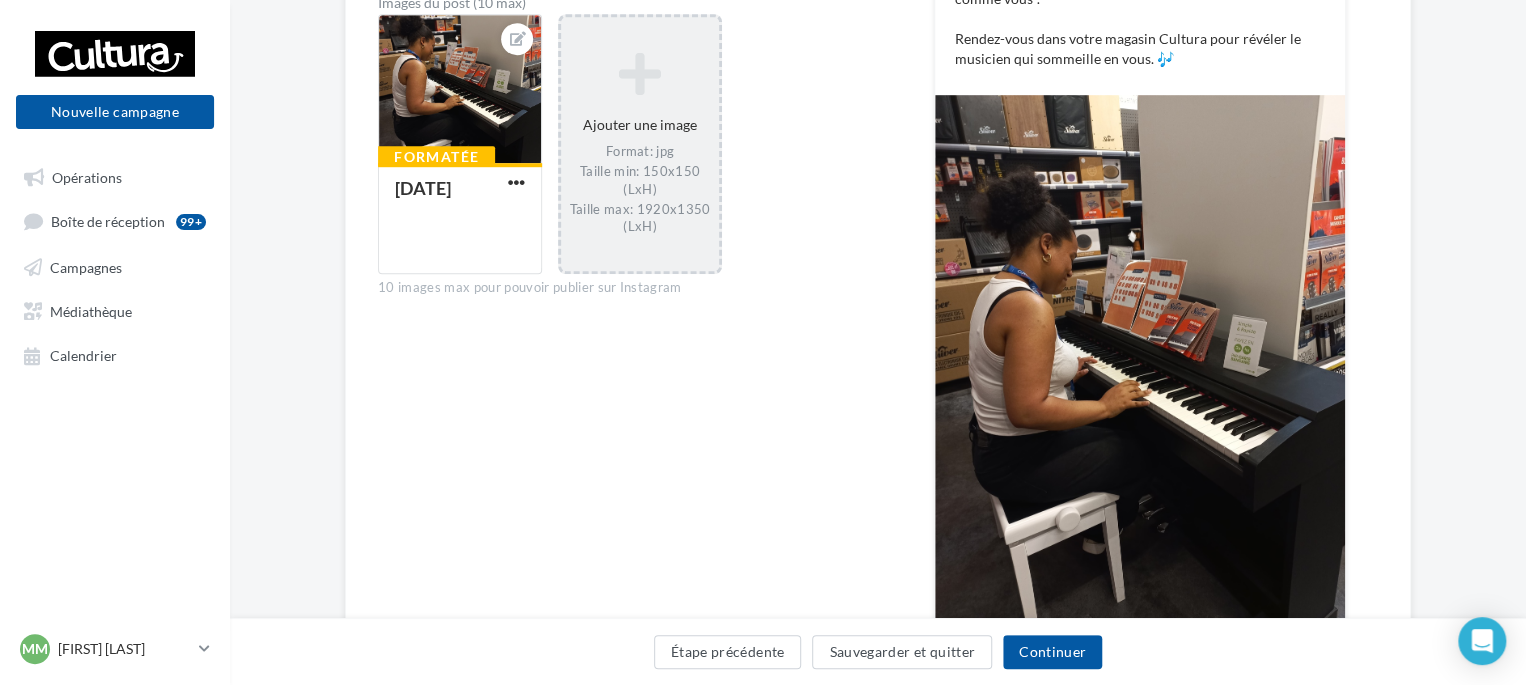 scroll, scrollTop: 620, scrollLeft: 0, axis: vertical 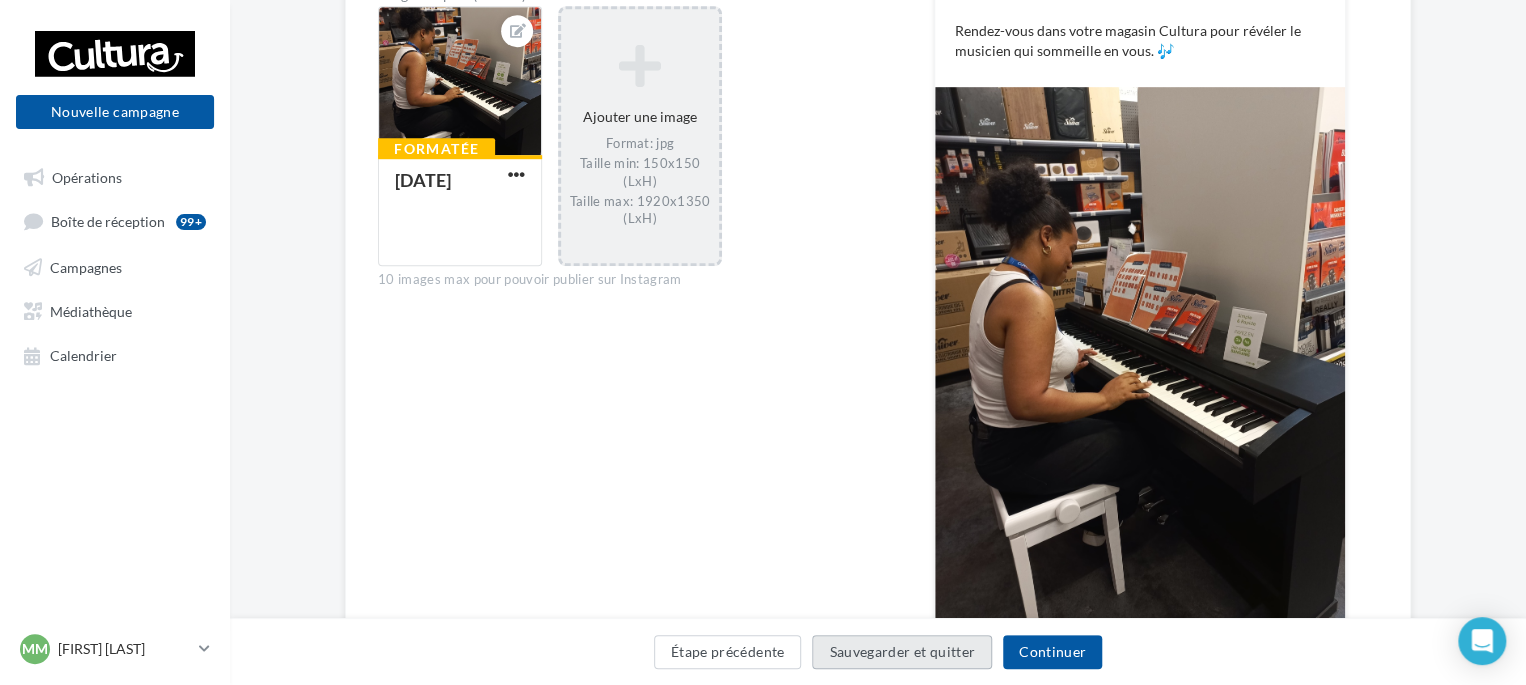 click on "Sauvegarder et quitter" at bounding box center [902, 652] 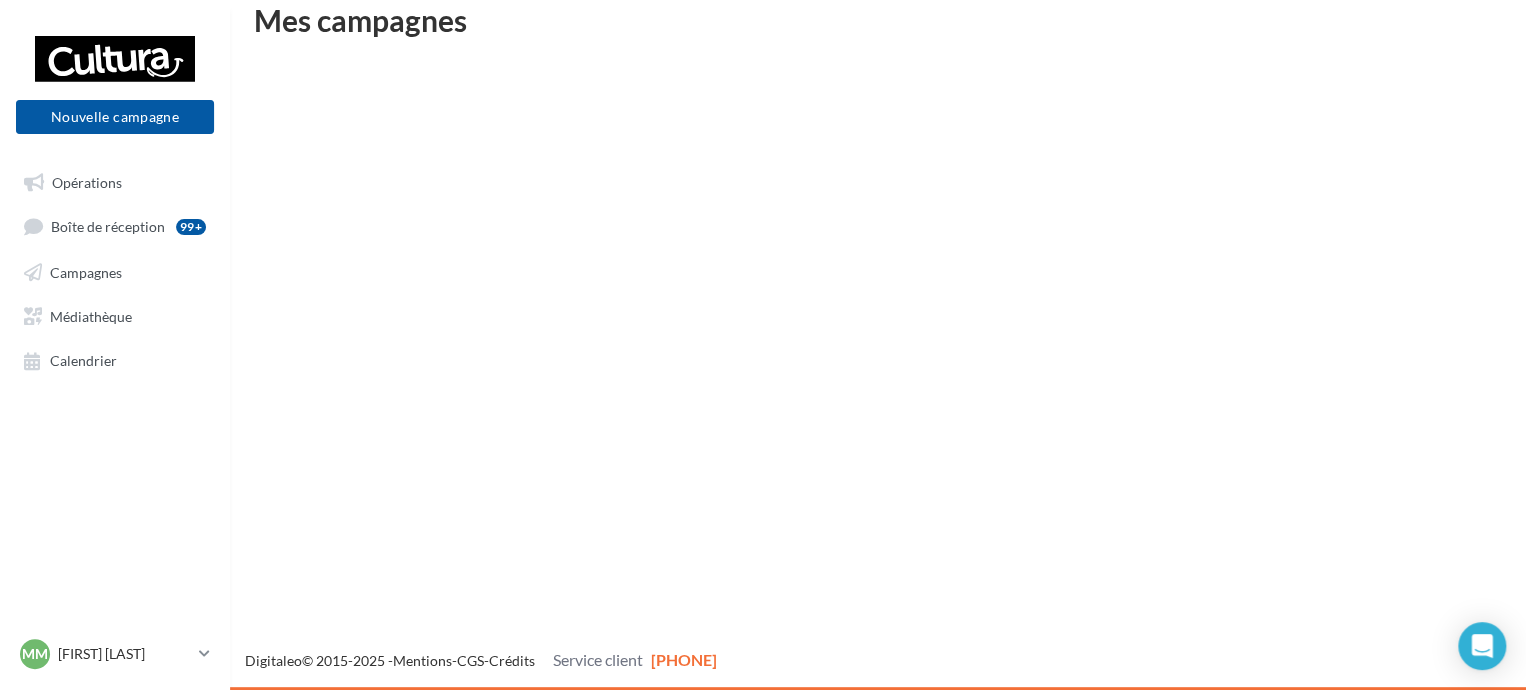 scroll, scrollTop: 32, scrollLeft: 0, axis: vertical 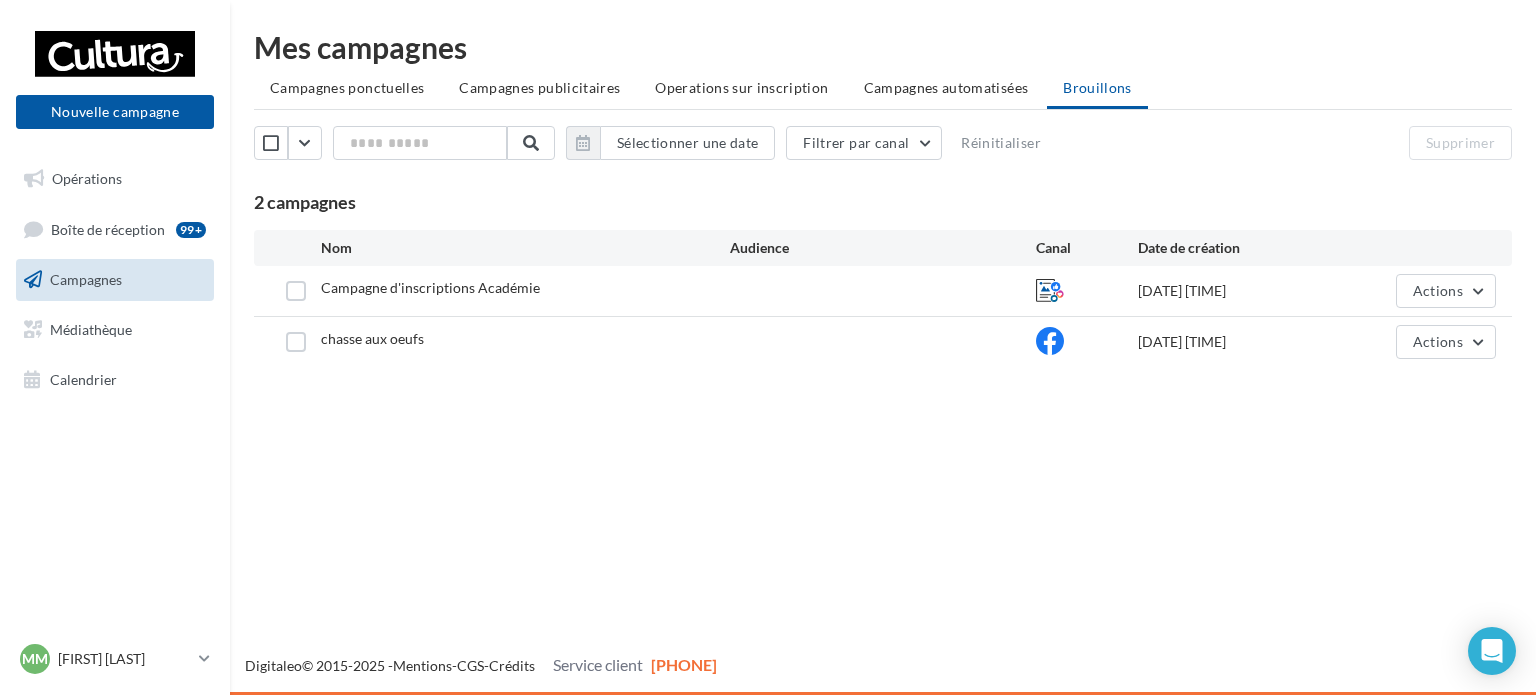 click on "Mes campagnes
Campagnes ponctuelles
Campagnes publicitaires
Operations sur inscription
Campagnes automatisées
Brouillons
Sélectionner une date
Filtrer par canal         Réinitialiser
Supprimer
2 campagnes         Nom   Audience   Canal   Date de création           Campagne d'inscriptions Académie
02/07/2025 17:42
Actions                       chasse aux oeufs
15/04/2025 13:52
Actions" at bounding box center (883, 203) 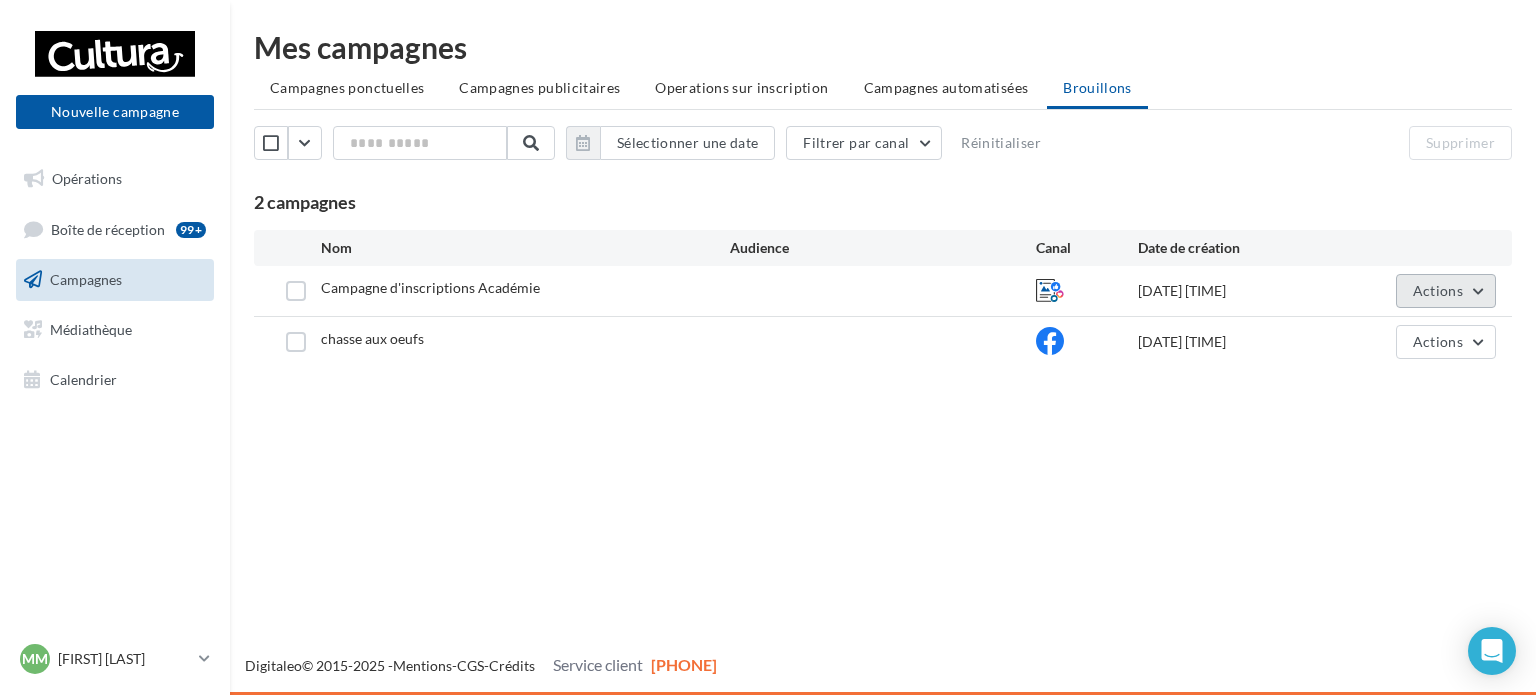 click on "Actions" at bounding box center (1446, 291) 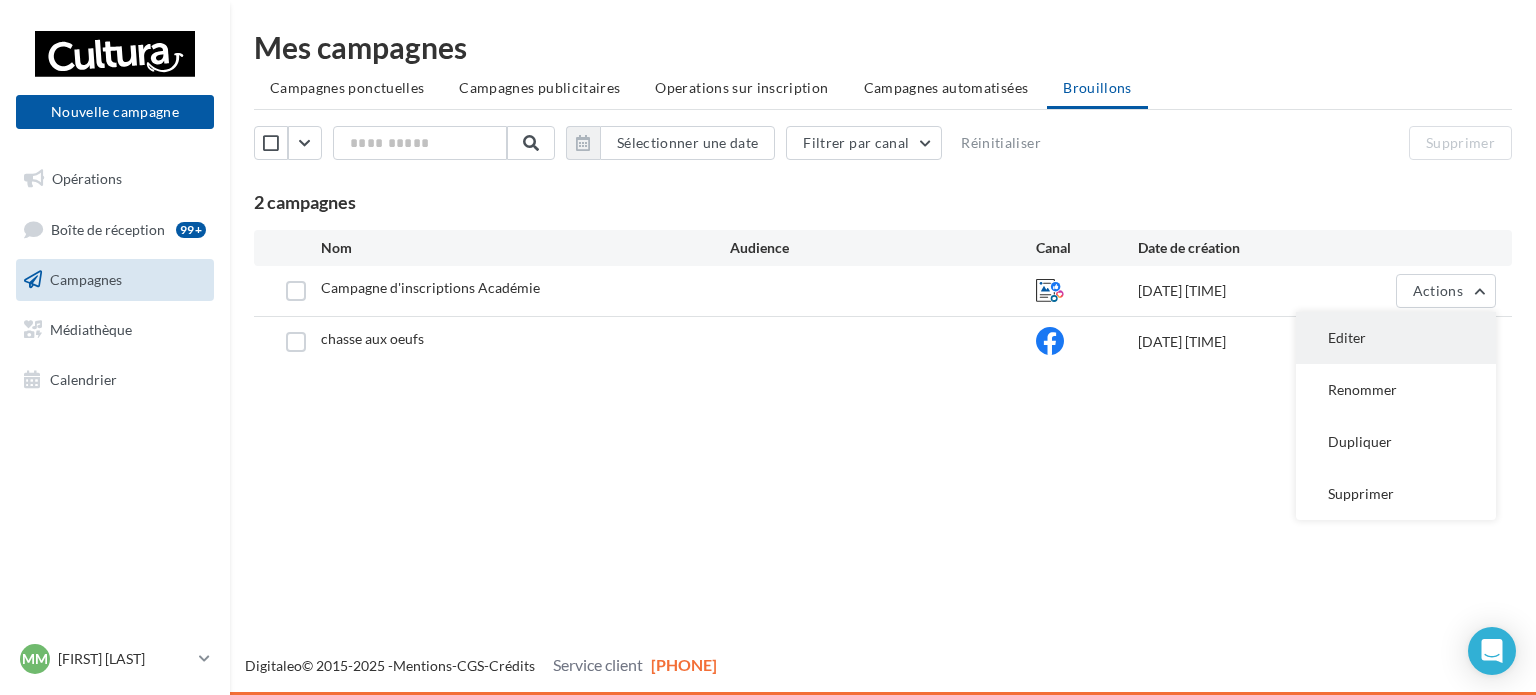 click on "Editer" at bounding box center [1396, 338] 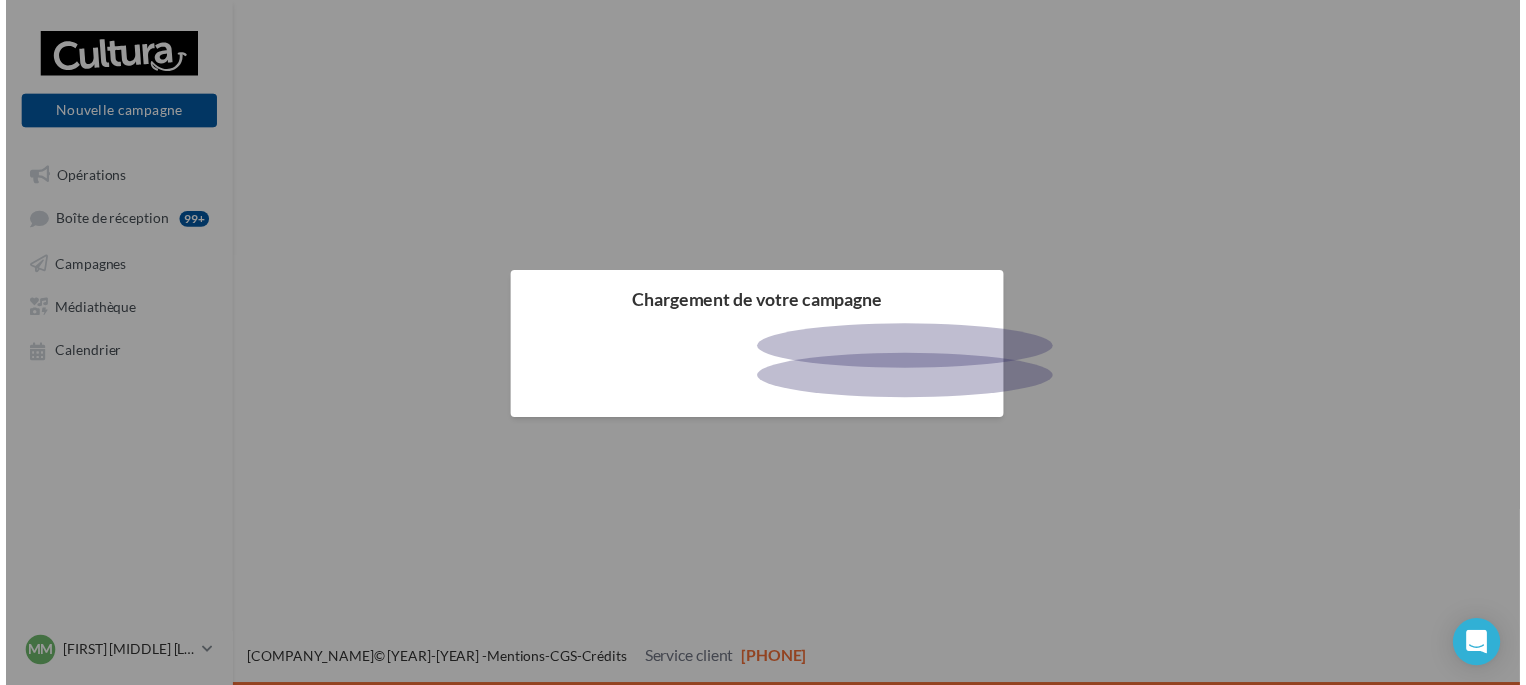 scroll, scrollTop: 0, scrollLeft: 0, axis: both 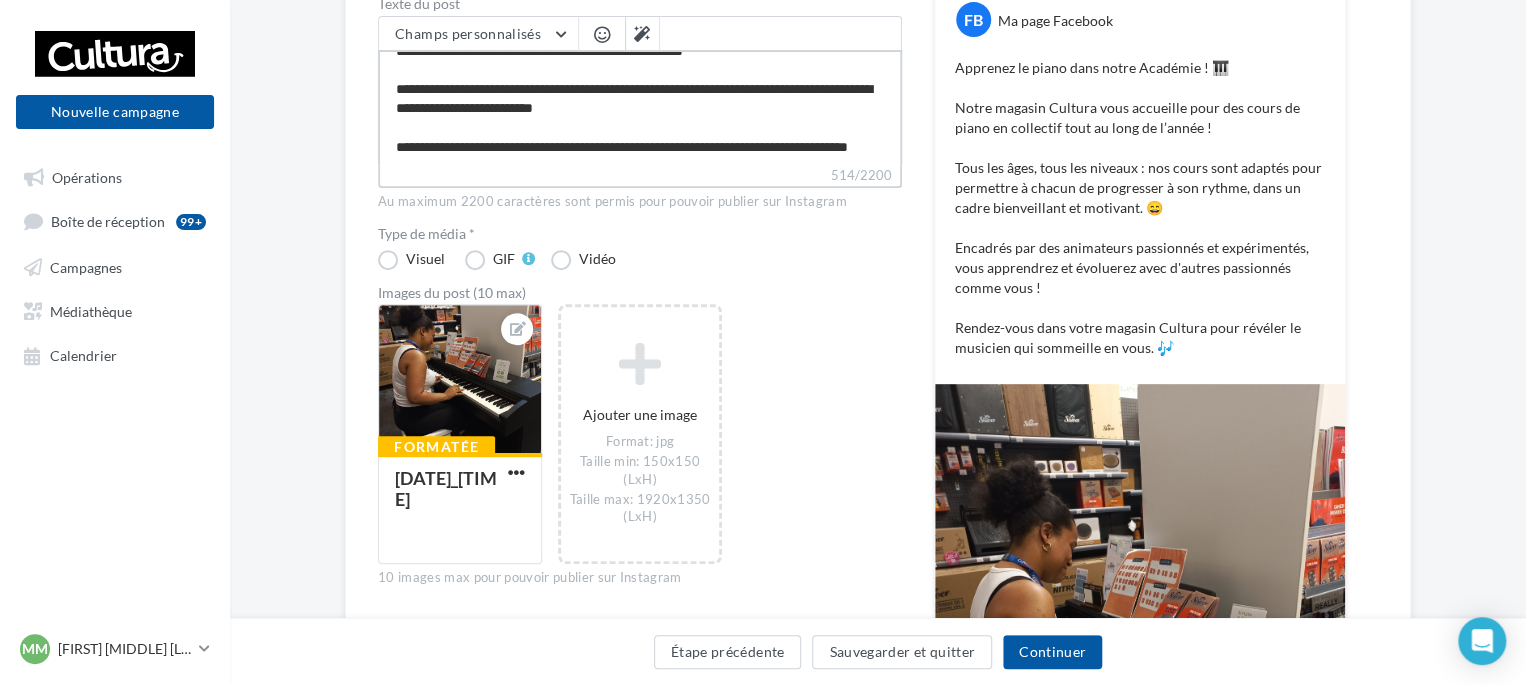 click on "**********" at bounding box center [640, 107] 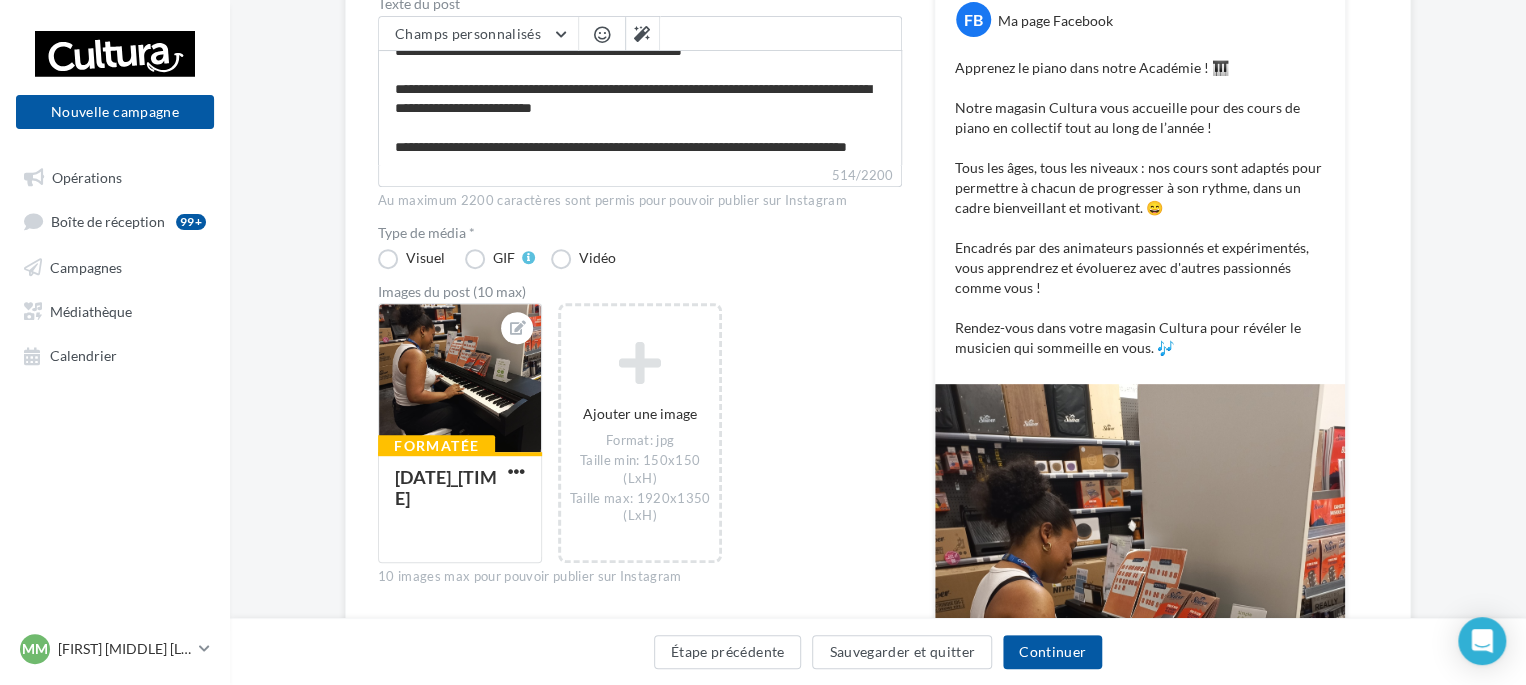 scroll, scrollTop: 152, scrollLeft: 0, axis: vertical 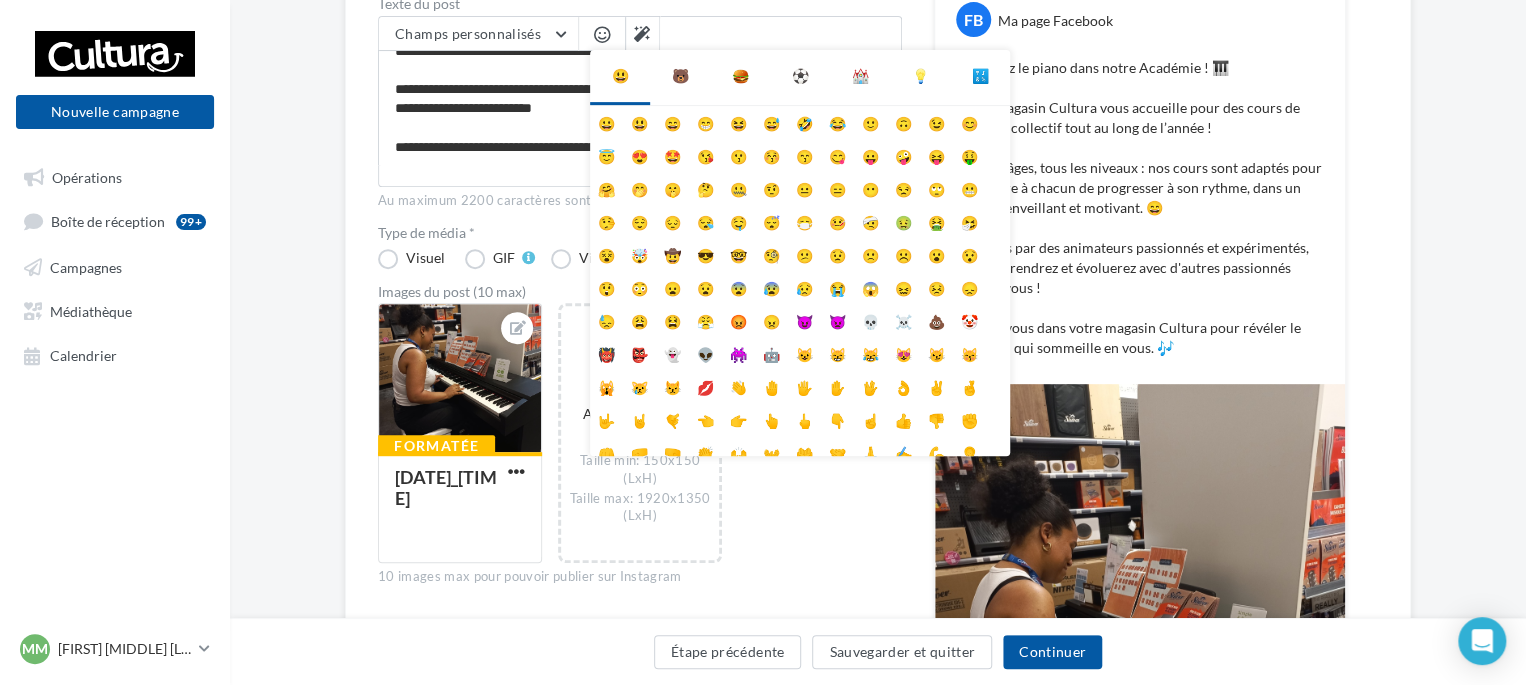 click on "Formatée
20250702_173941
Ajouter une image     Format: jpg   Taille min: 150x150 (LxH)   Taille max: 1920x1350 (LxH)" at bounding box center (648, 443) 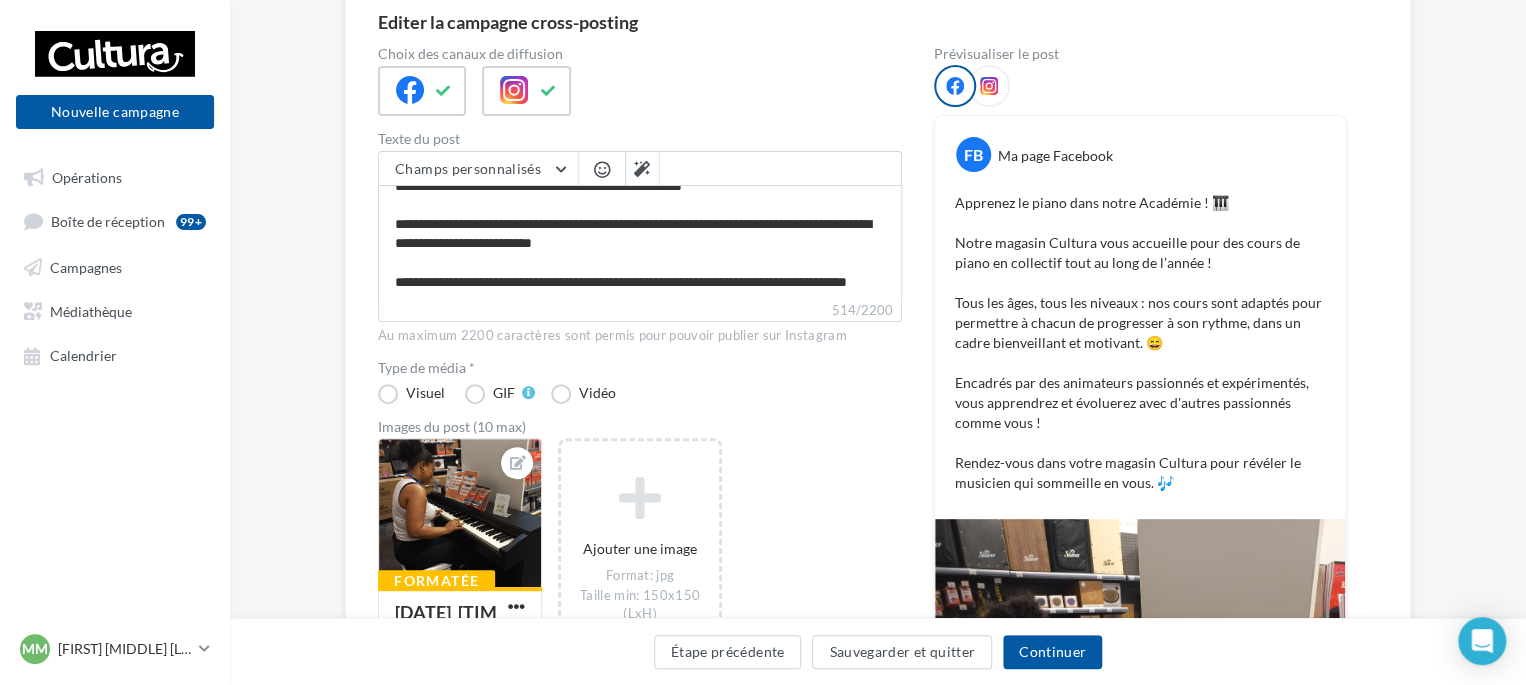 scroll, scrollTop: 186, scrollLeft: 0, axis: vertical 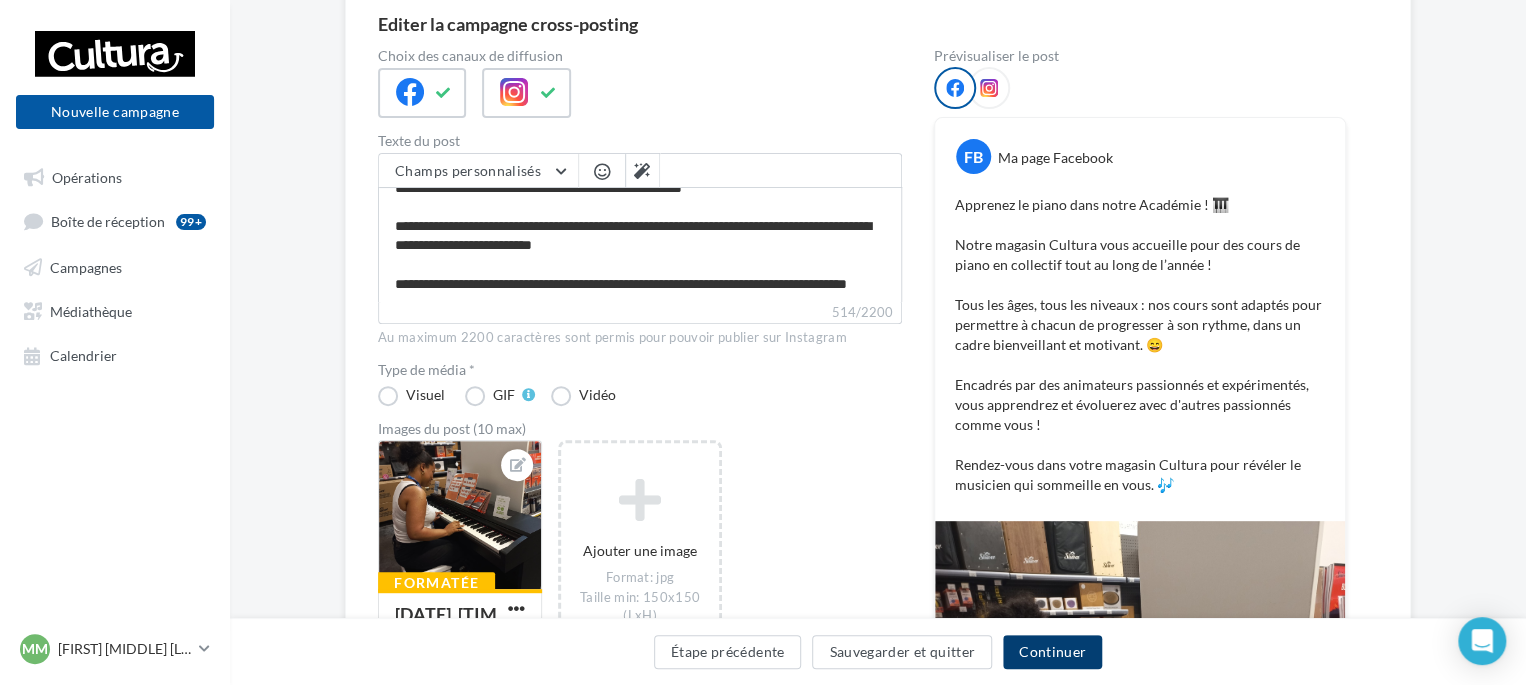 click on "Continuer" at bounding box center (1052, 652) 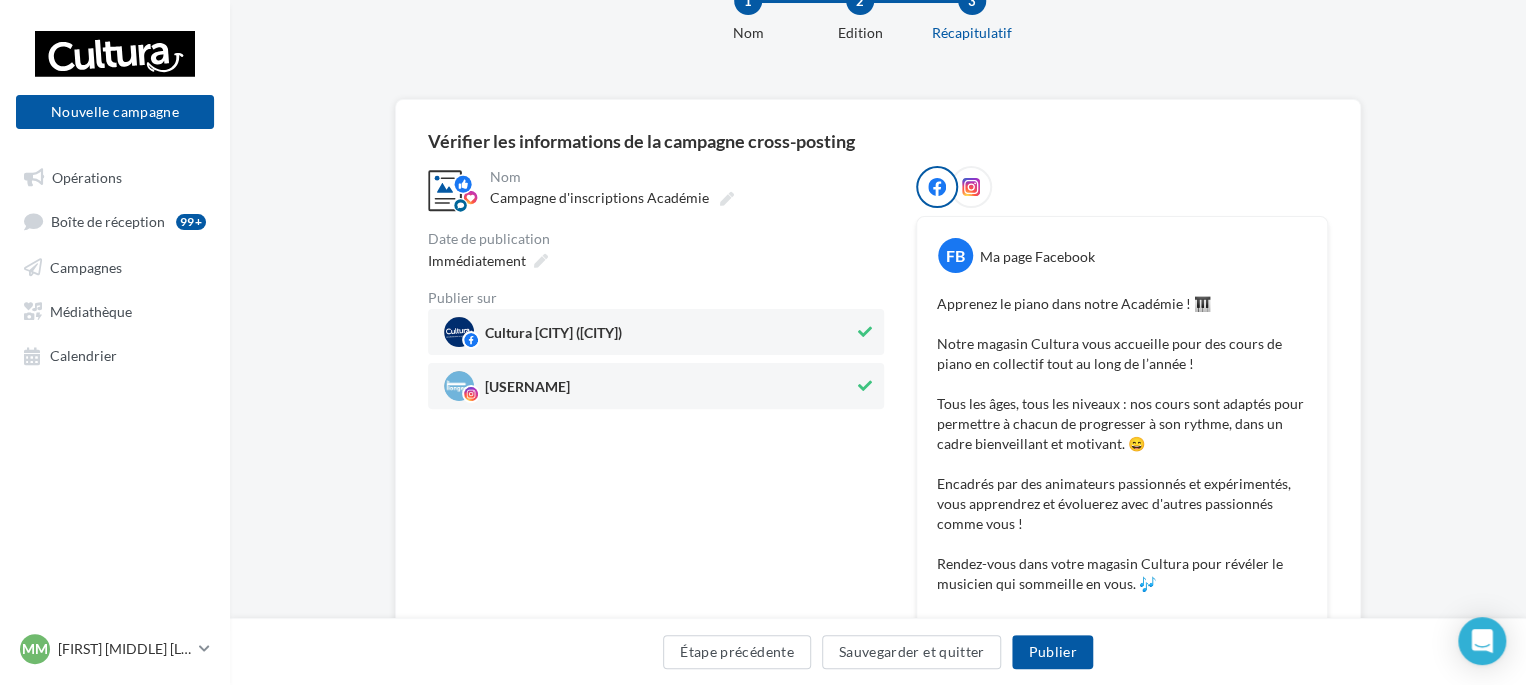scroll, scrollTop: 0, scrollLeft: 0, axis: both 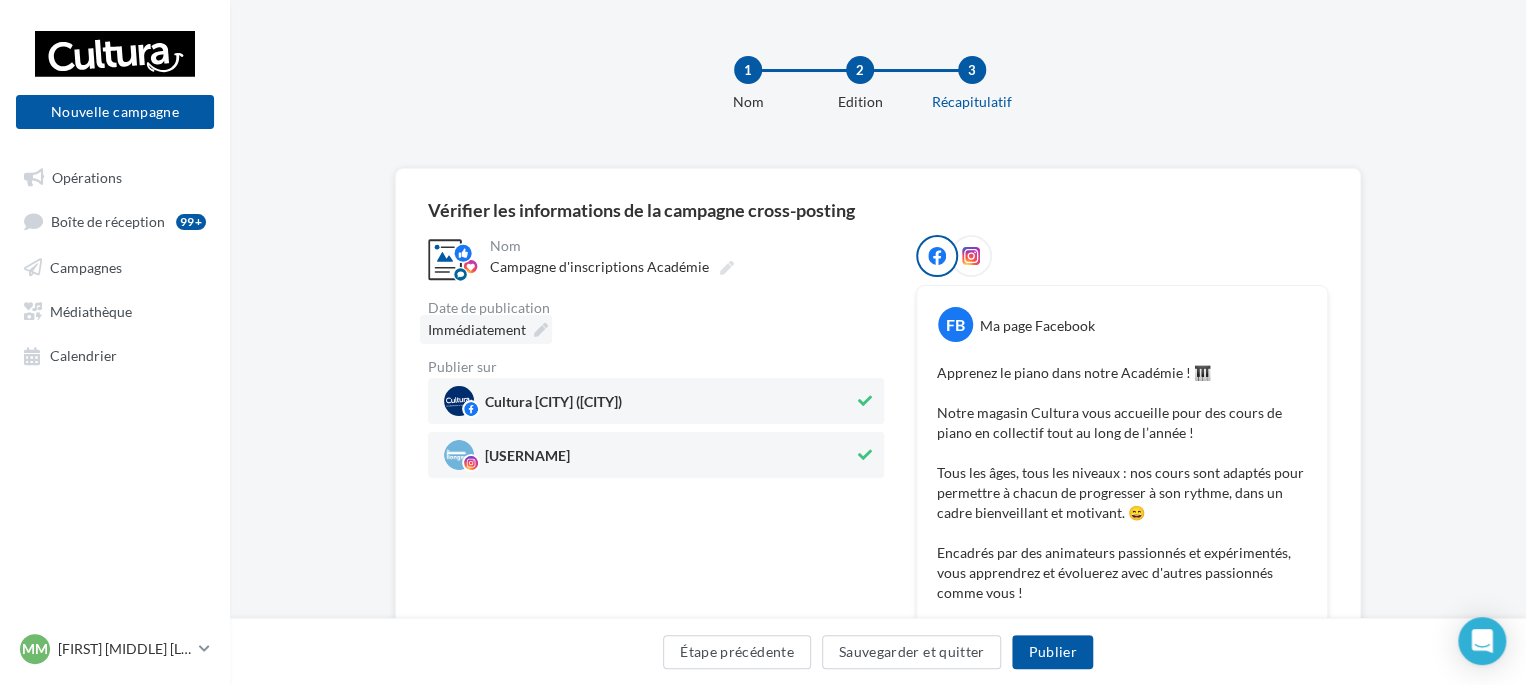 click on "Immédiatement" at bounding box center (486, 329) 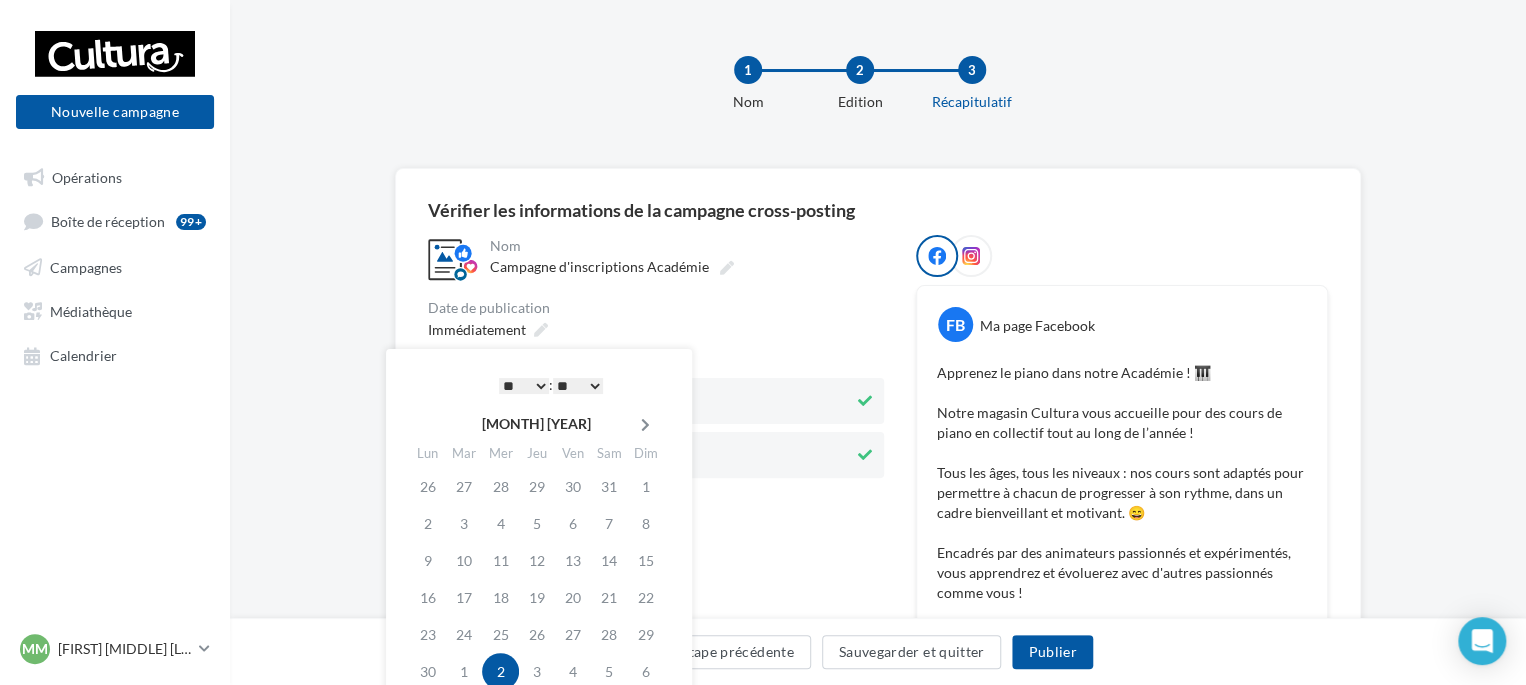 scroll, scrollTop: 130, scrollLeft: 0, axis: vertical 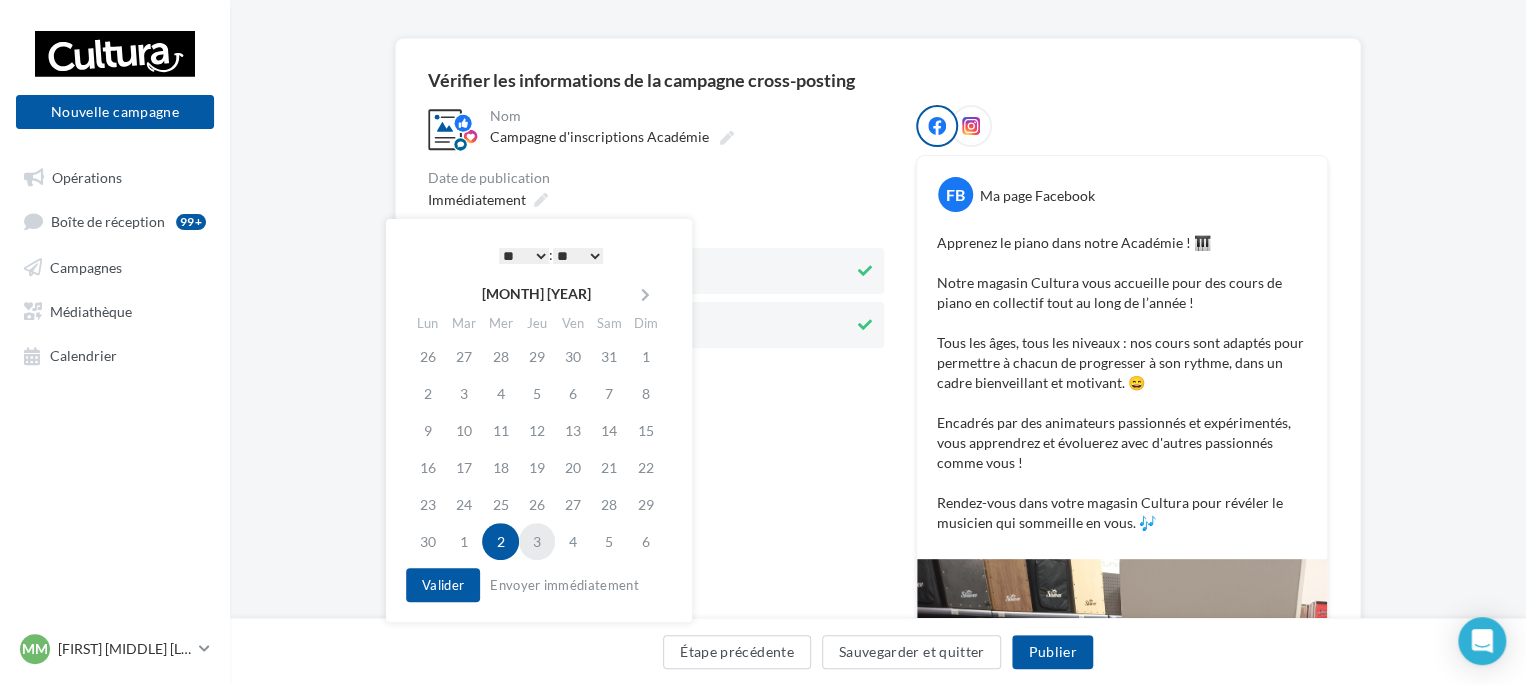 click on "3" at bounding box center [537, 541] 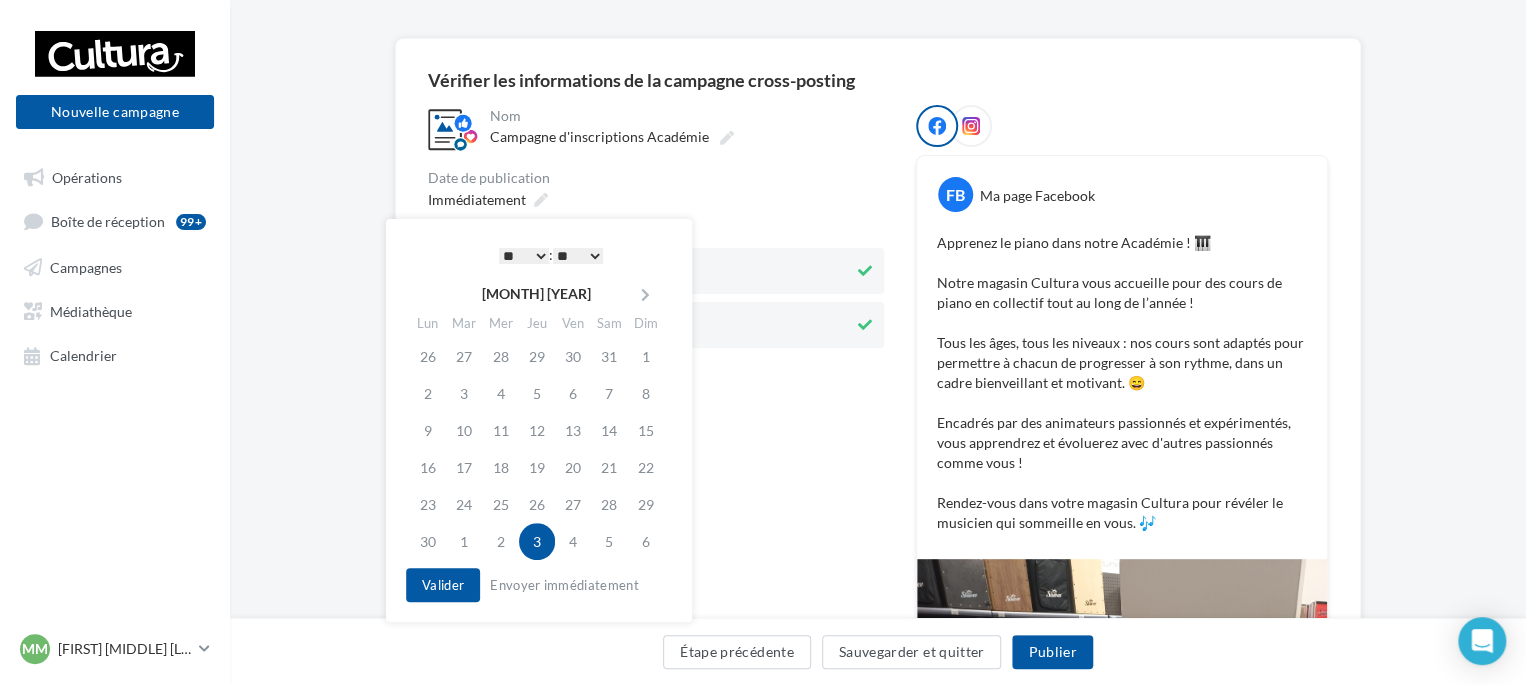 click on "* * * * * * * * * * ** ** ** ** ** ** ** ** ** ** ** ** ** **" at bounding box center [524, 256] 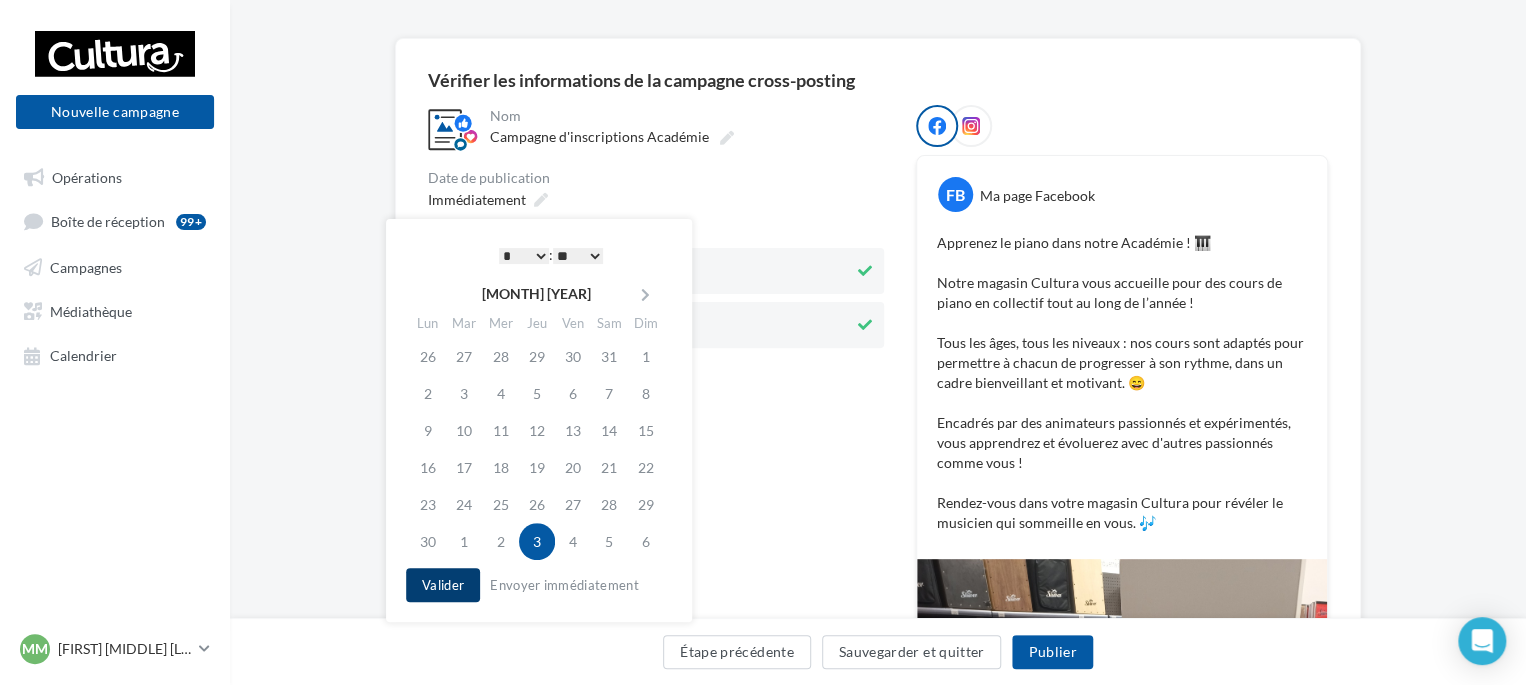 click on "Valider" at bounding box center [443, 585] 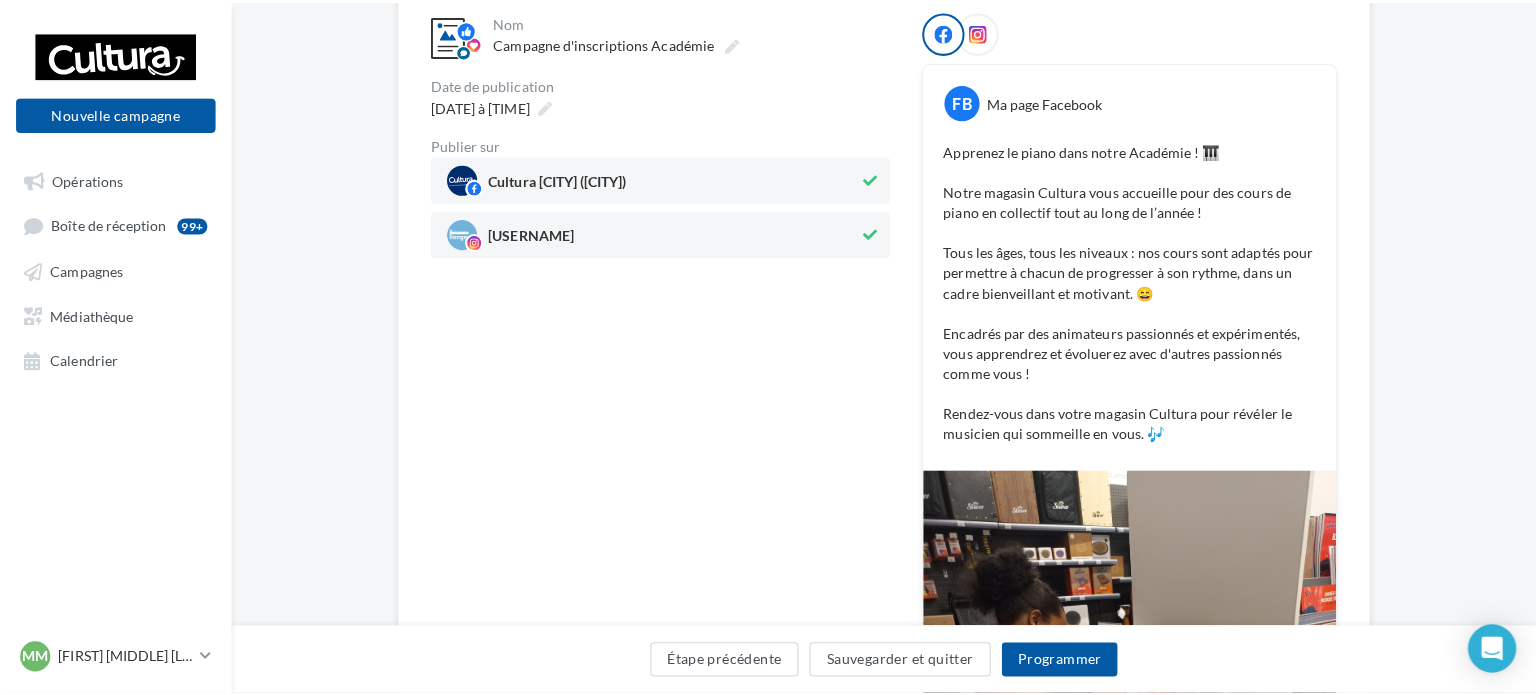 scroll, scrollTop: 227, scrollLeft: 0, axis: vertical 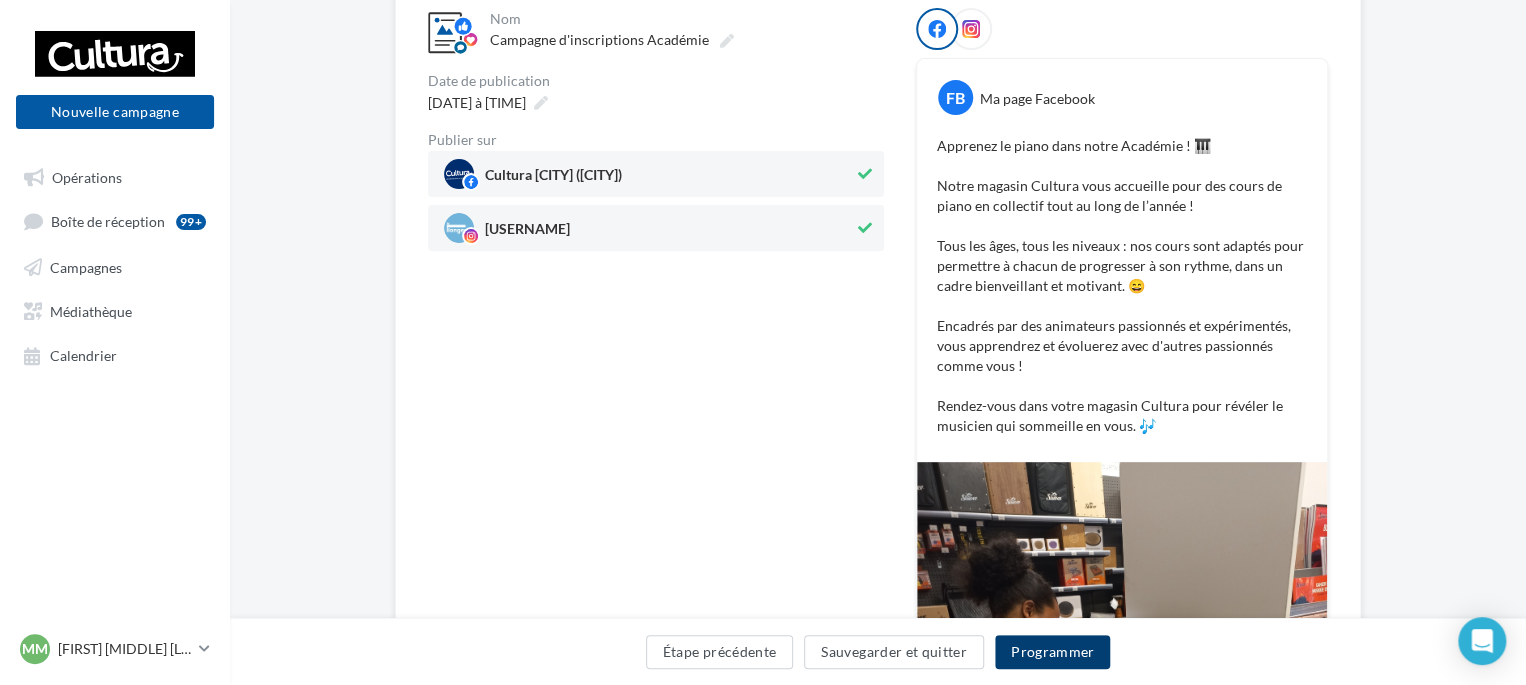click on "Programmer" at bounding box center [1053, 652] 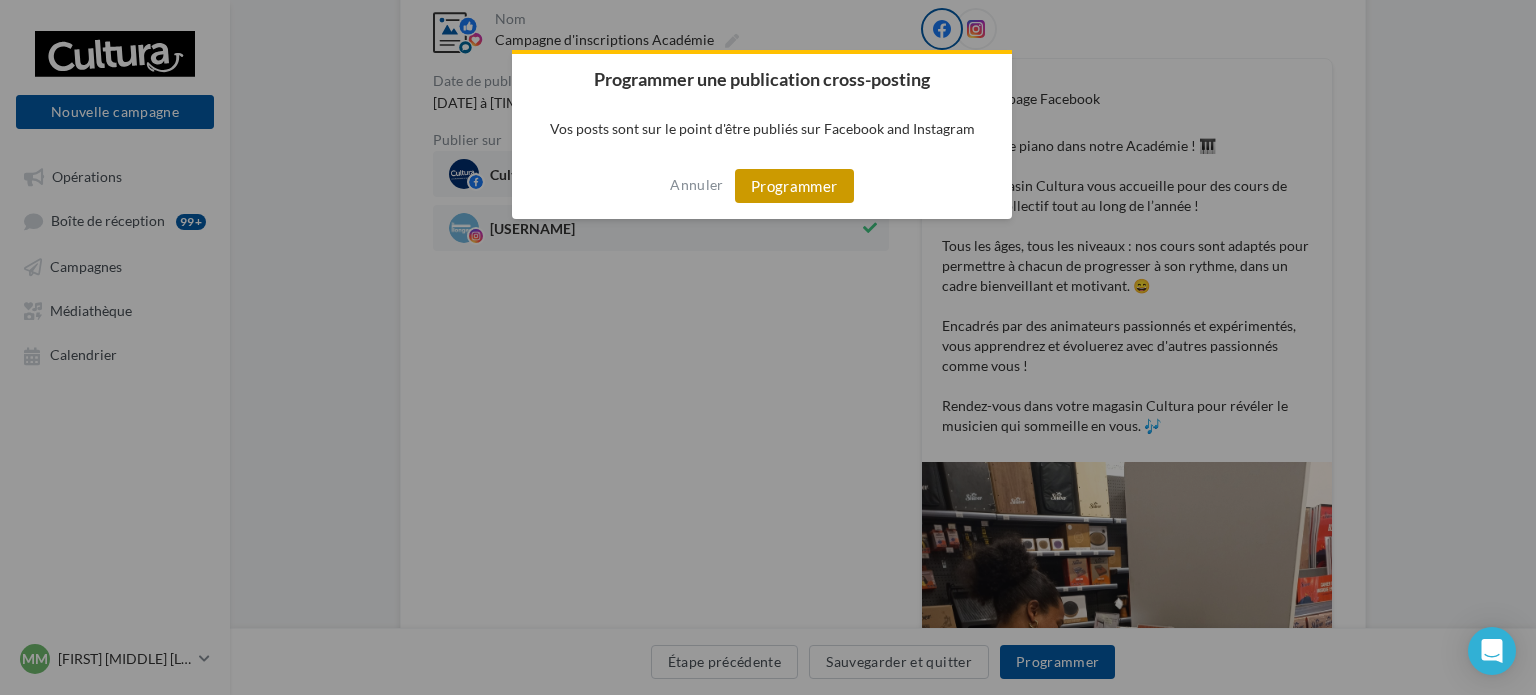 click on "Programmer" at bounding box center (794, 186) 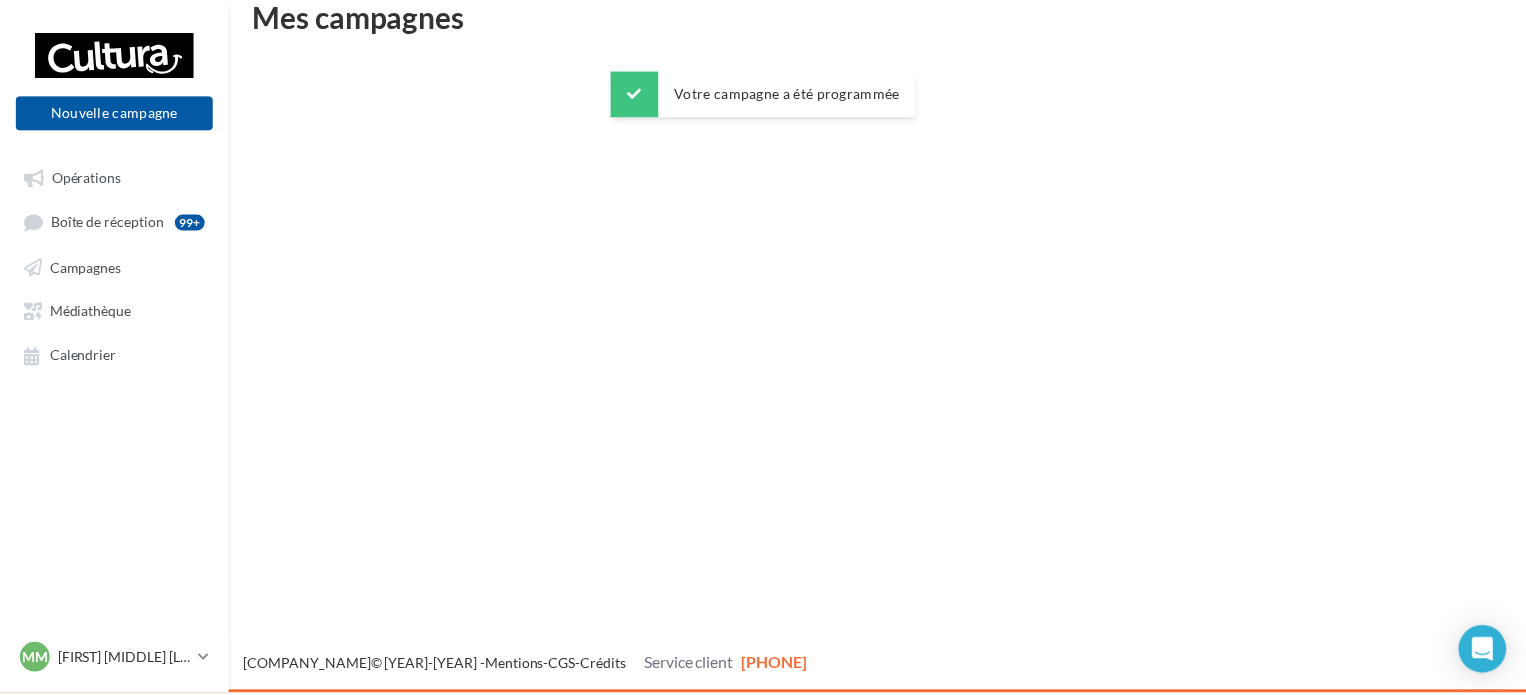 scroll, scrollTop: 32, scrollLeft: 0, axis: vertical 